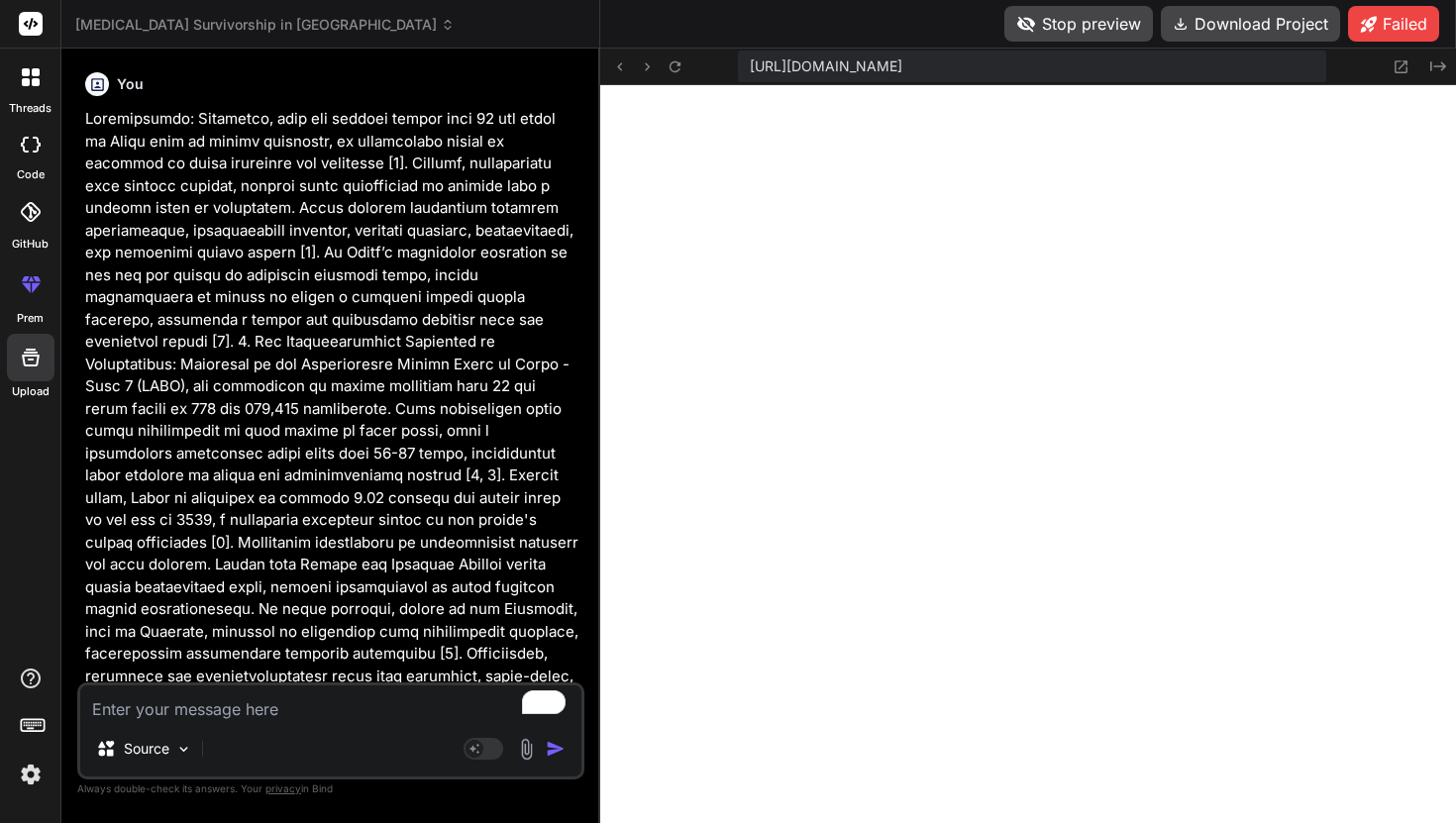scroll, scrollTop: 0, scrollLeft: 0, axis: both 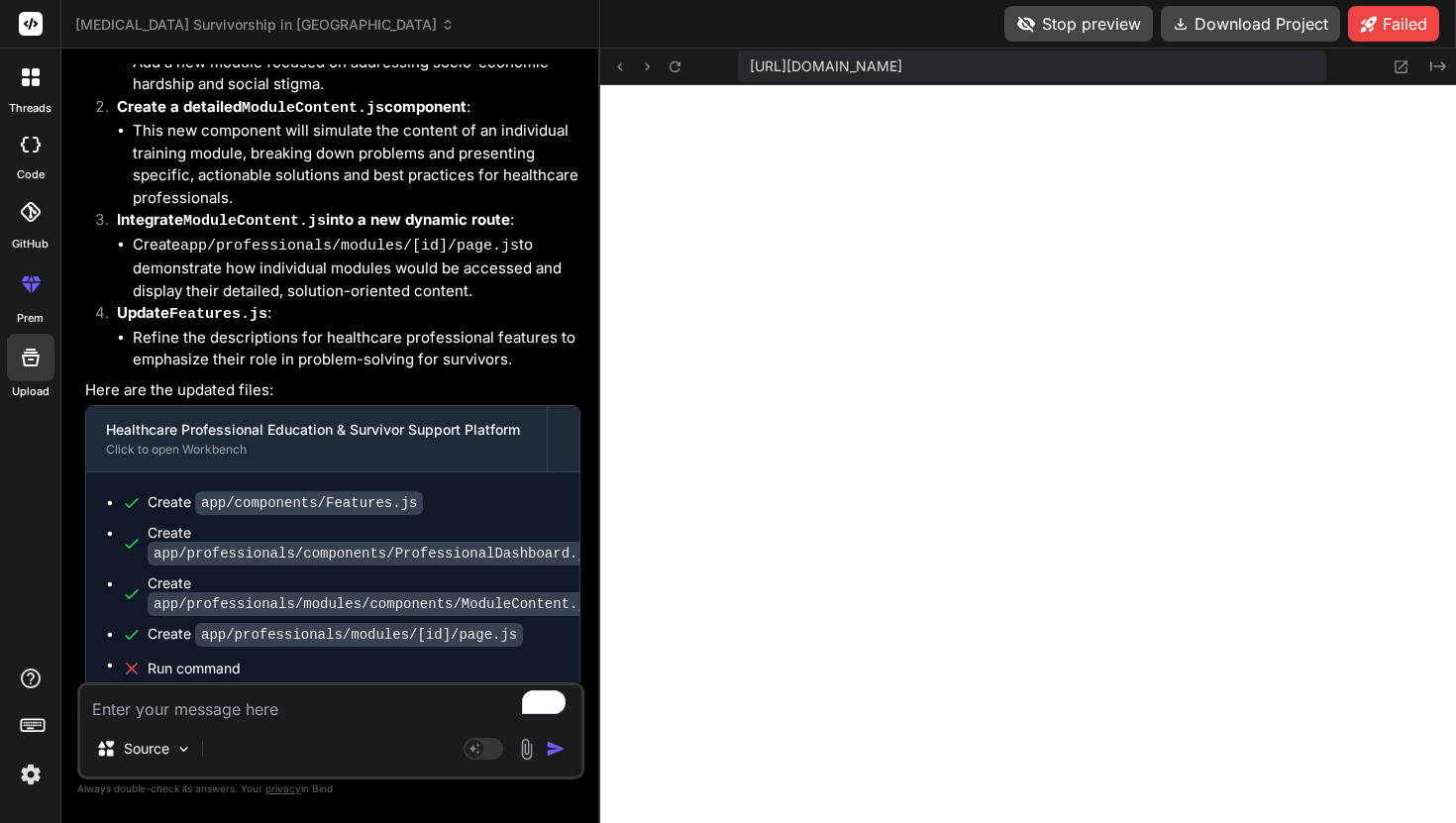 click on "Stop preview" at bounding box center [1079, 24] 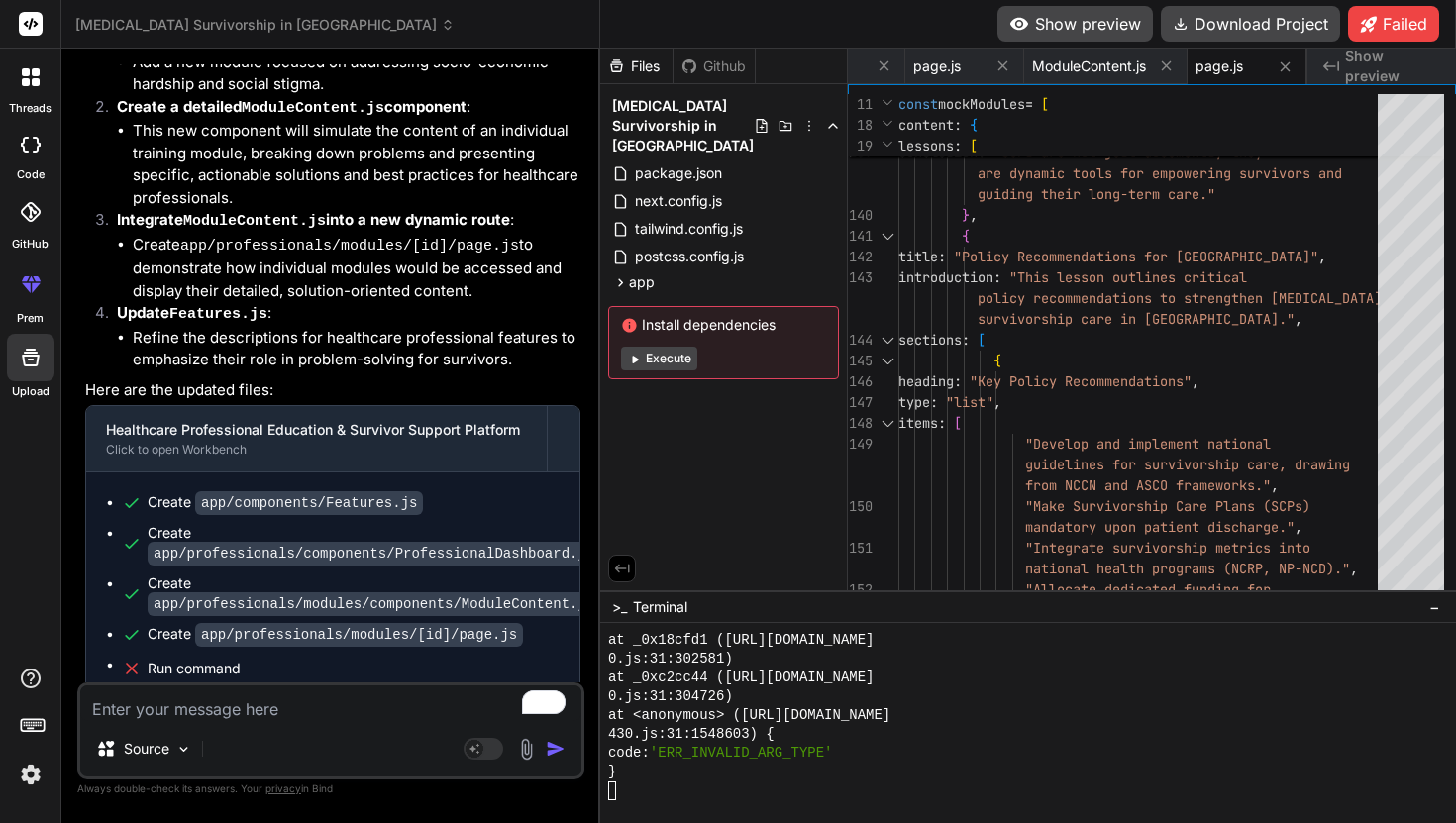 scroll, scrollTop: 15788, scrollLeft: 0, axis: vertical 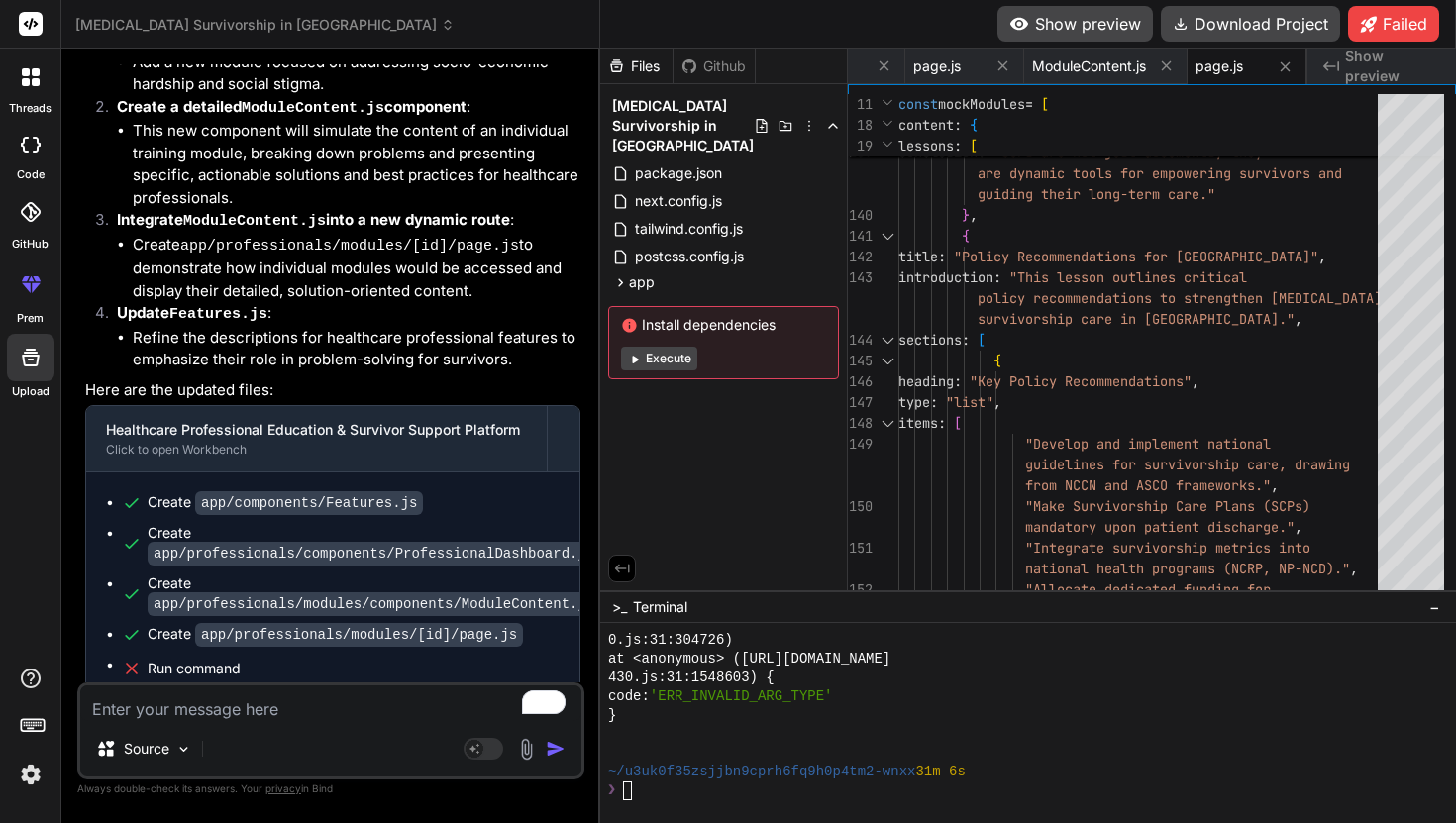 click at bounding box center [331, 703] 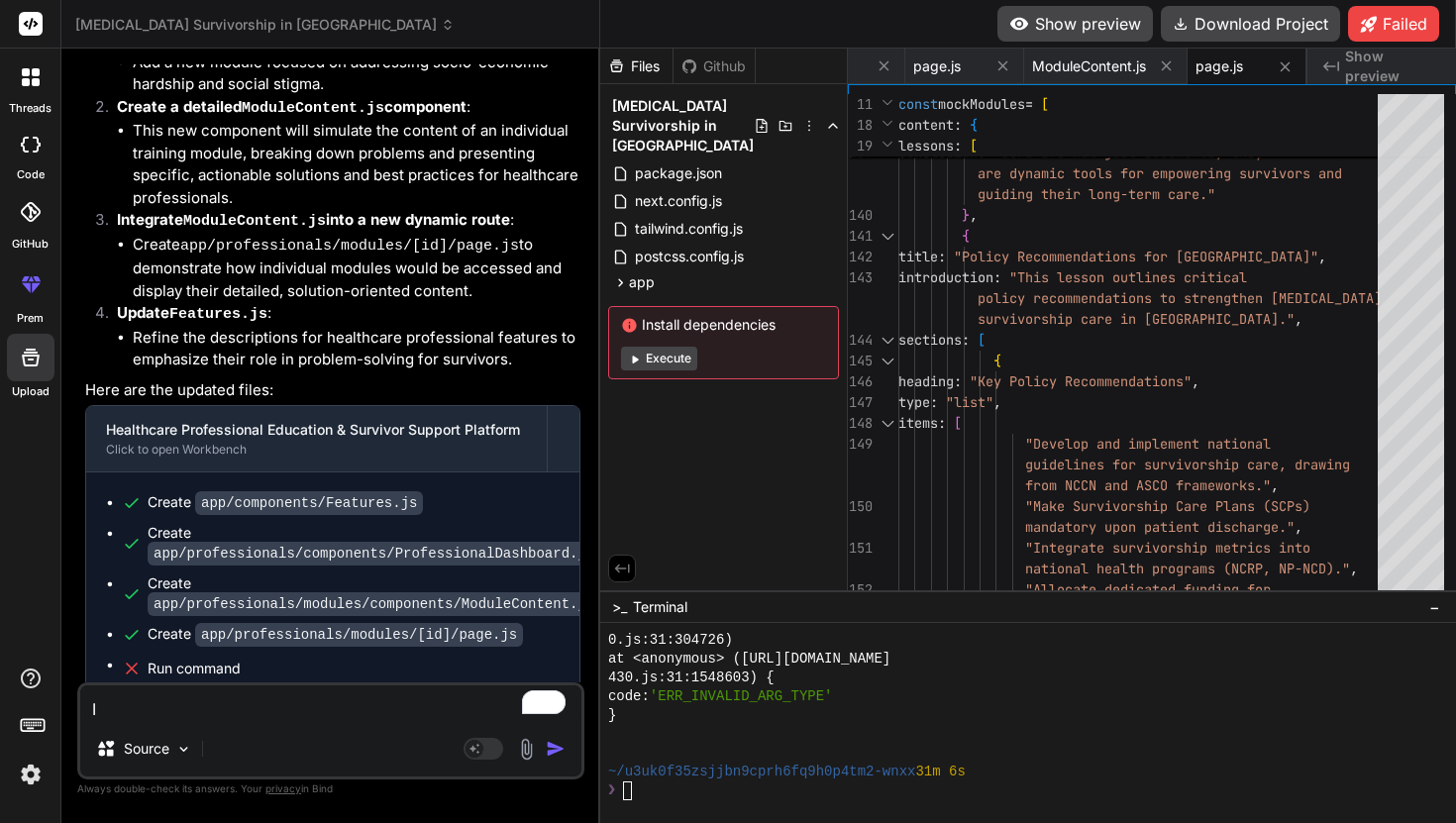 type on "Im" 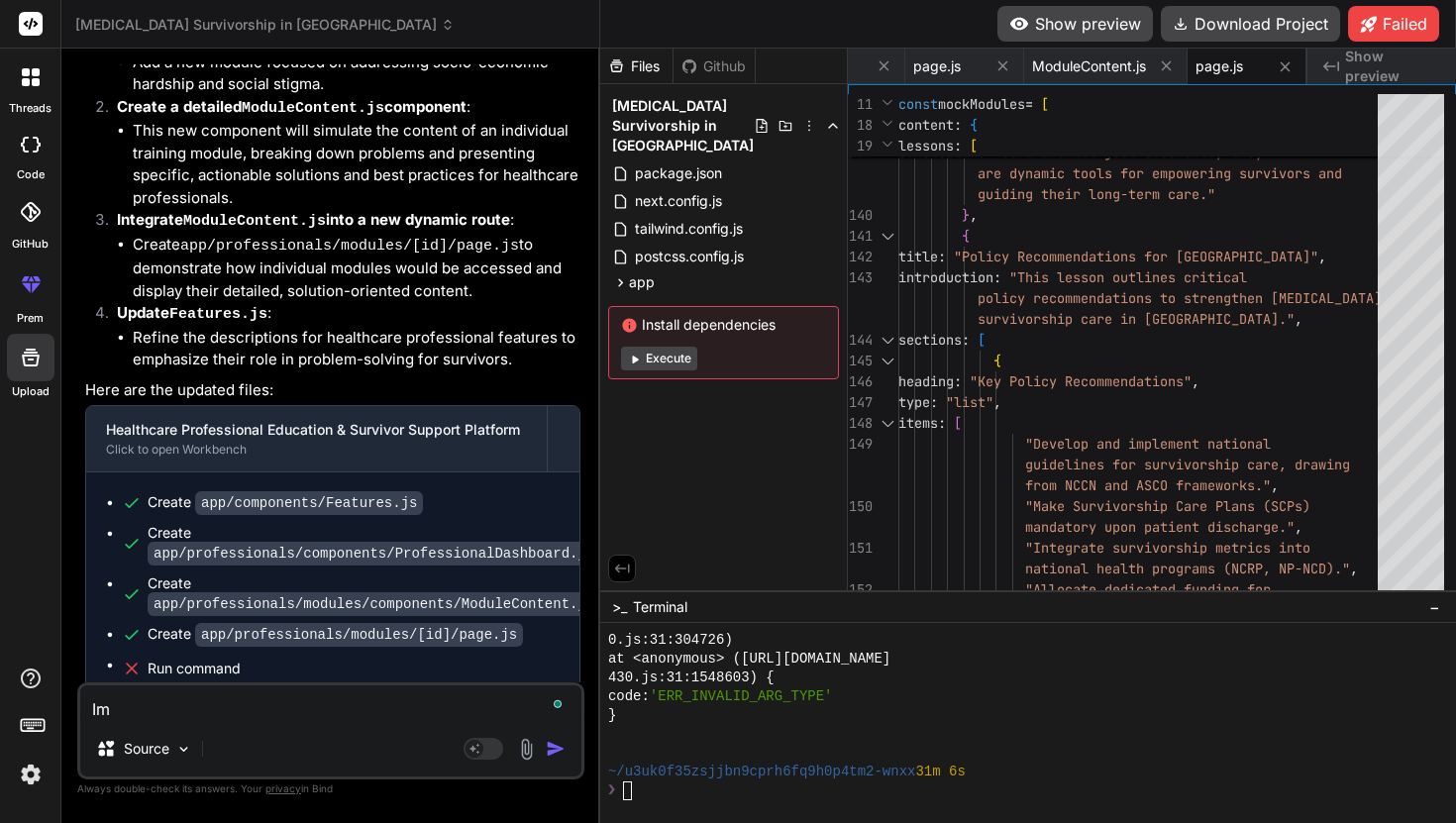 type on "Imp" 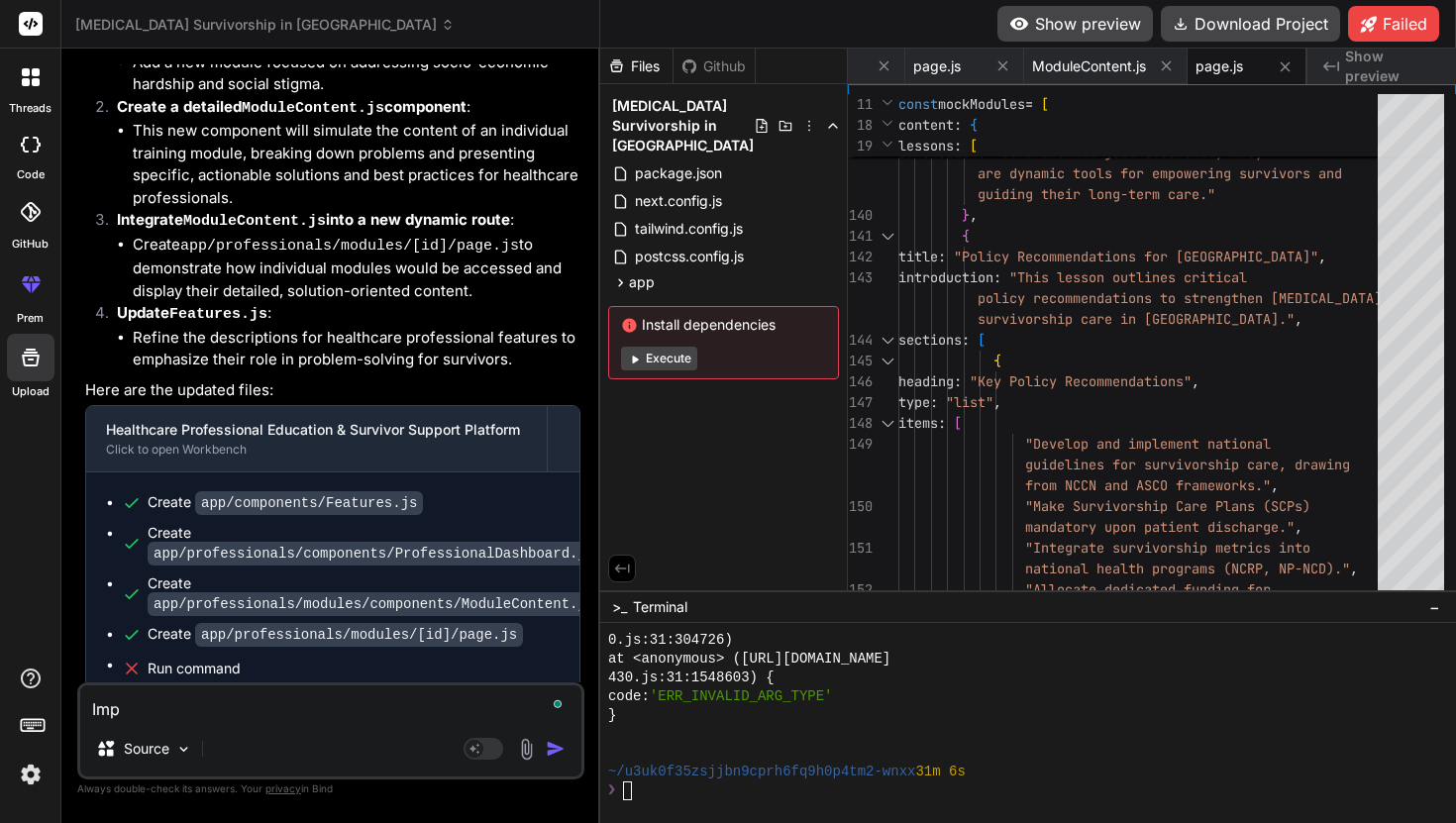 type on "Impr" 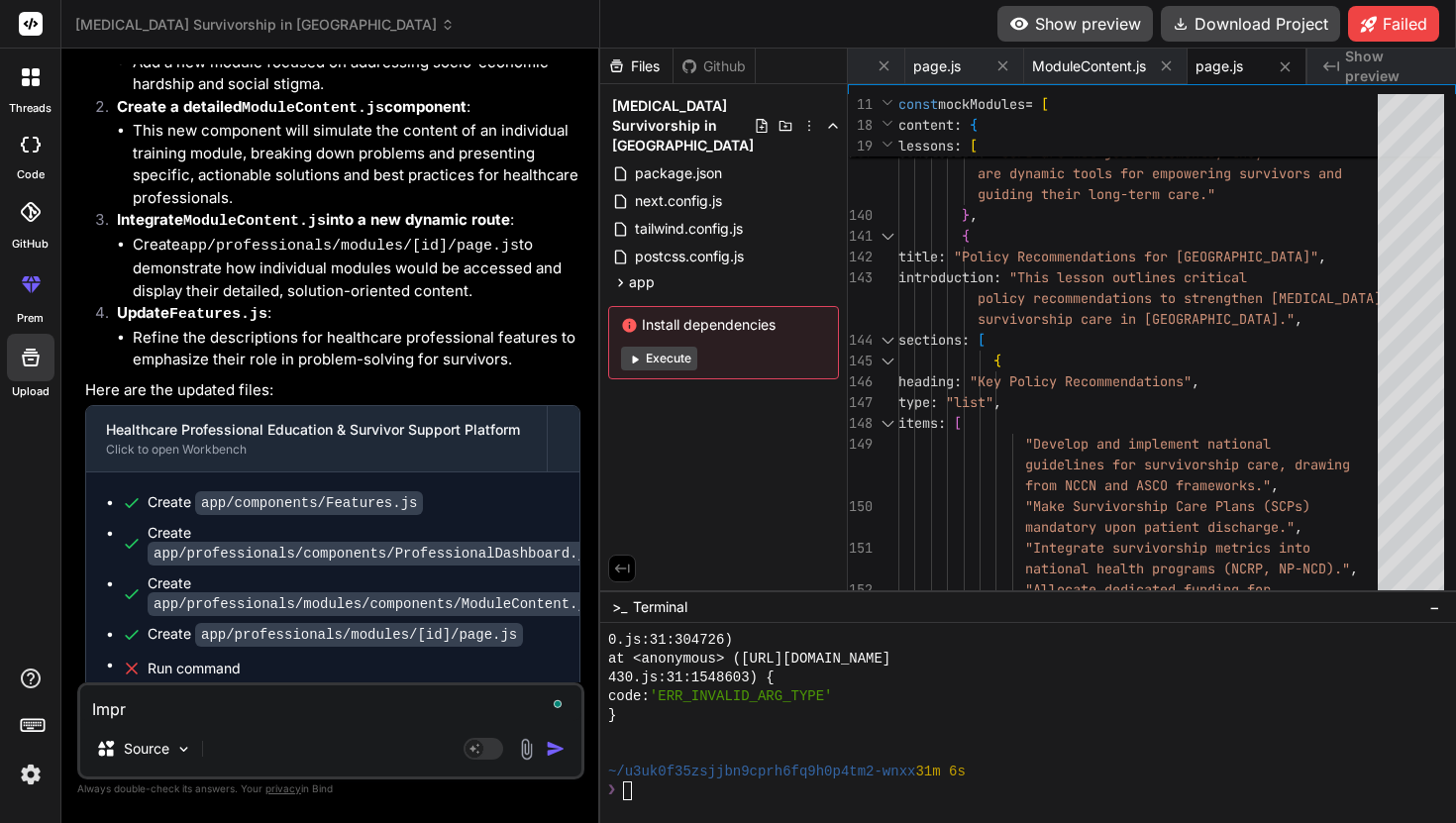 type on "Impro" 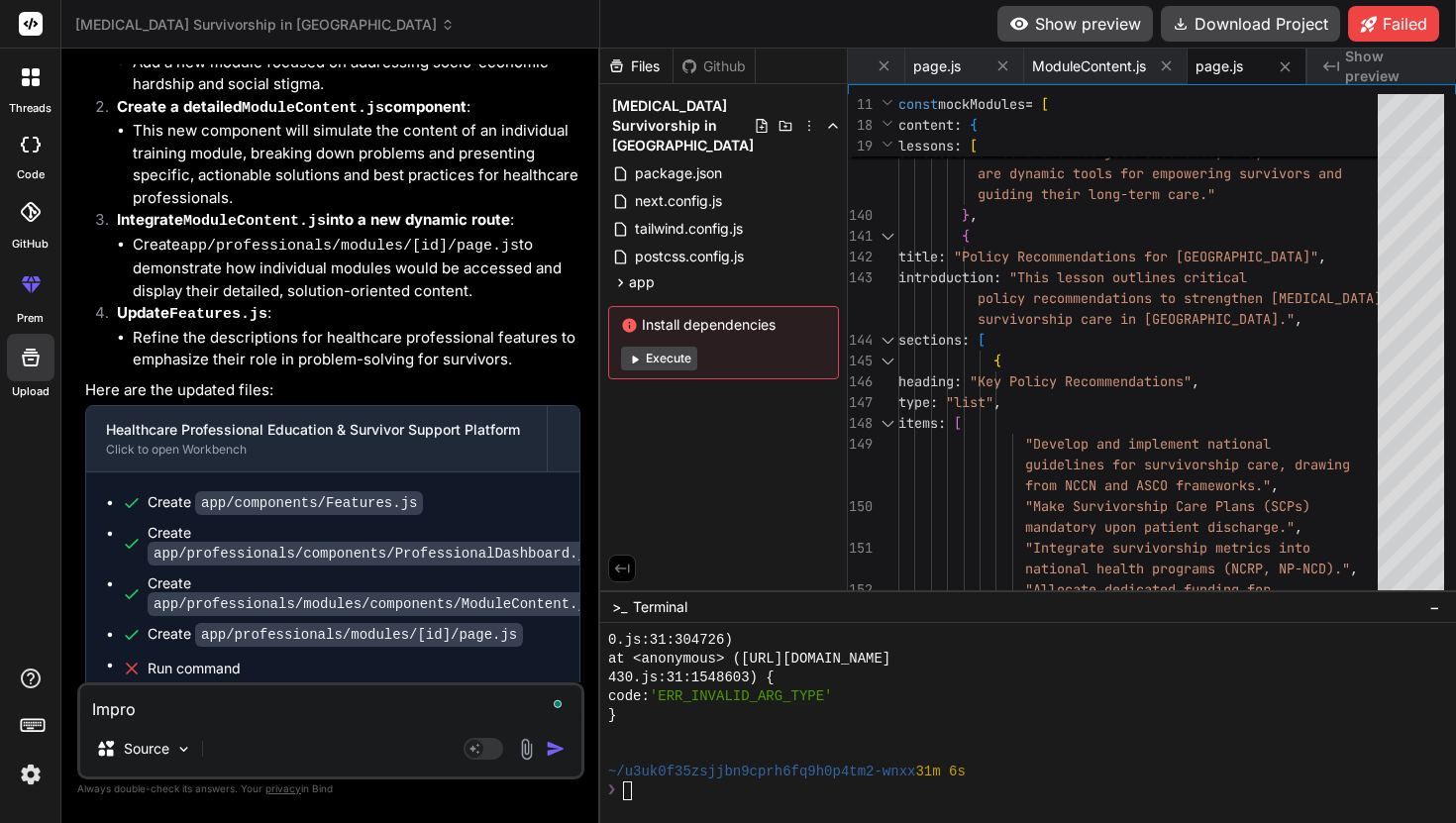 type on "x" 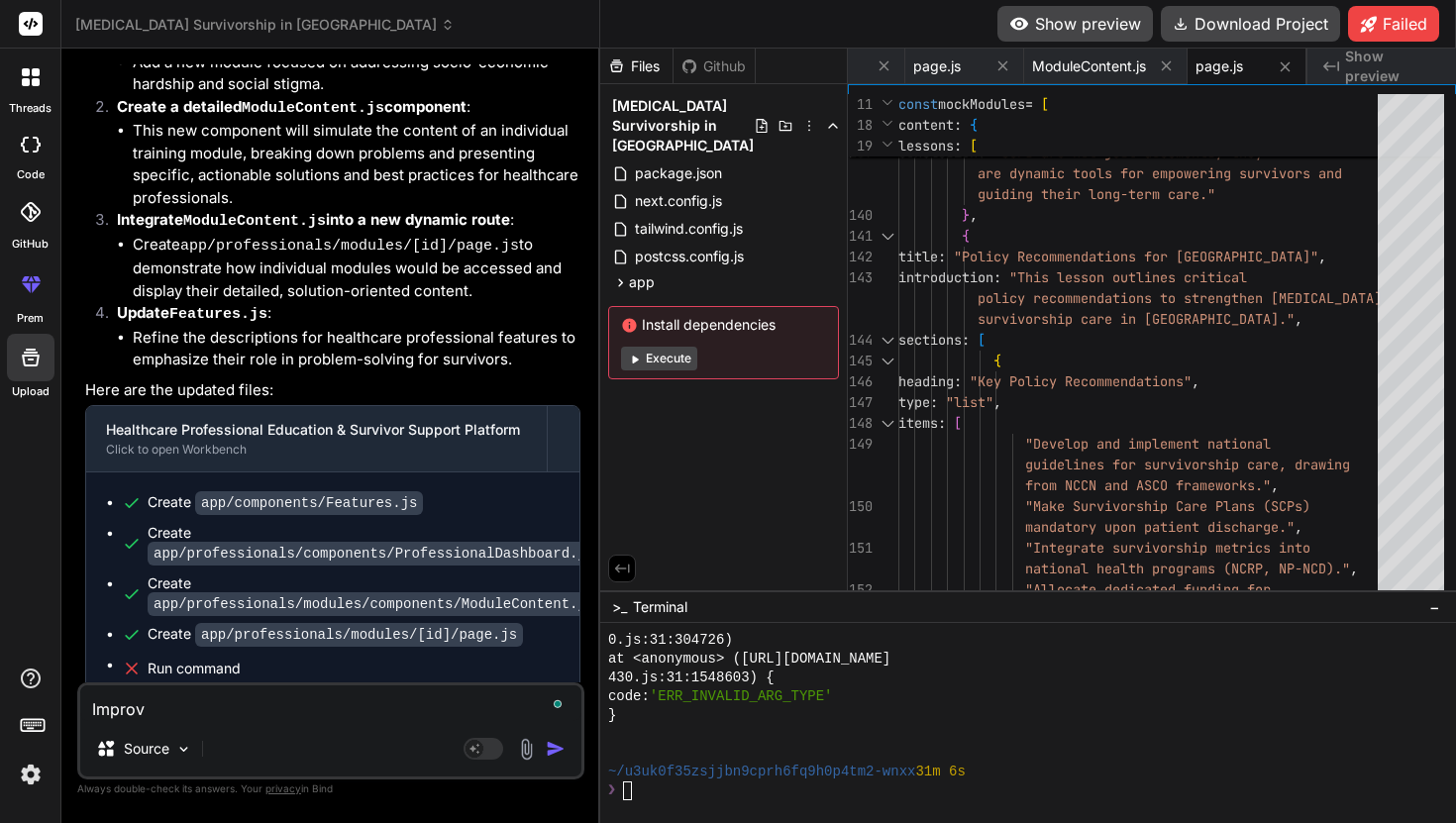 type on "Improve" 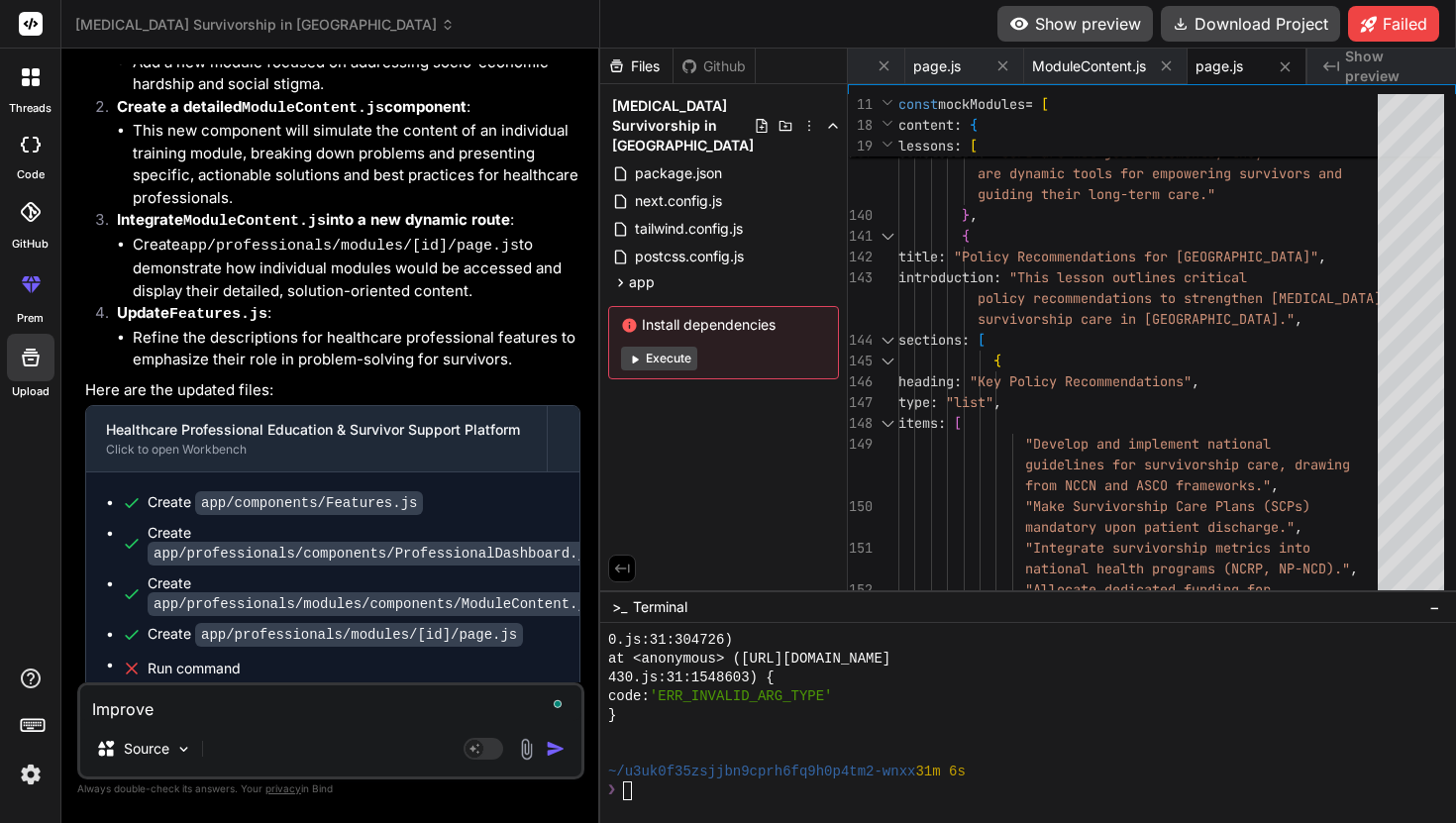 type on "Improve" 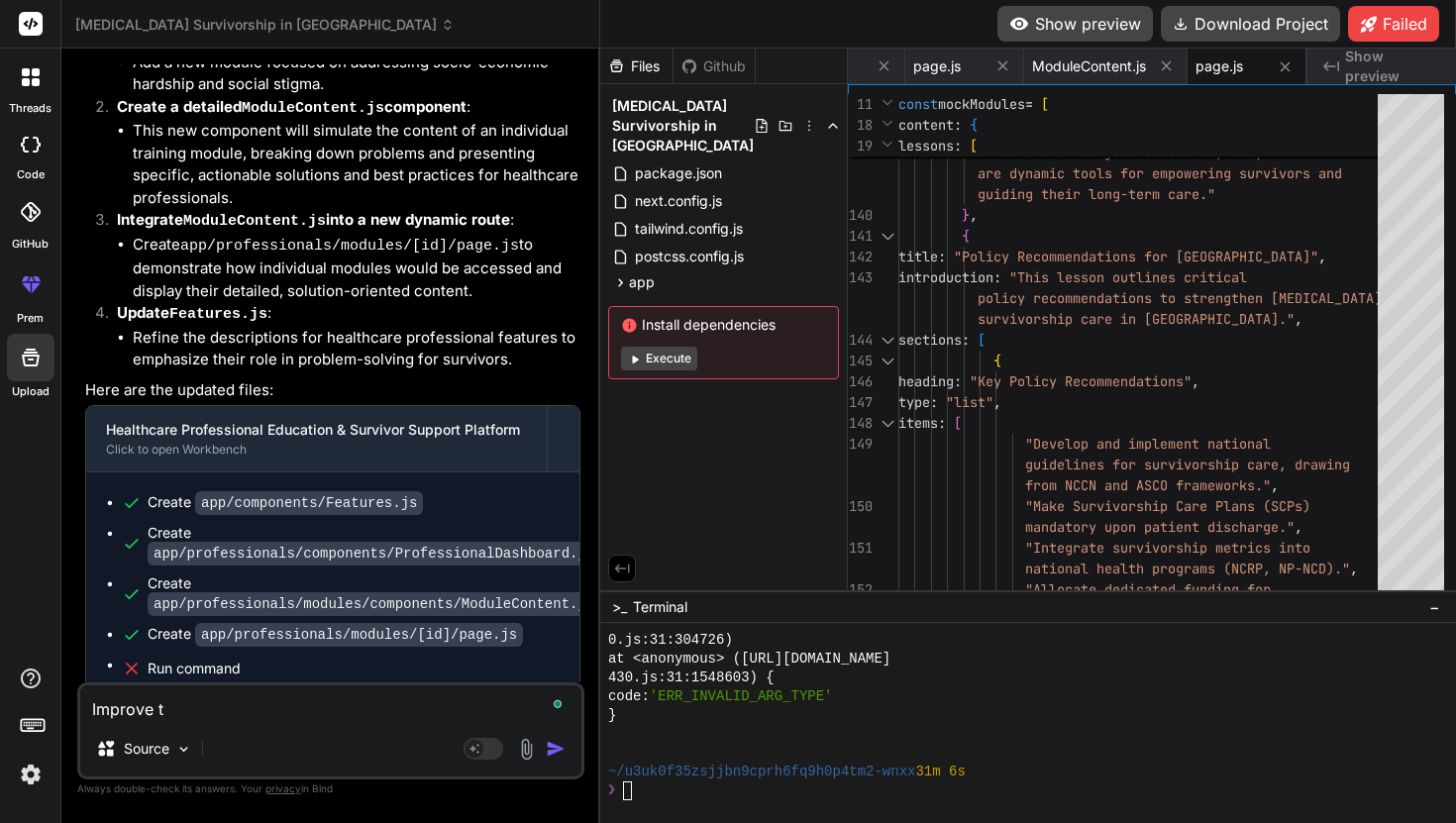 type on "Improve te" 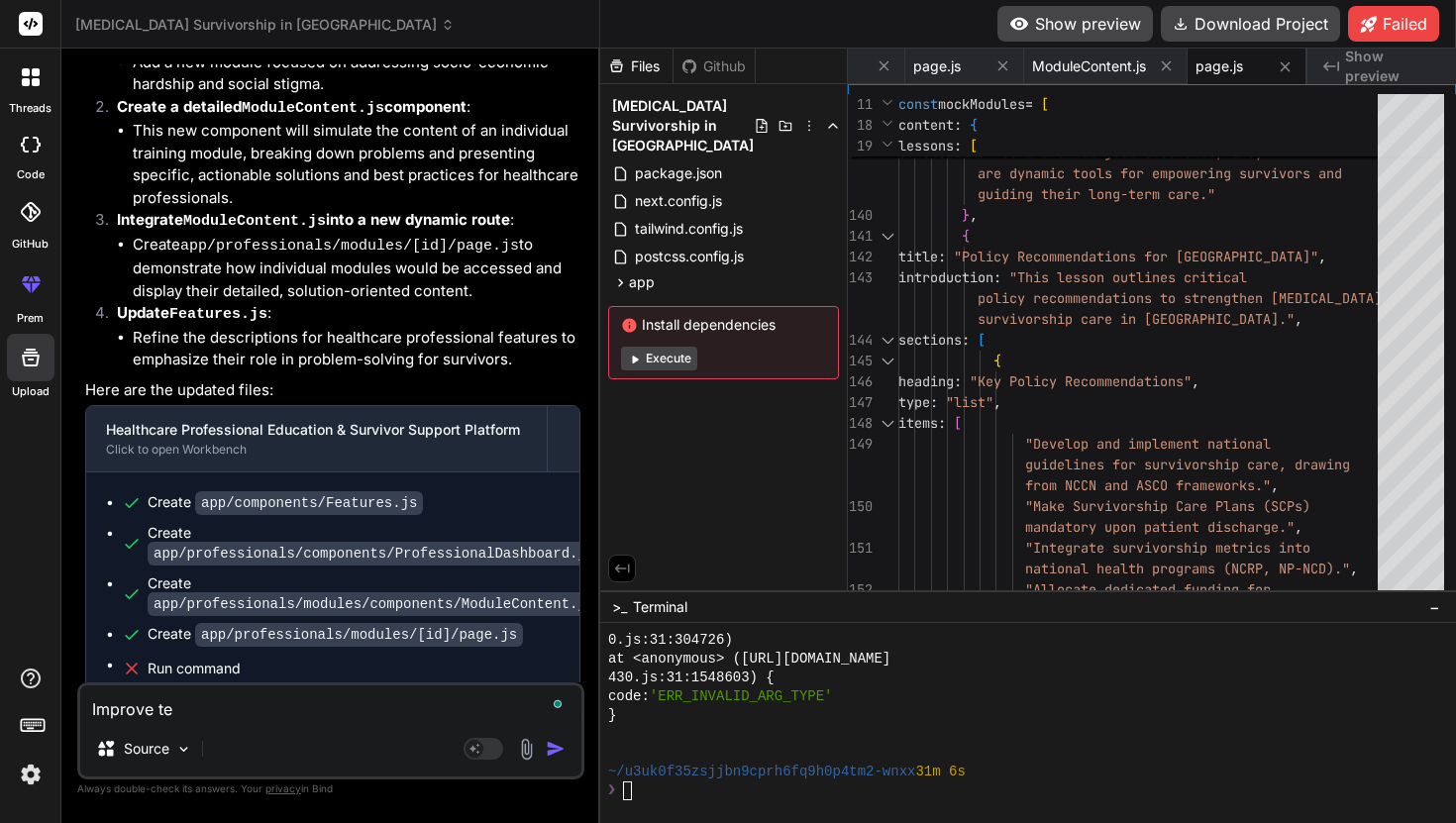 type on "Improve teh" 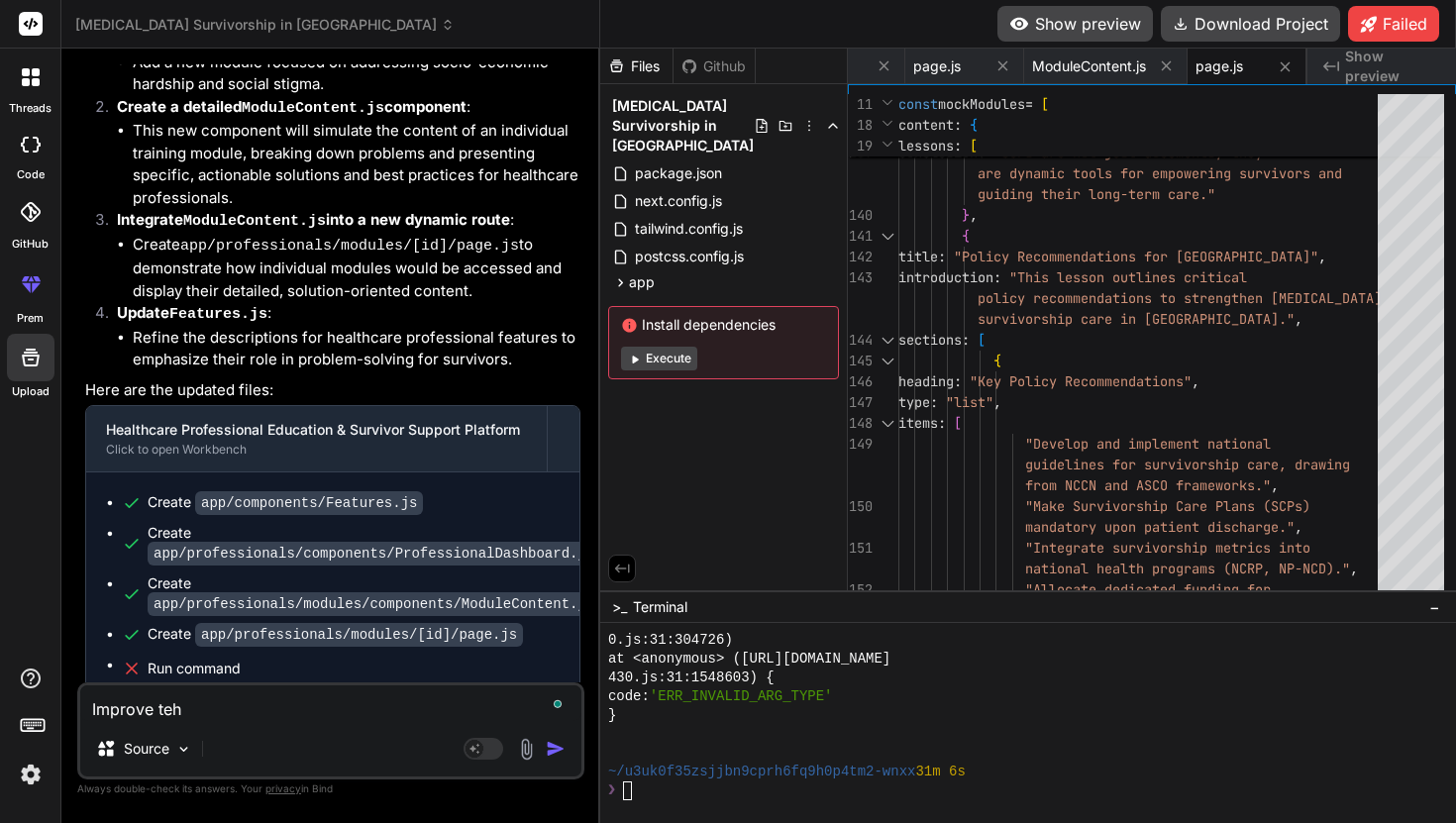 type on "x" 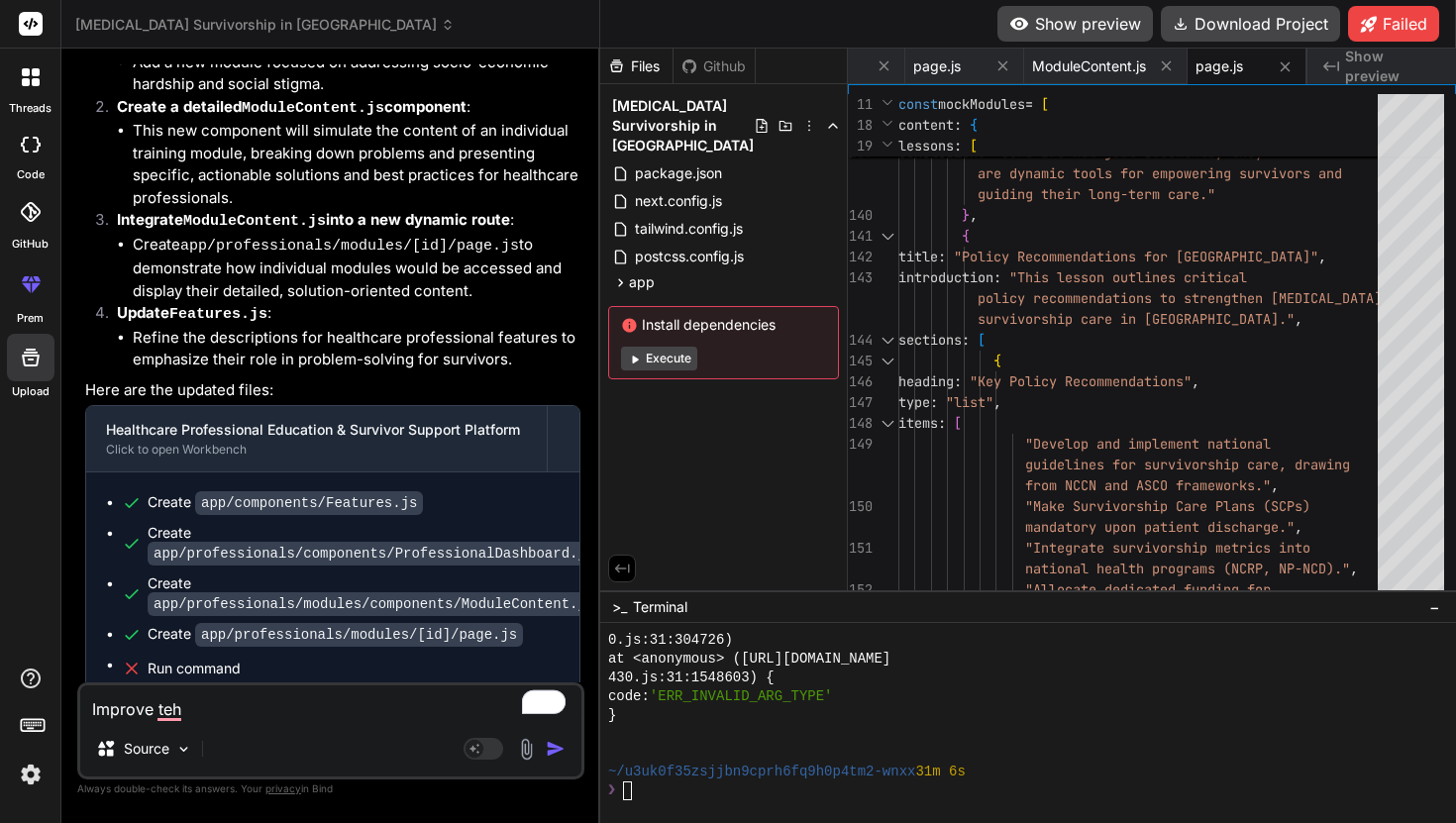 type on "Improve teh" 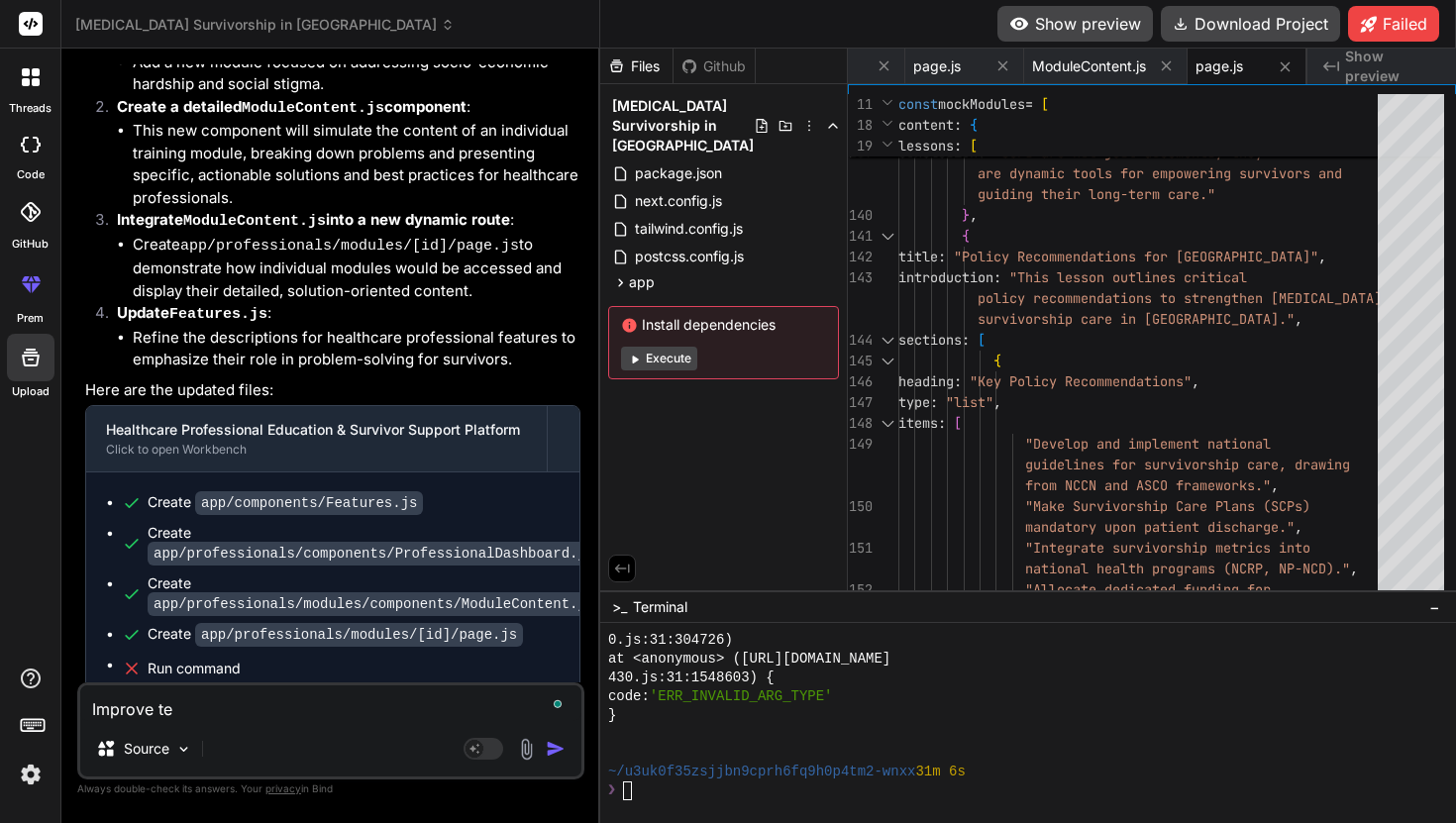 type on "Improve t" 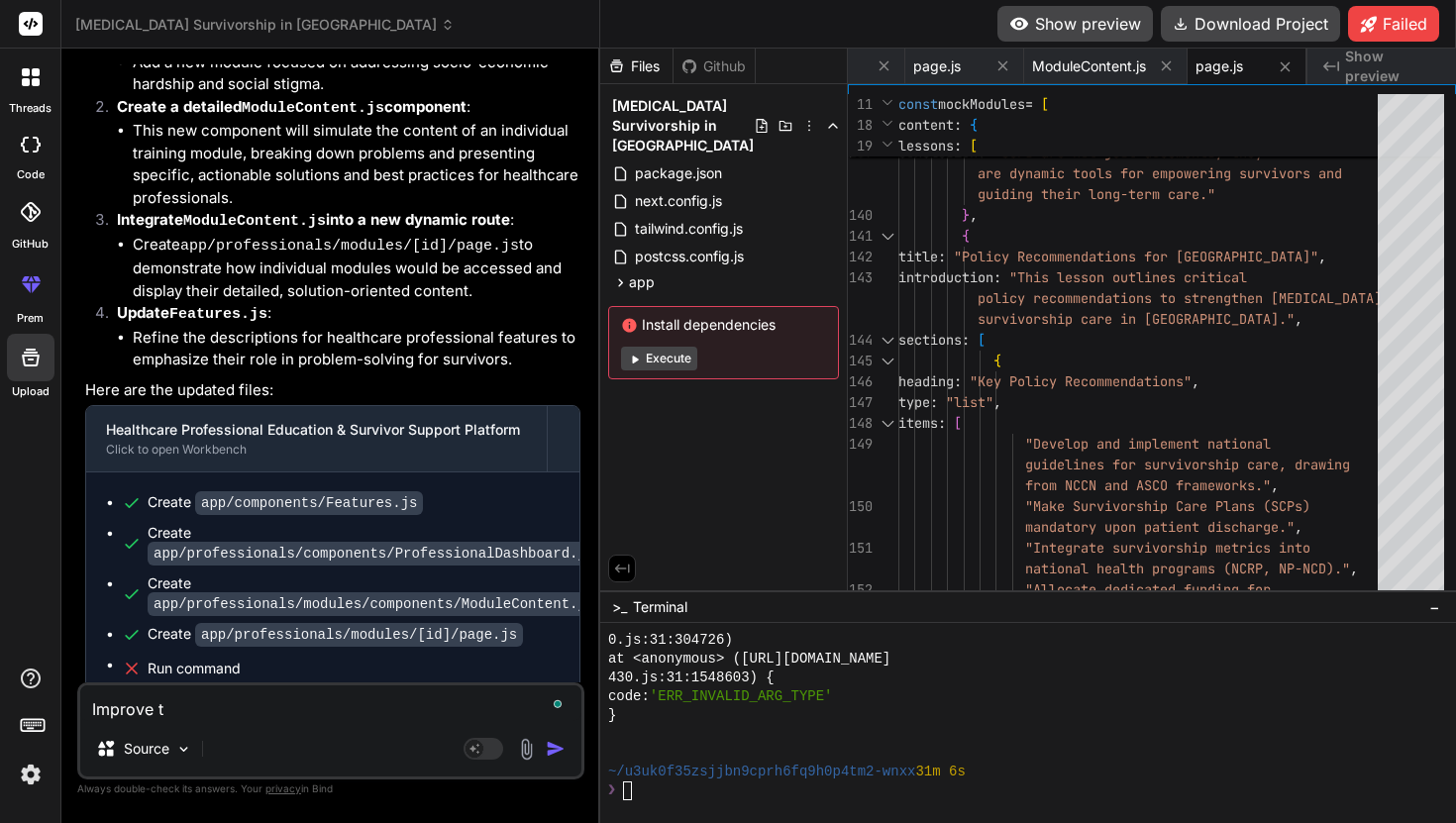 type on "Improve th" 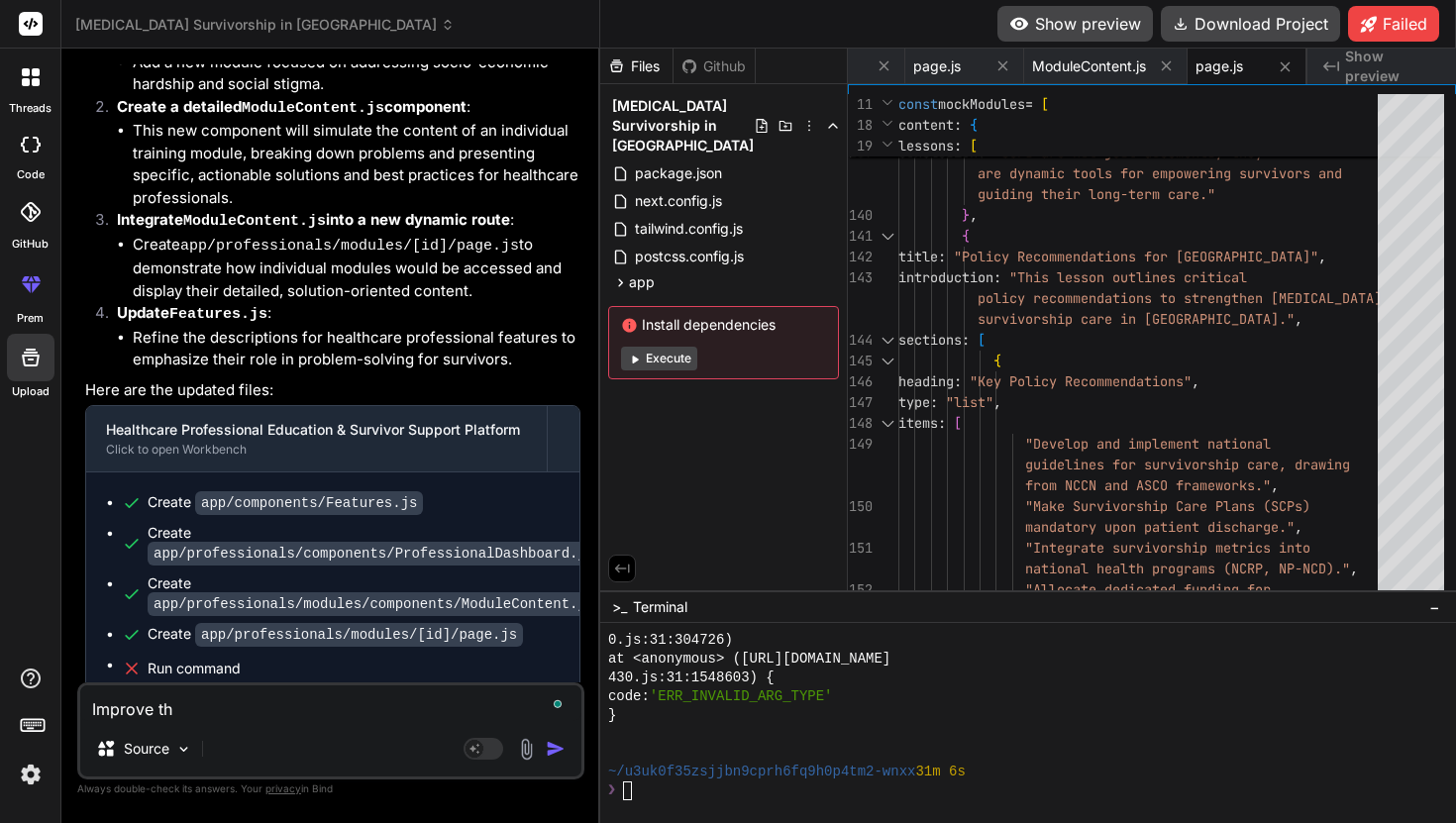 type on "Improve the" 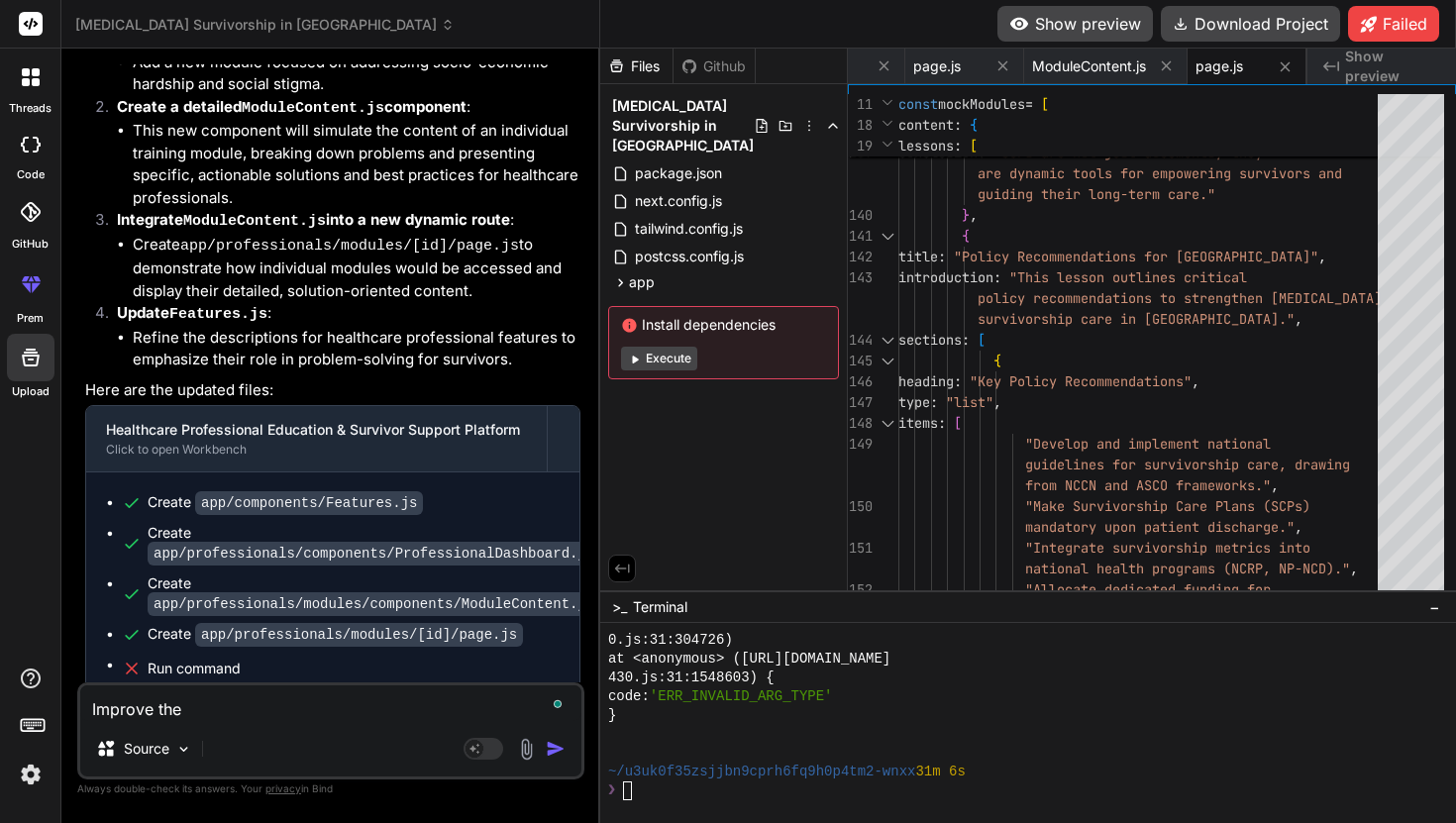 type on "Improve the" 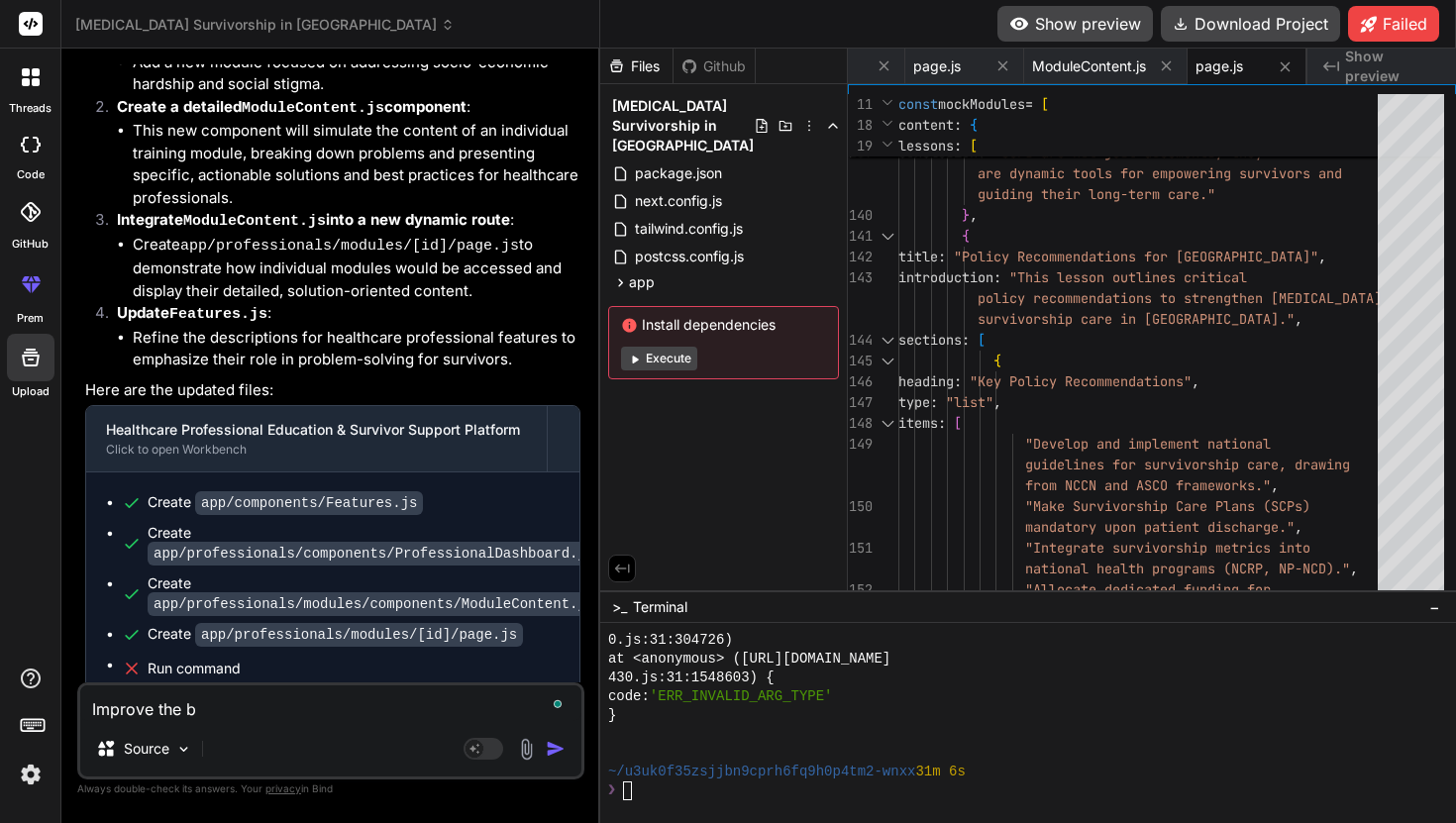 type on "Improve the ba" 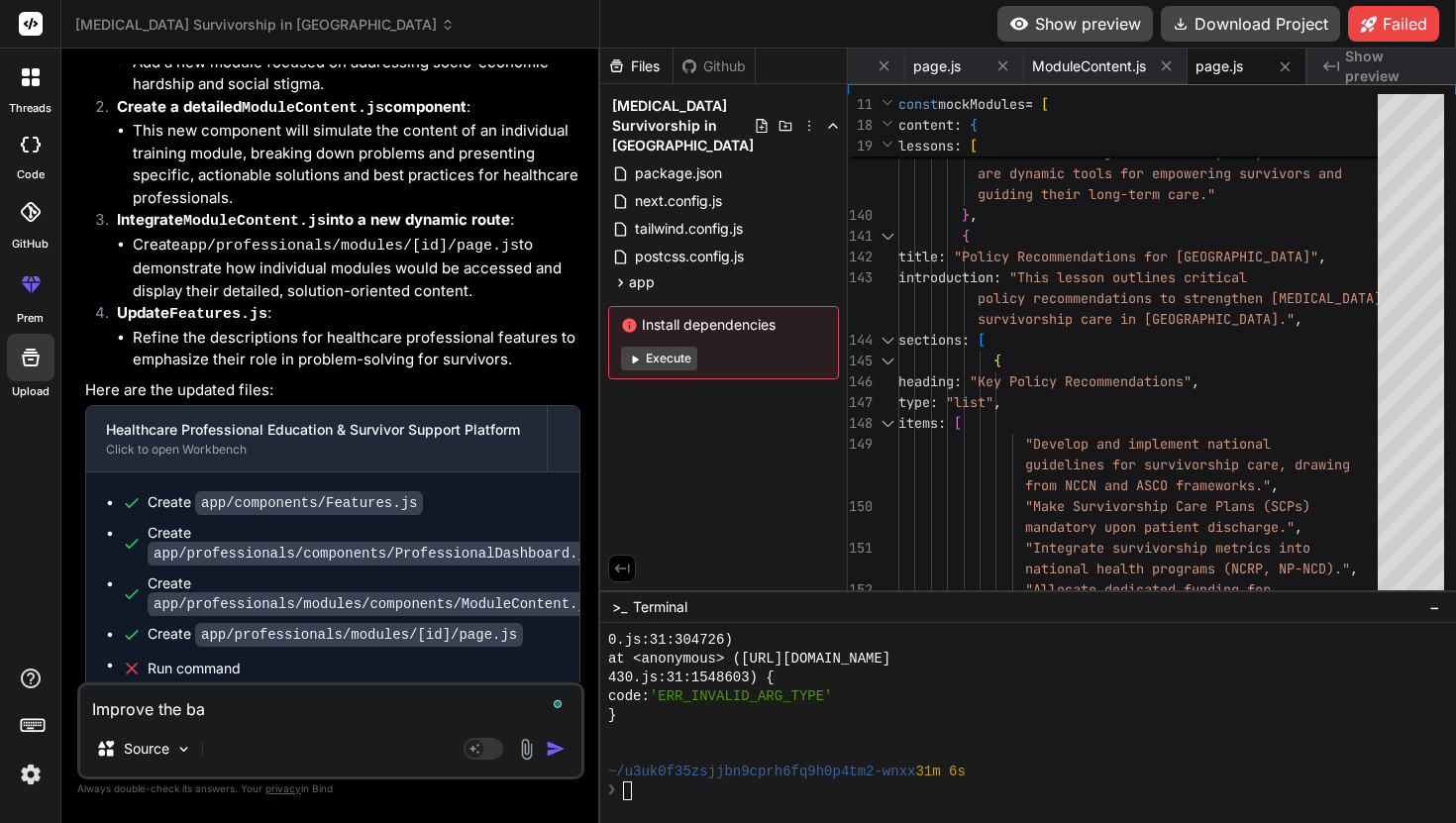 type on "Improve the bac" 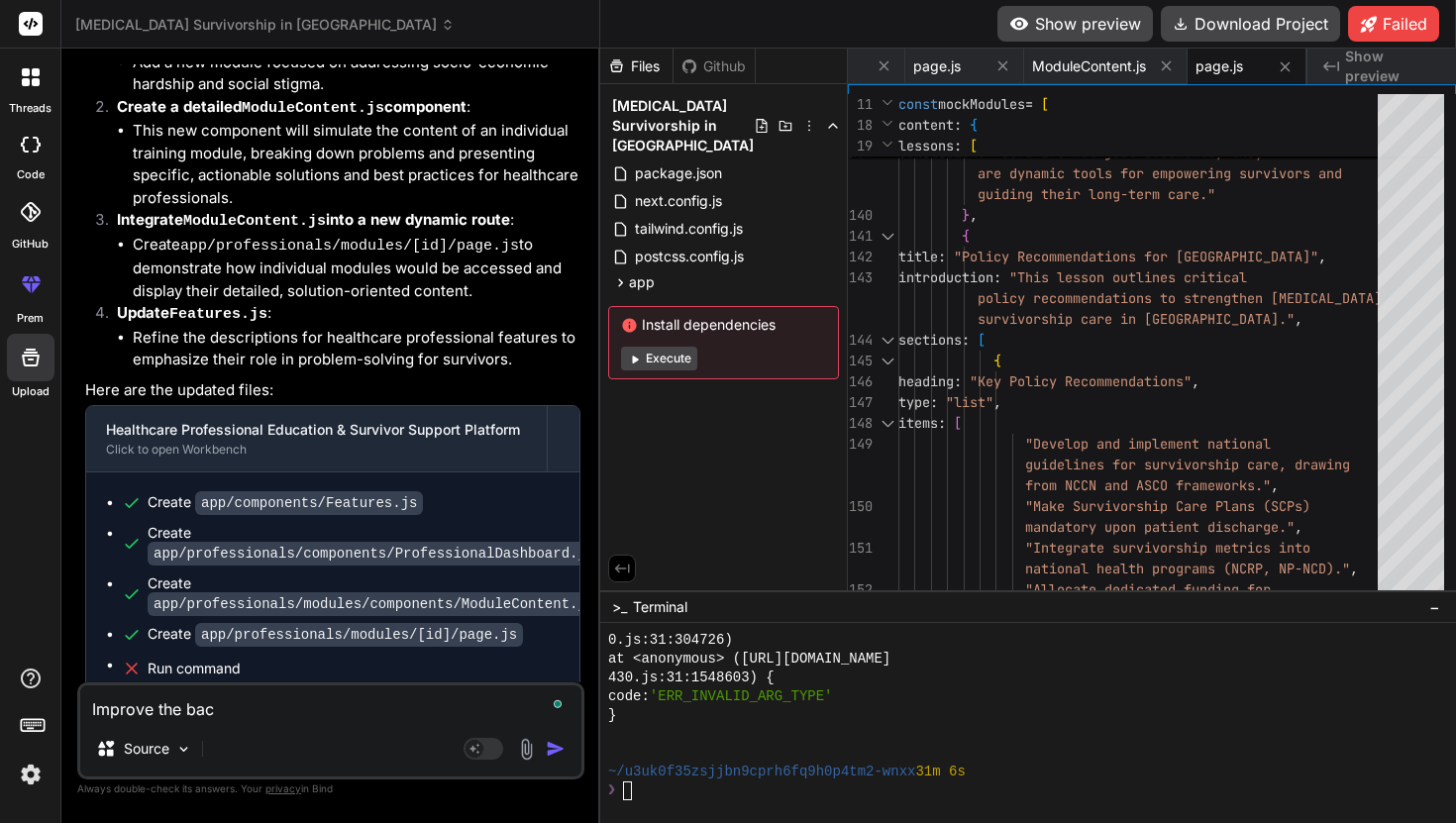 type on "Improve the back" 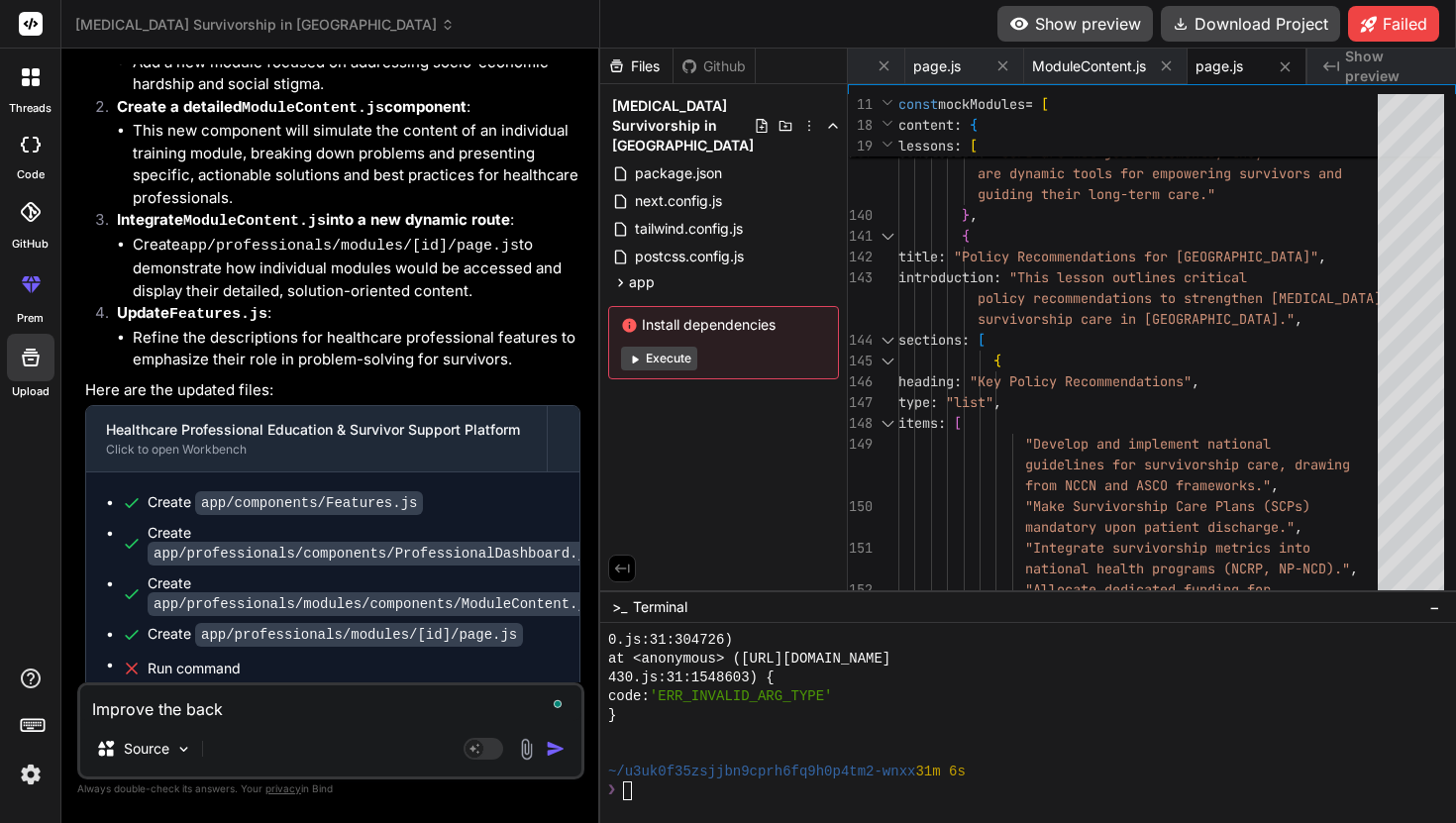 type on "Improve the backg" 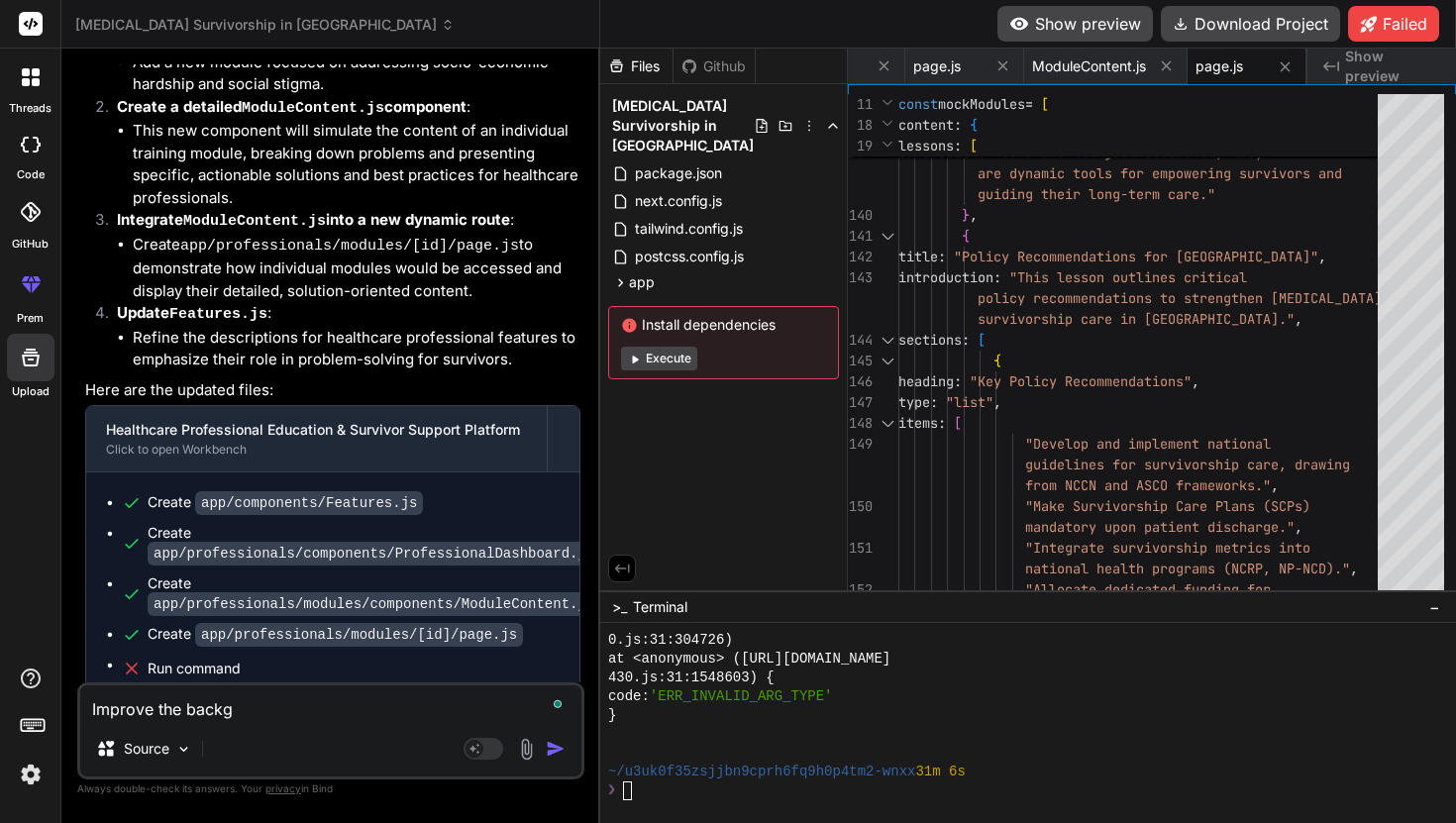 type on "Improve the backgr" 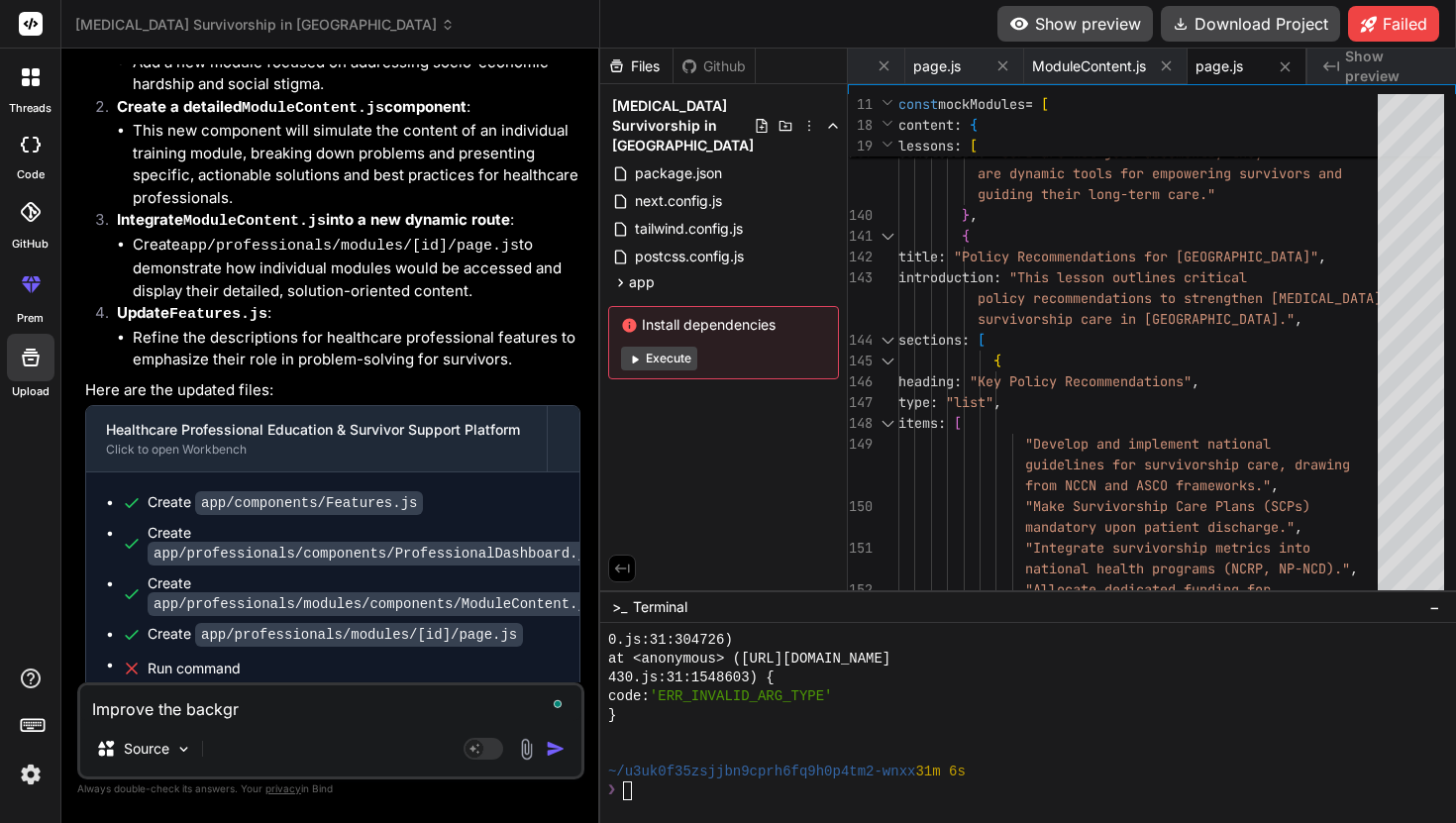 type on "Improve the backgro" 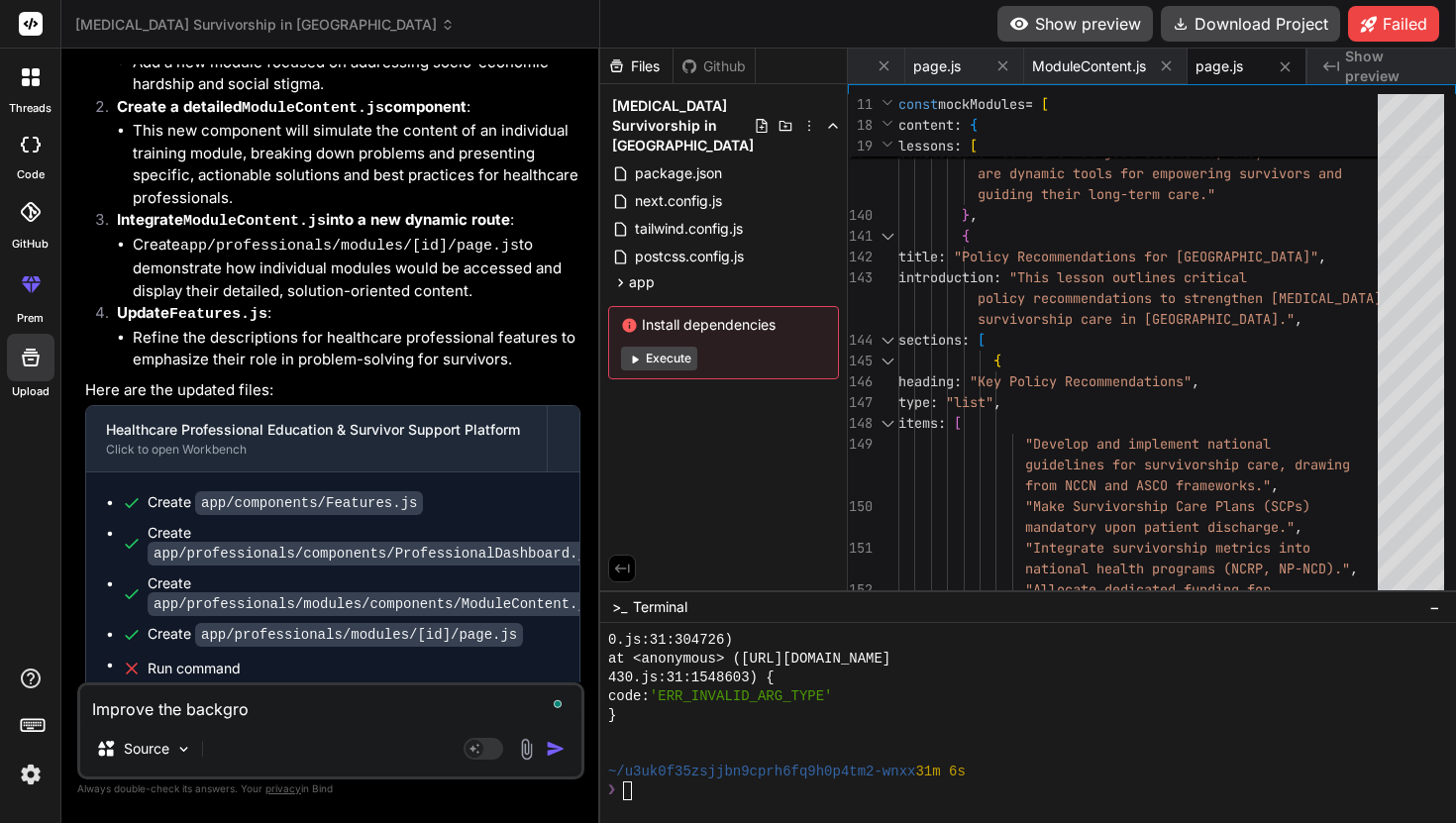 type on "Improve the backgrou" 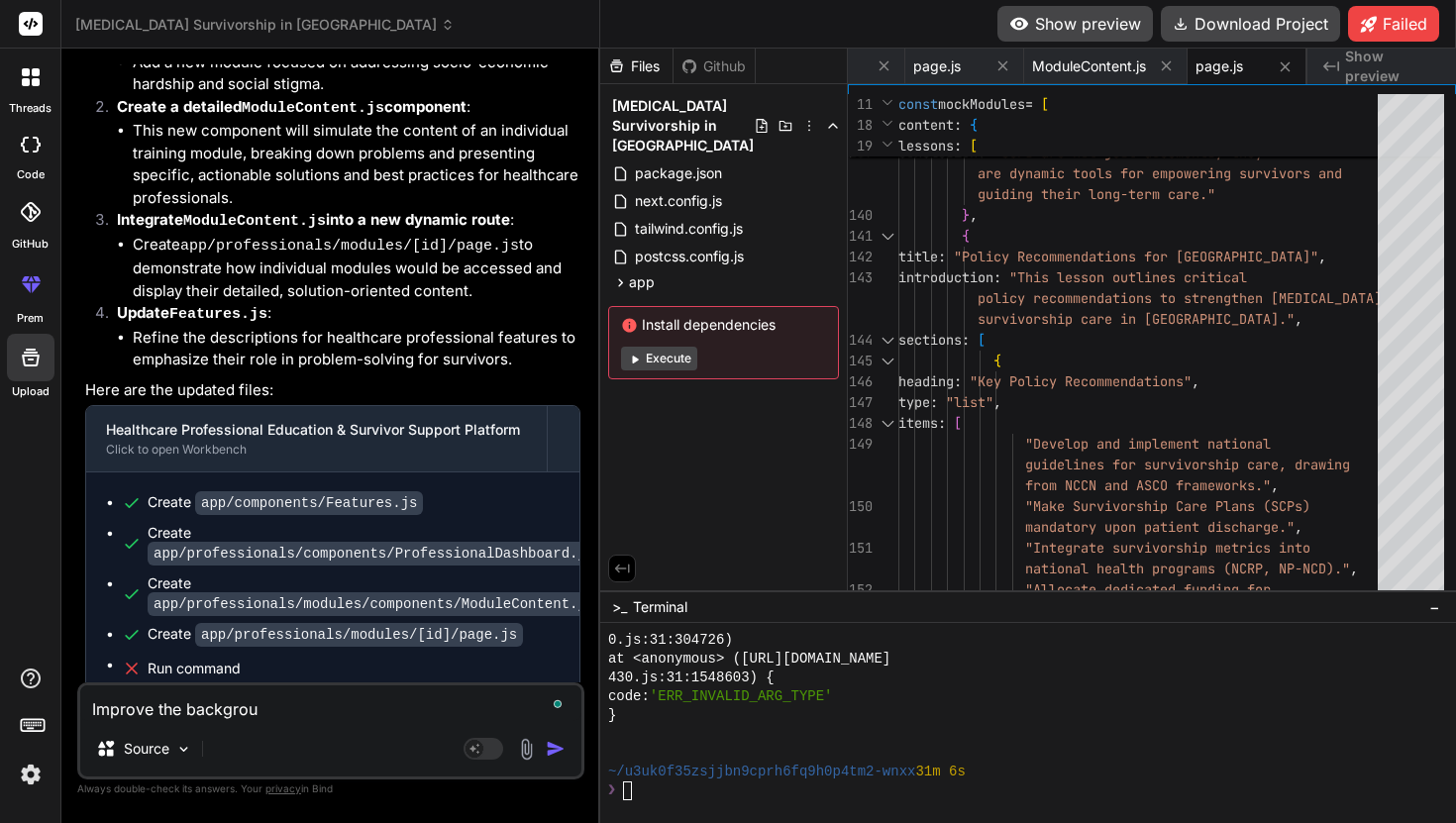 type on "Improve the backgroun" 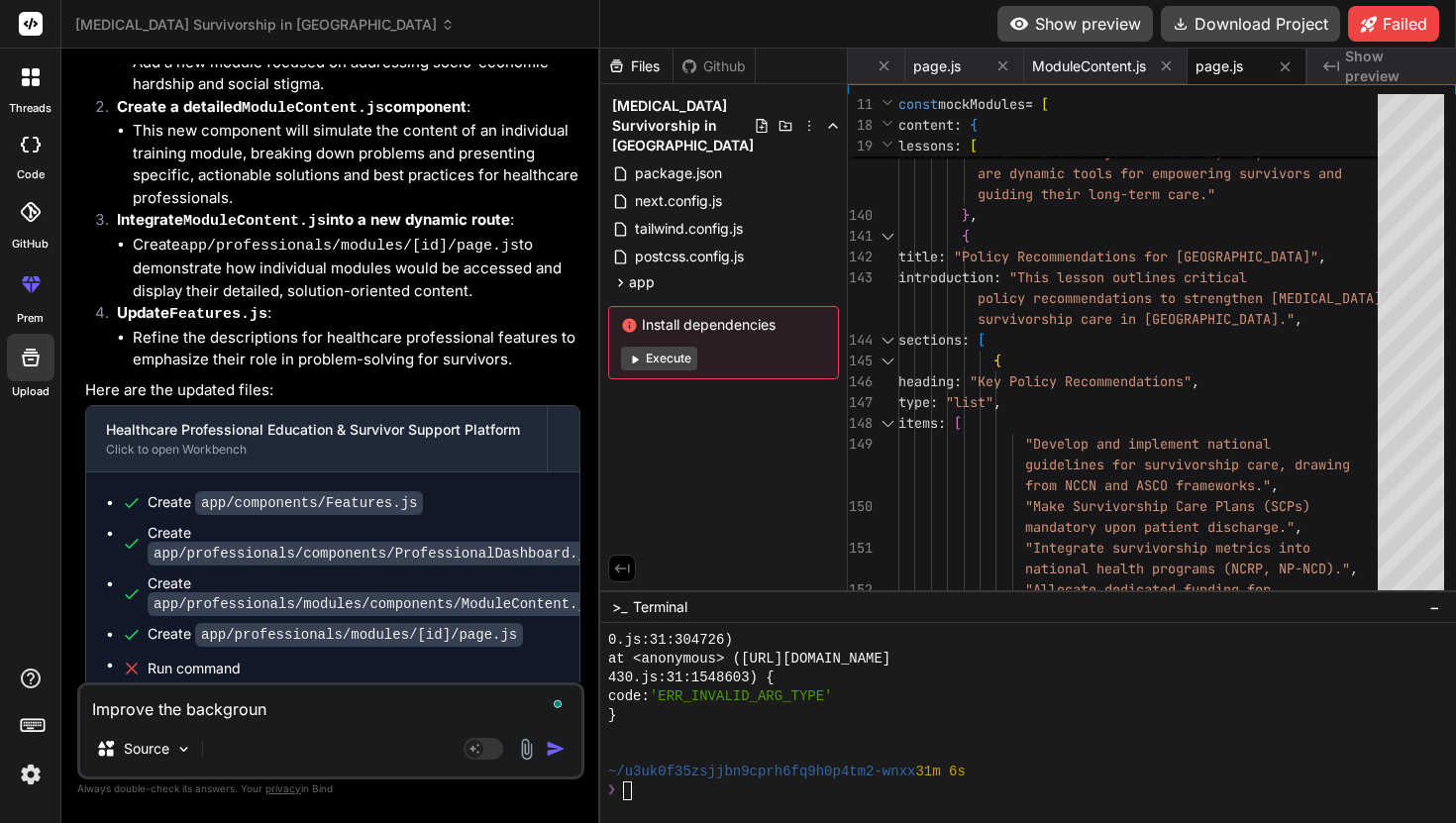 type on "x" 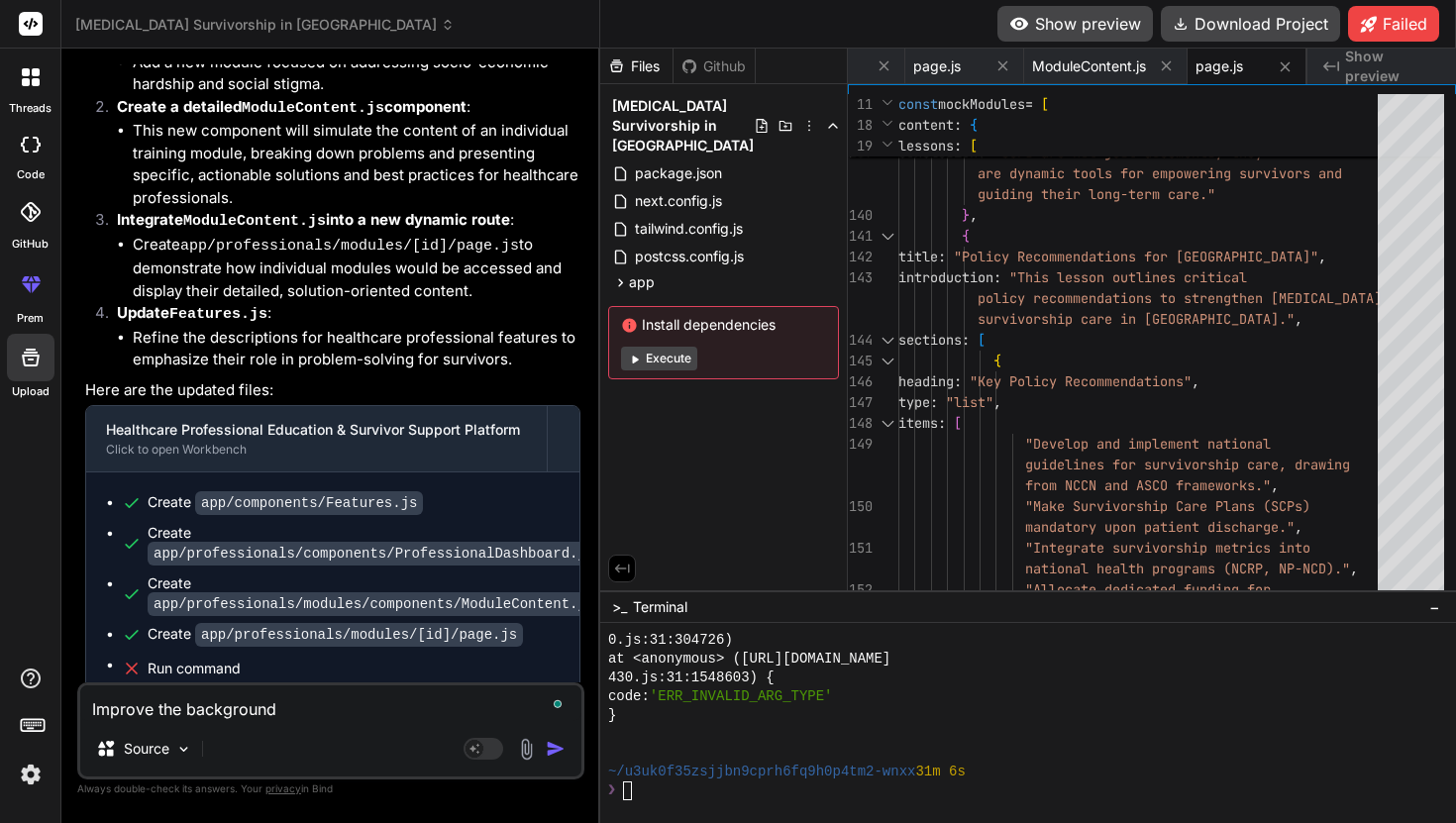 type on "Improve the background" 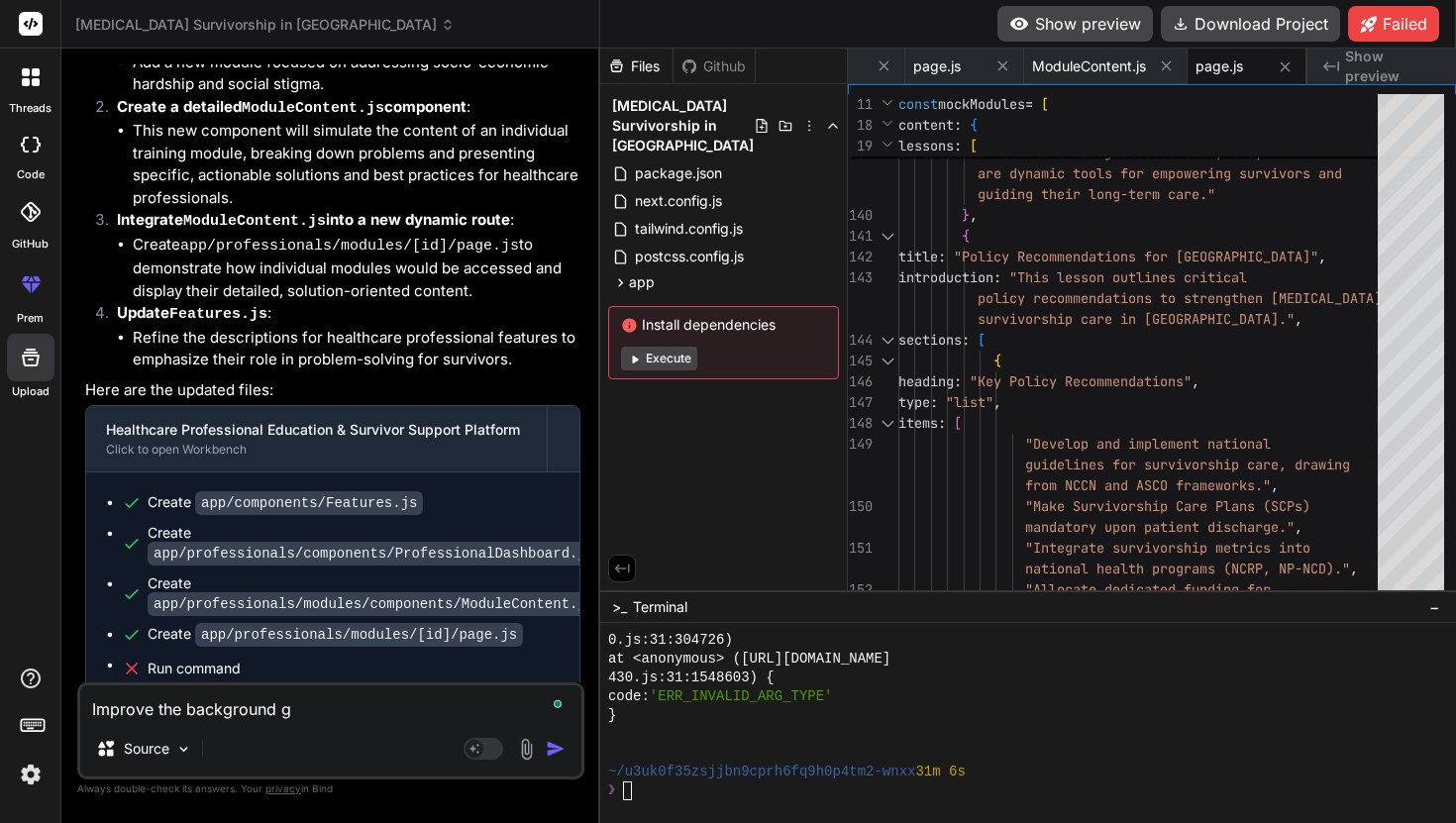 type on "Improve the background gi" 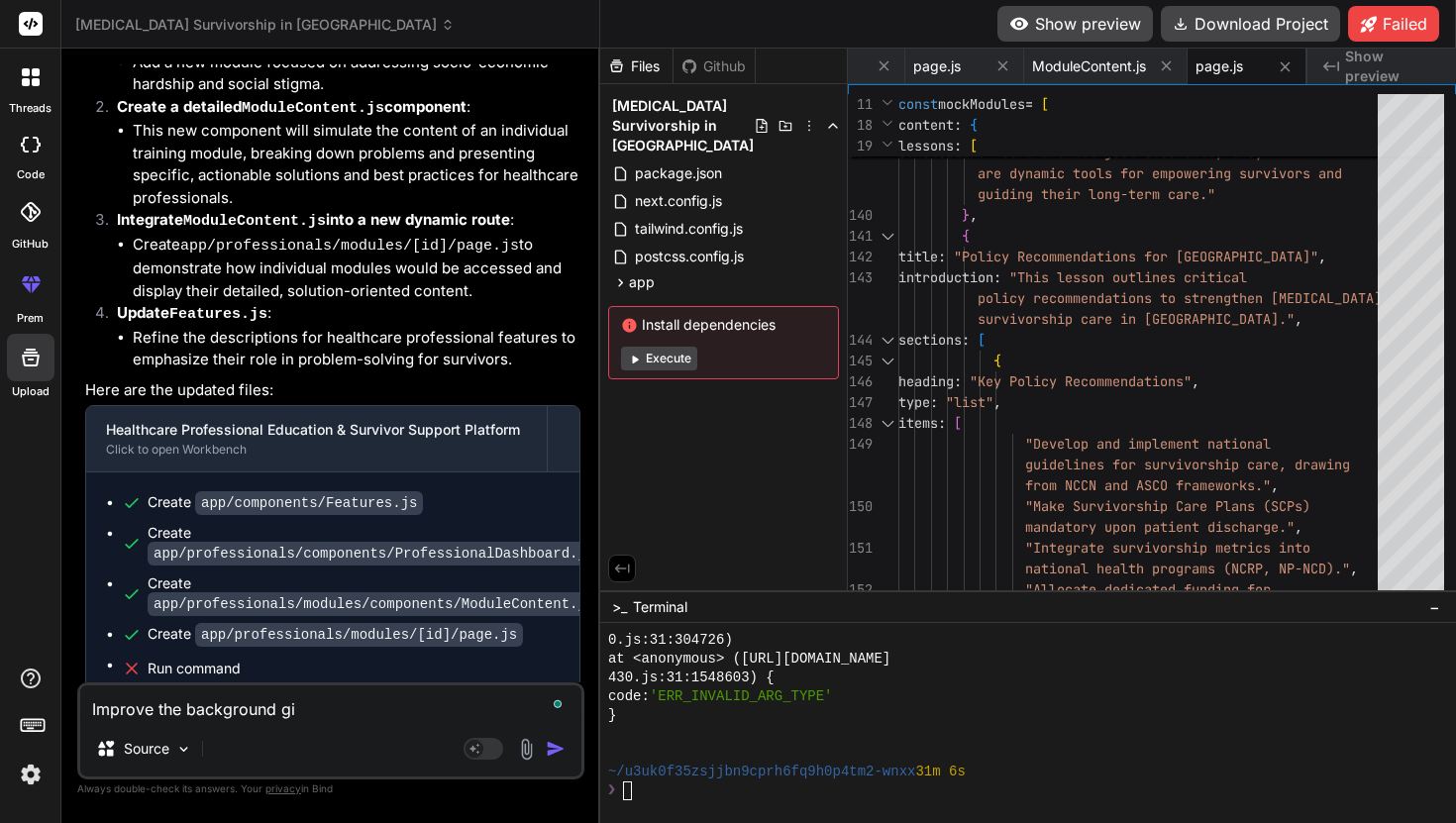 type on "Improve the background giv" 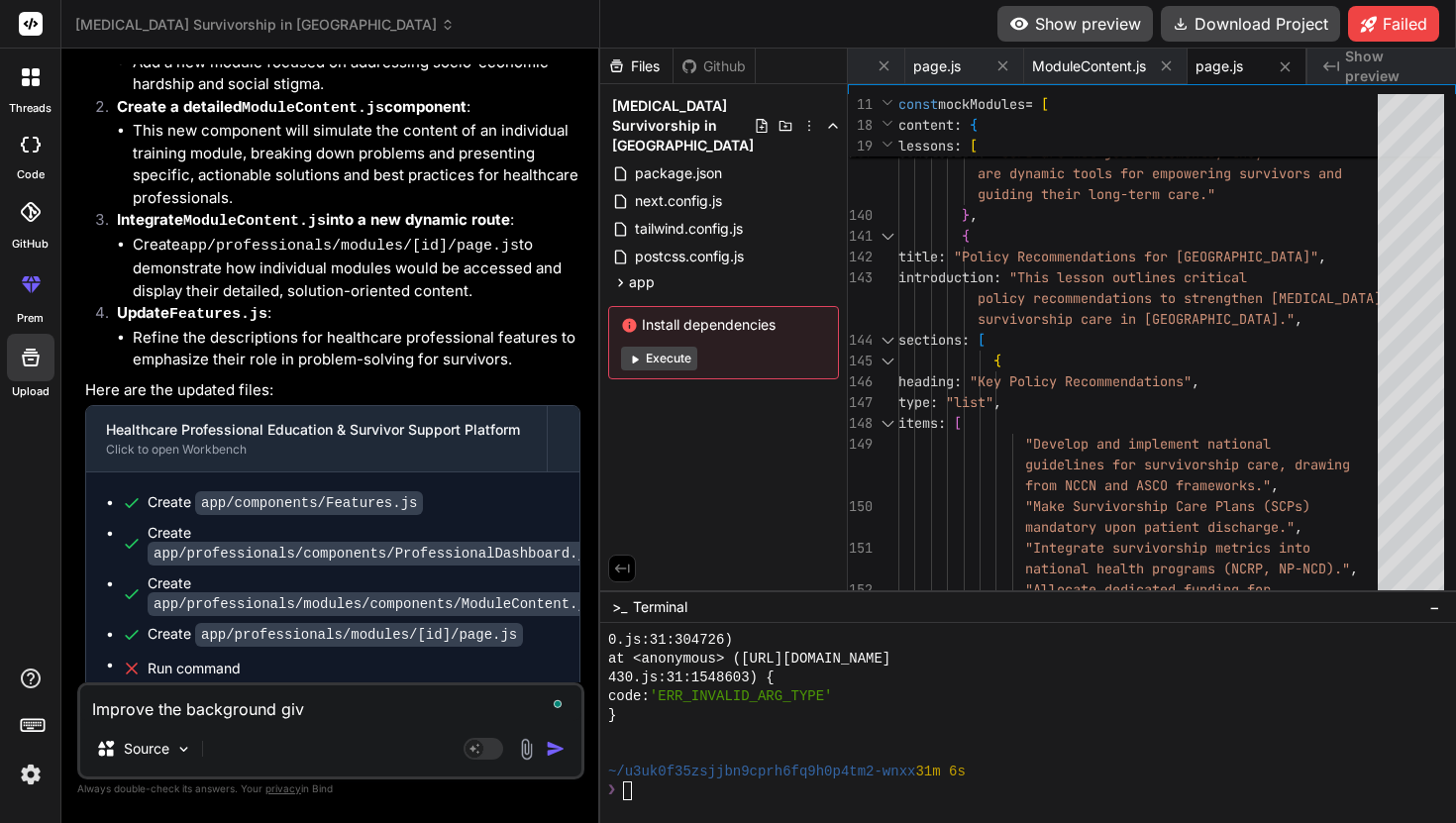 type on "Improve the background givi" 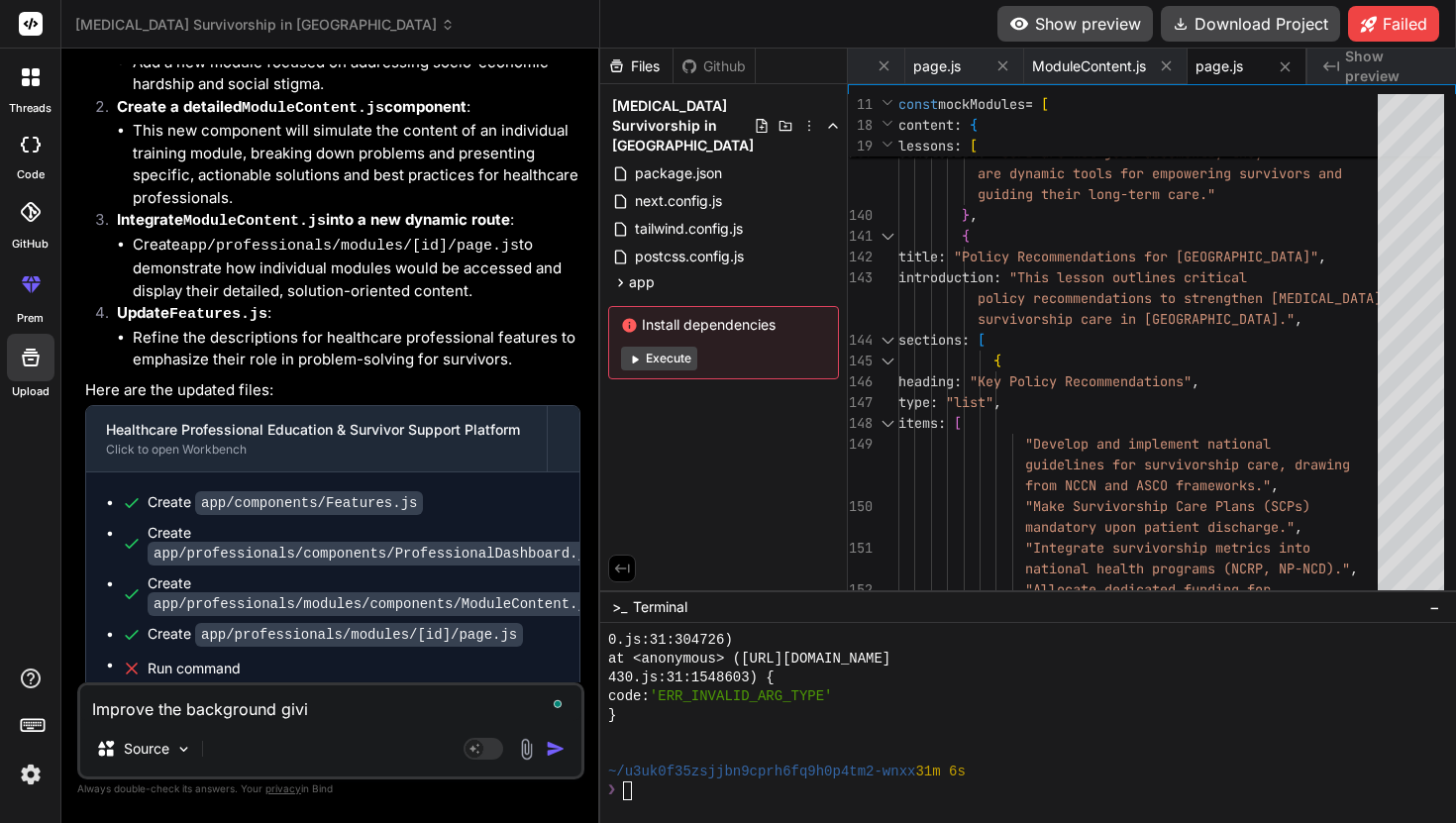 type on "Improve the background givin" 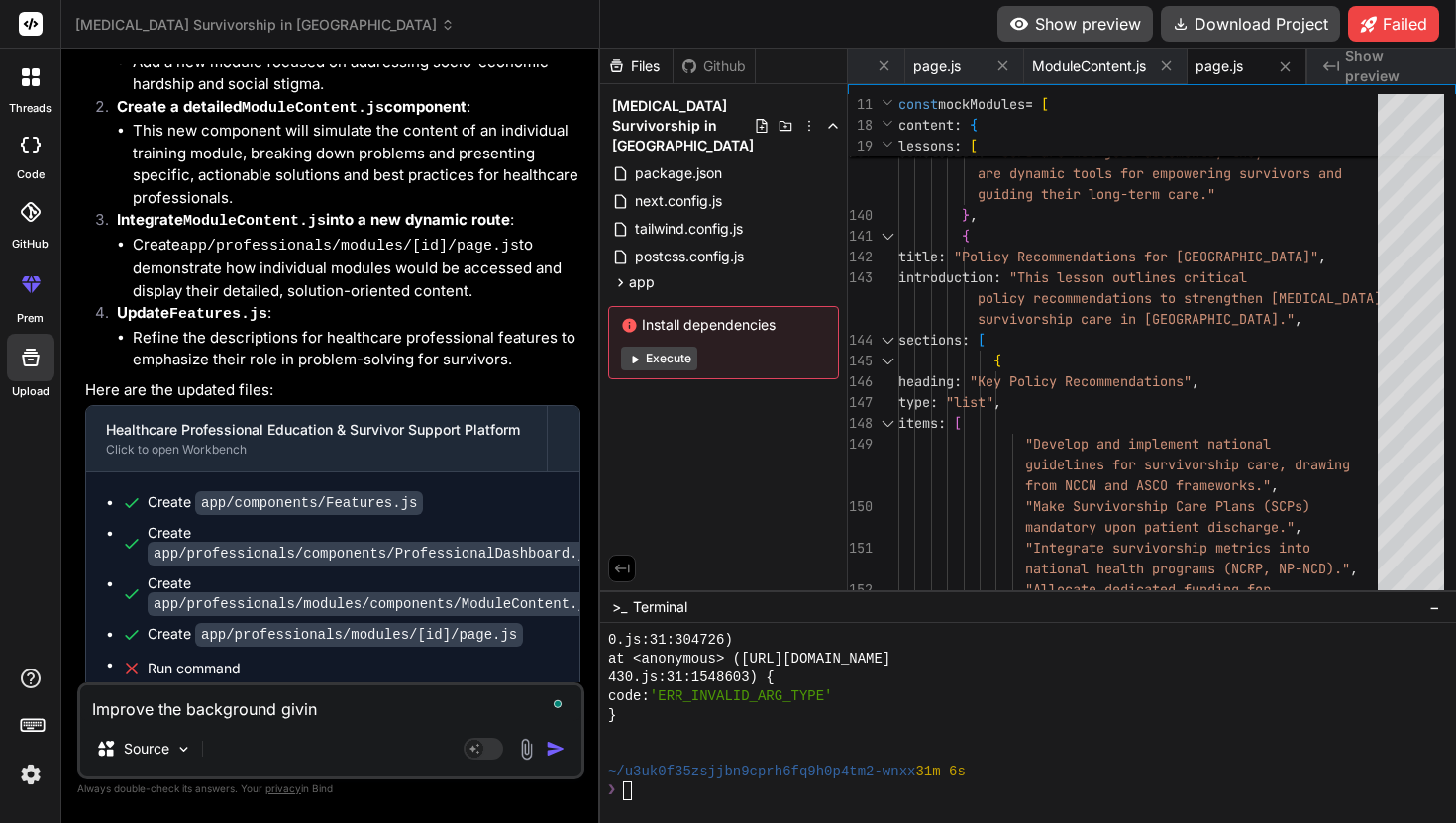 type on "Improve the background givini" 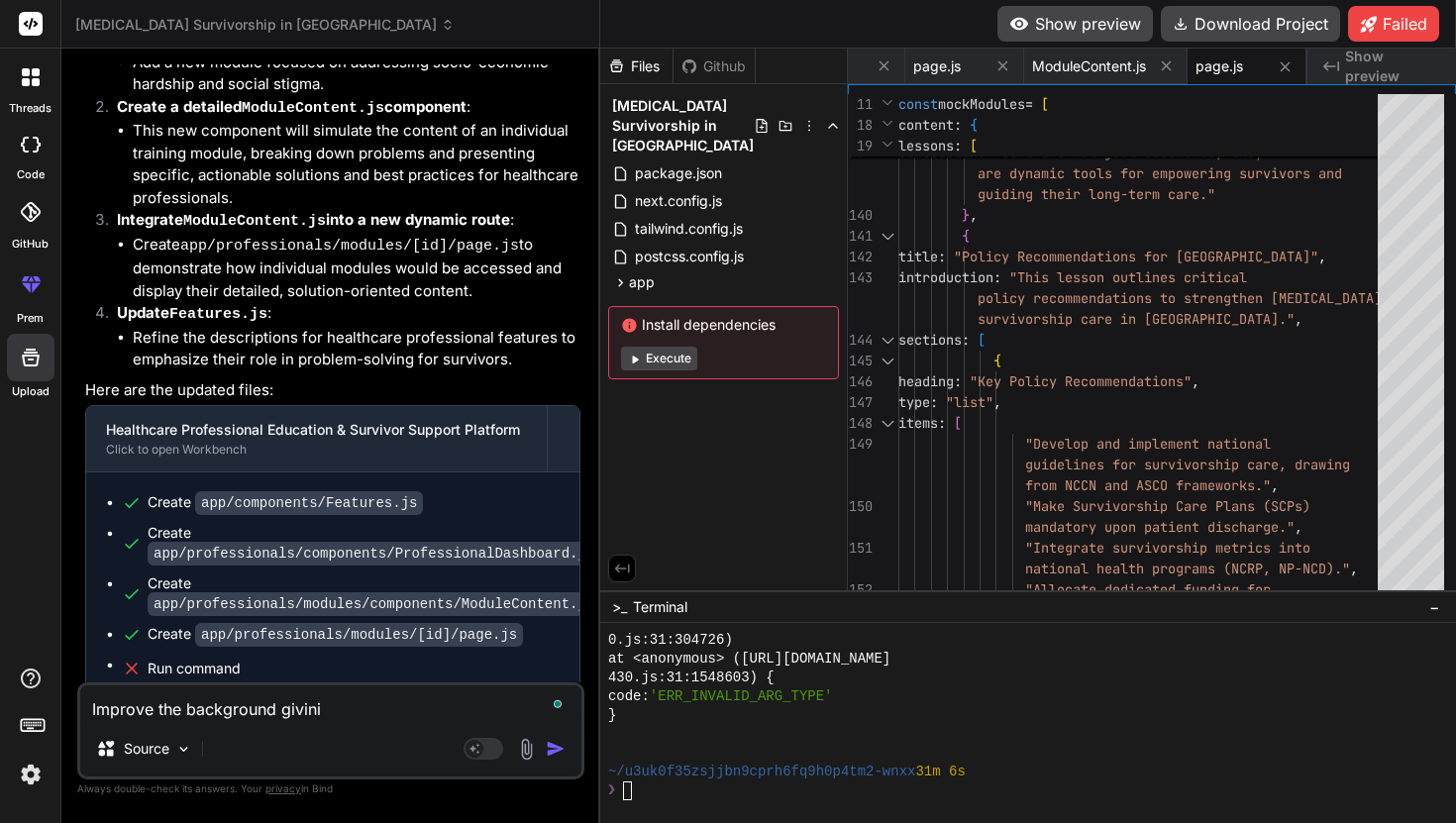 type on "Improve the background [DEMOGRAPHIC_DATA]" 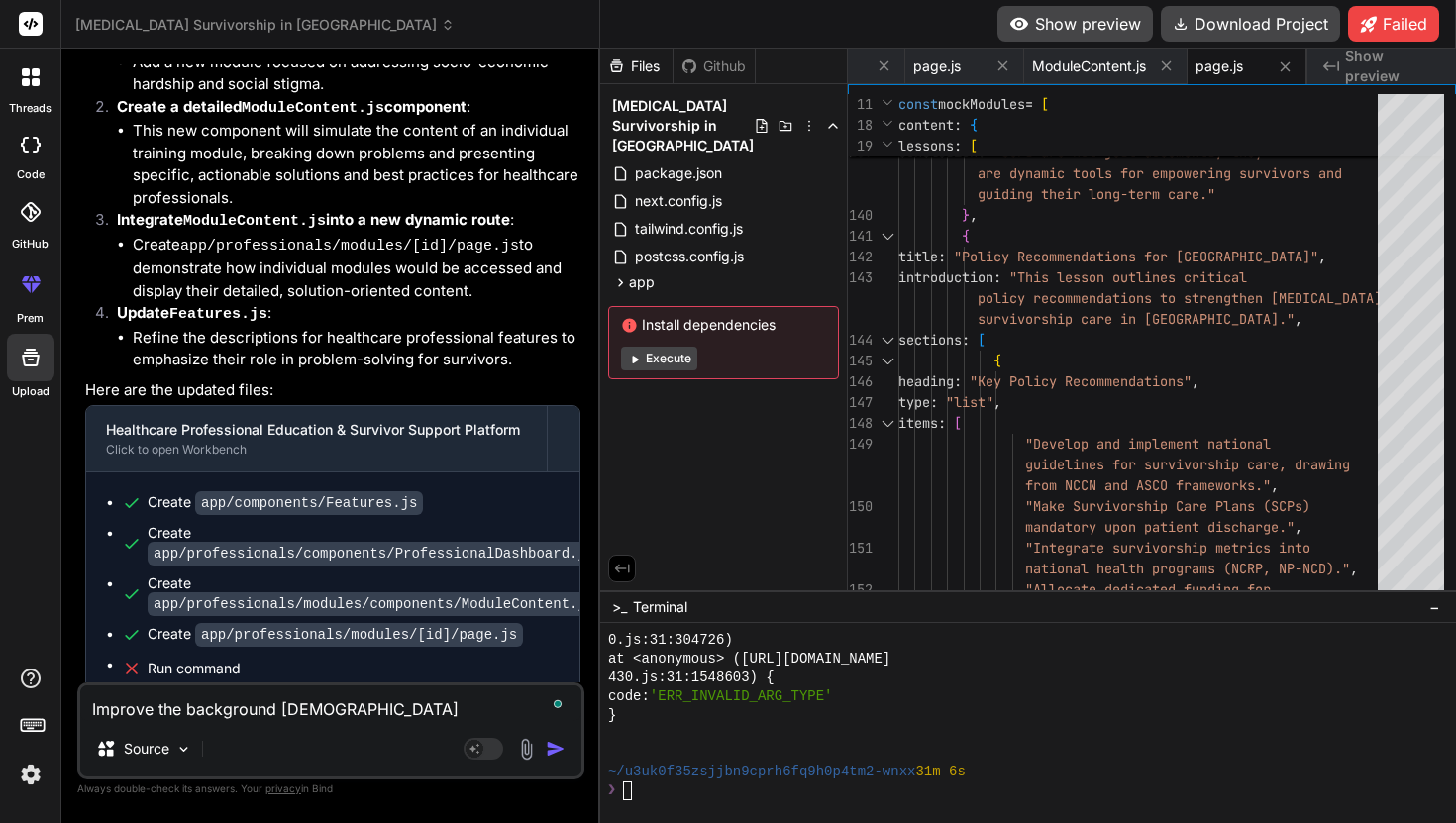 type on "Improve the background givining" 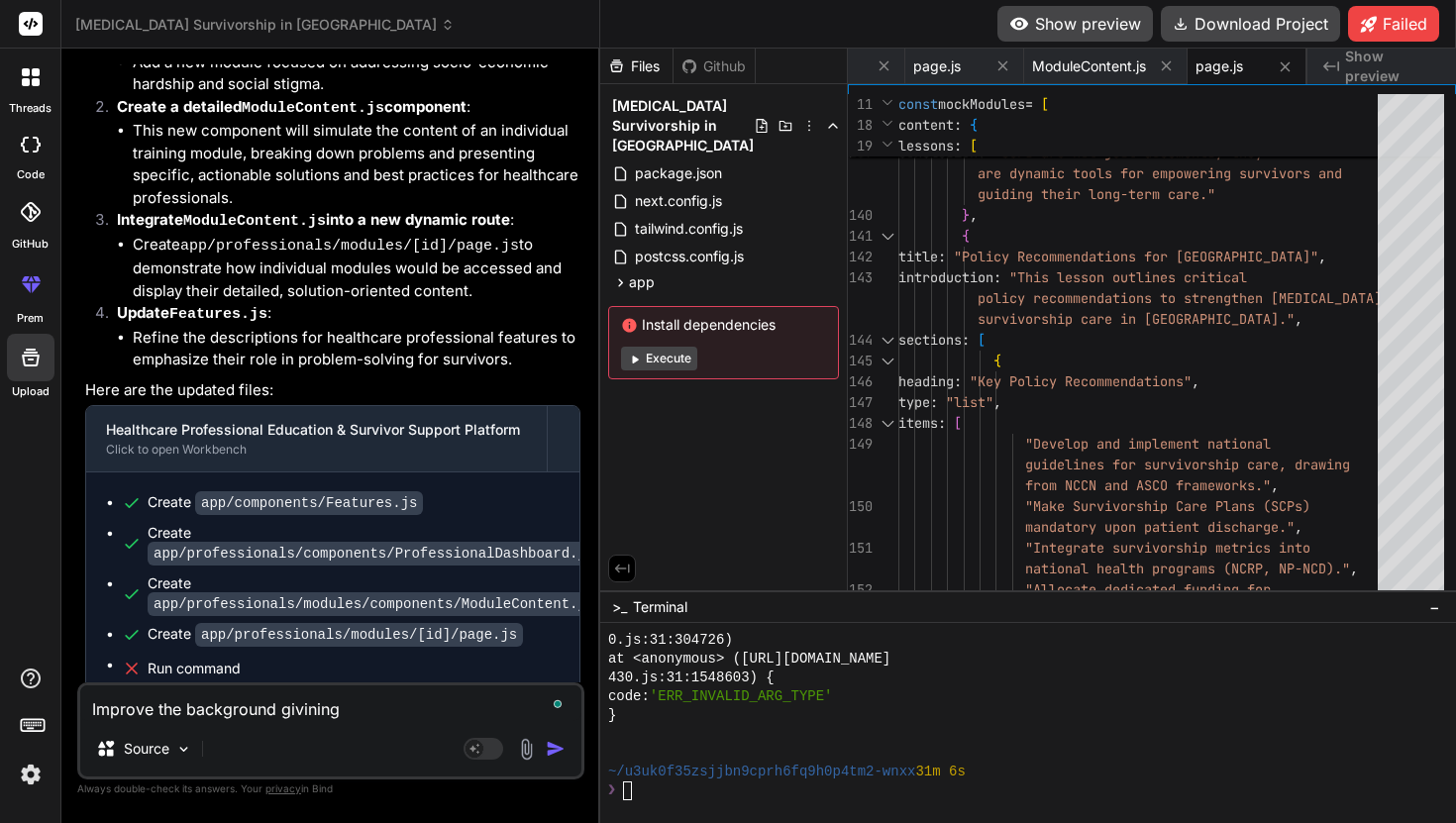 type on "Improve the background givining" 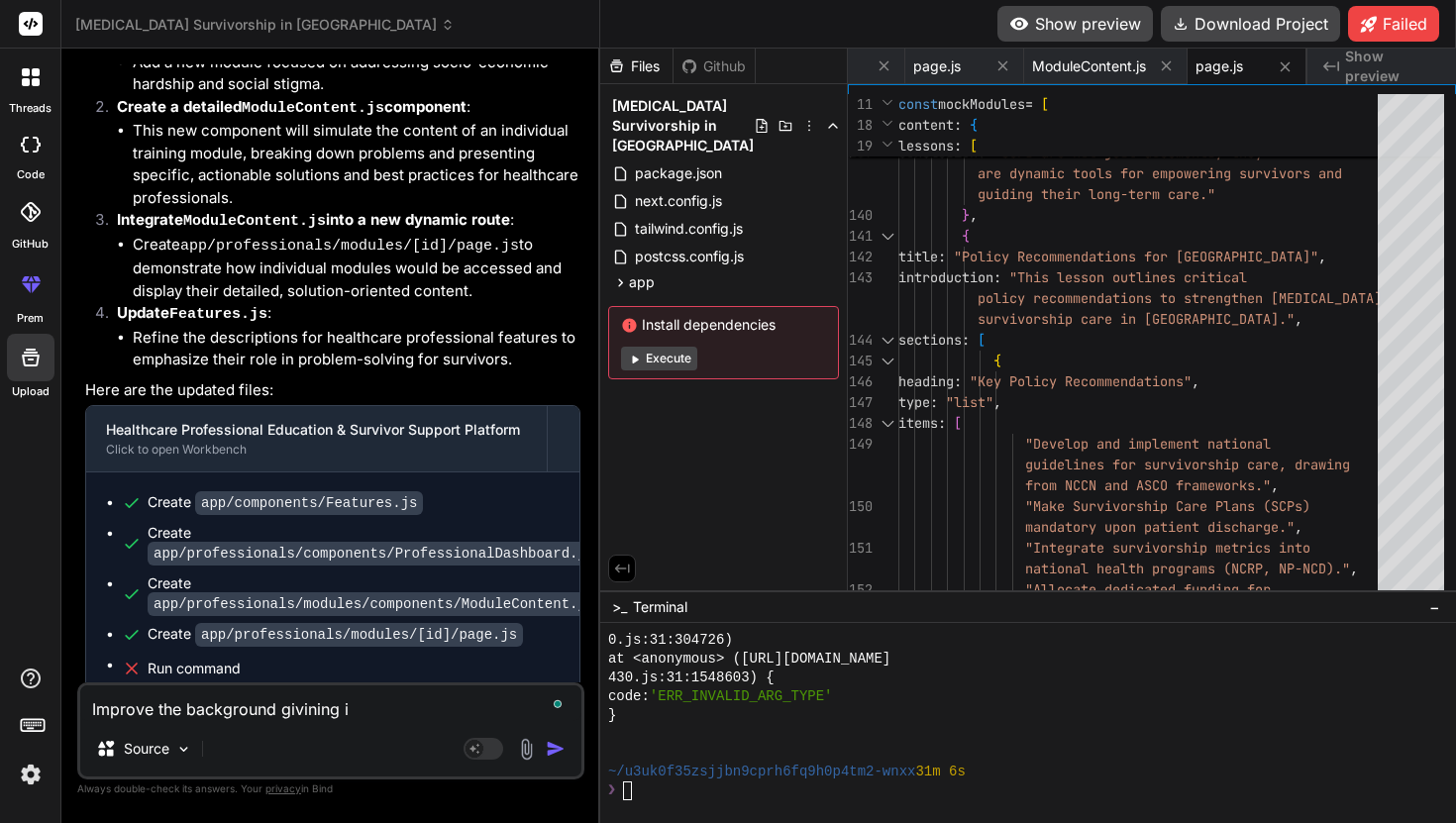 type on "Improve the background givining it" 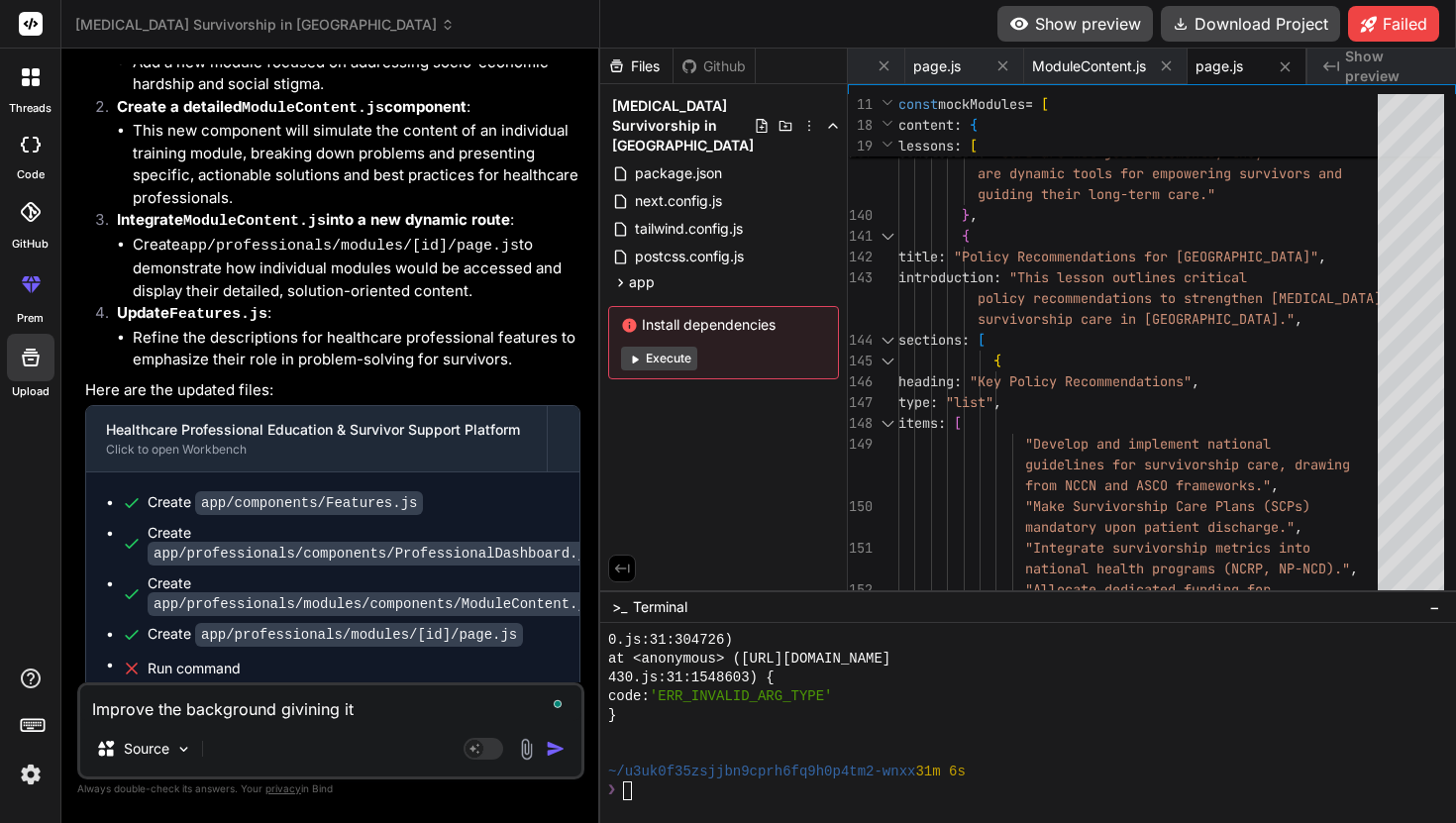 type on "Improve the background givining it" 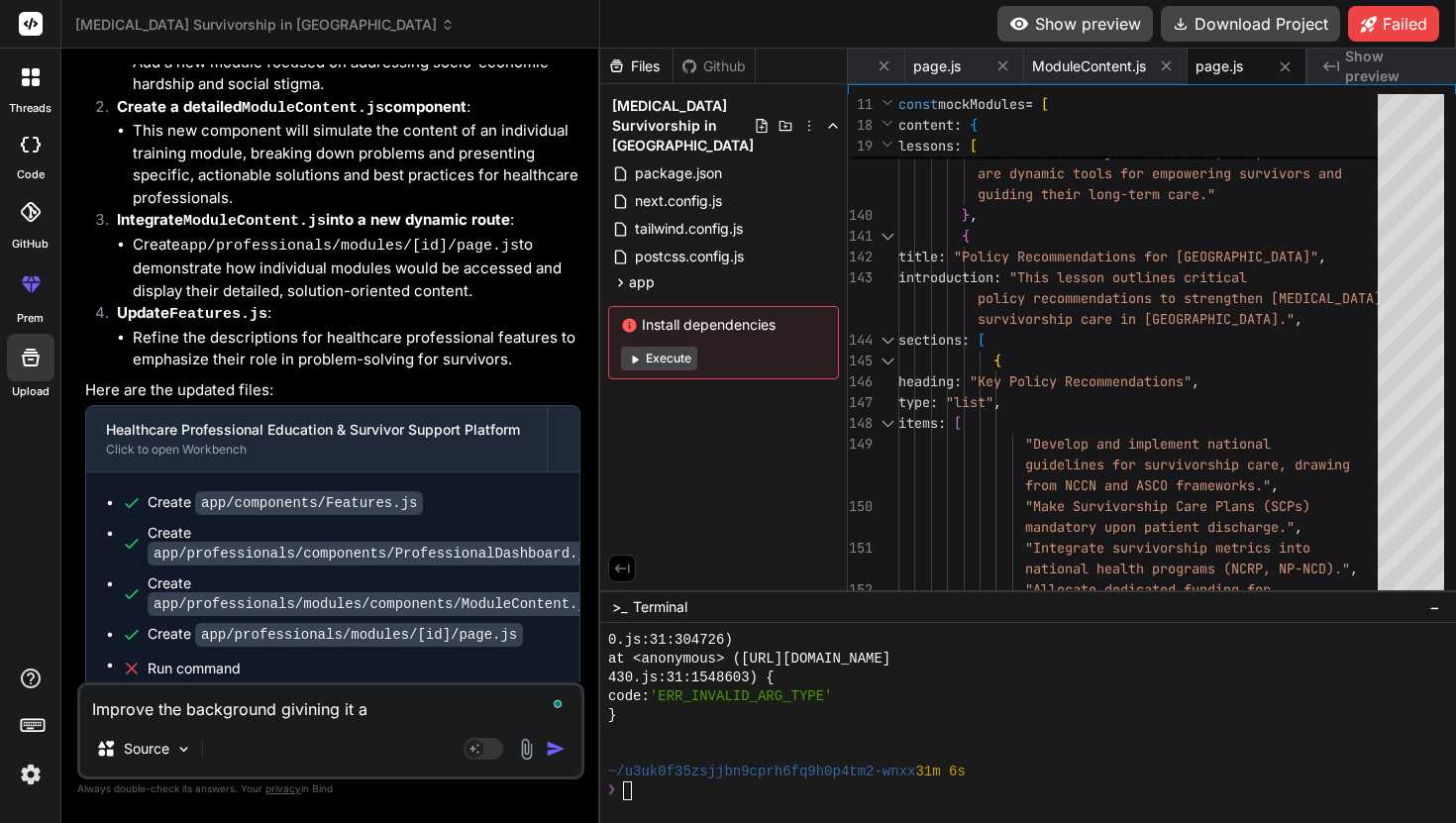 type on "x" 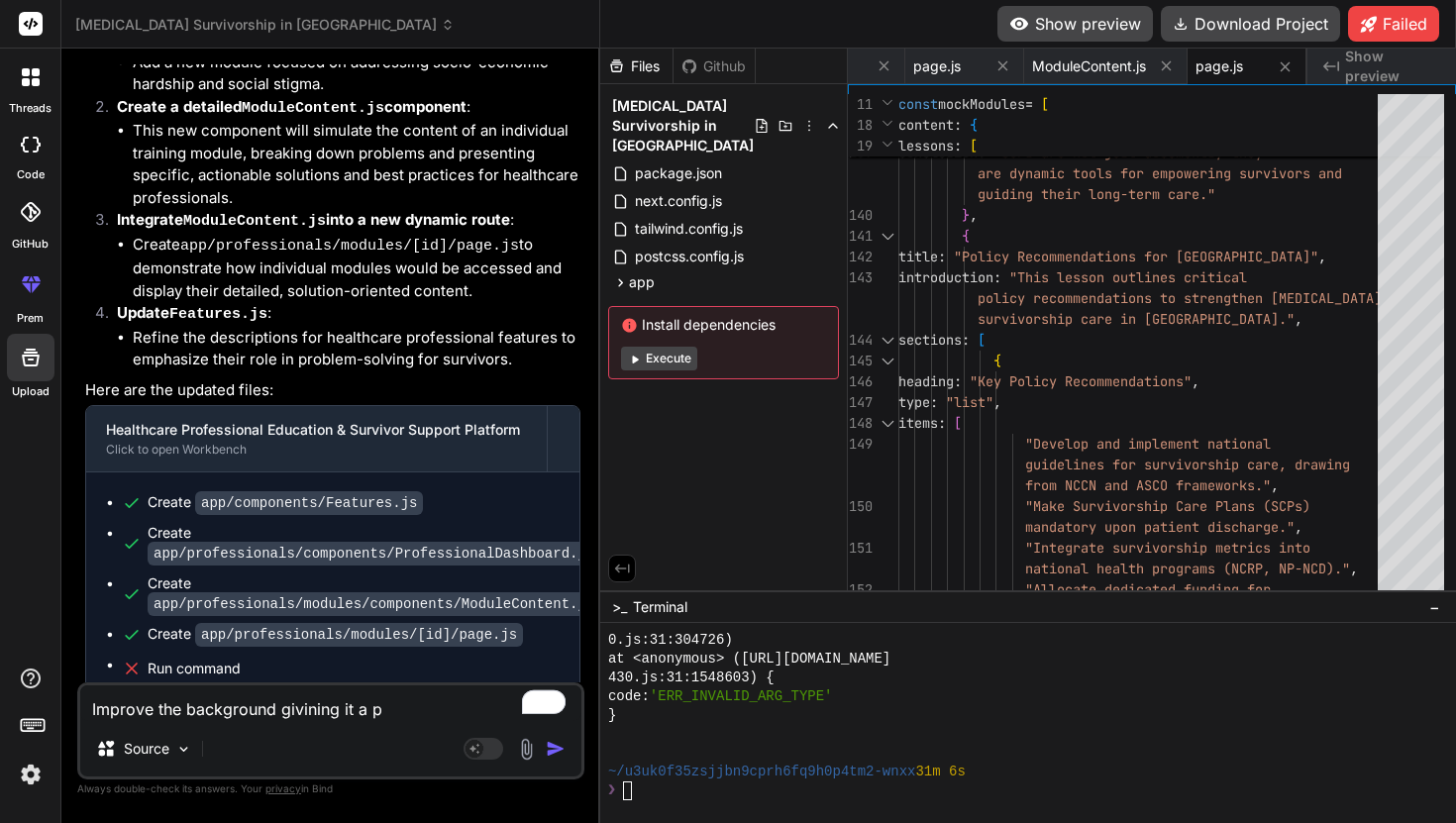 type on "Improve the background givining it a pr" 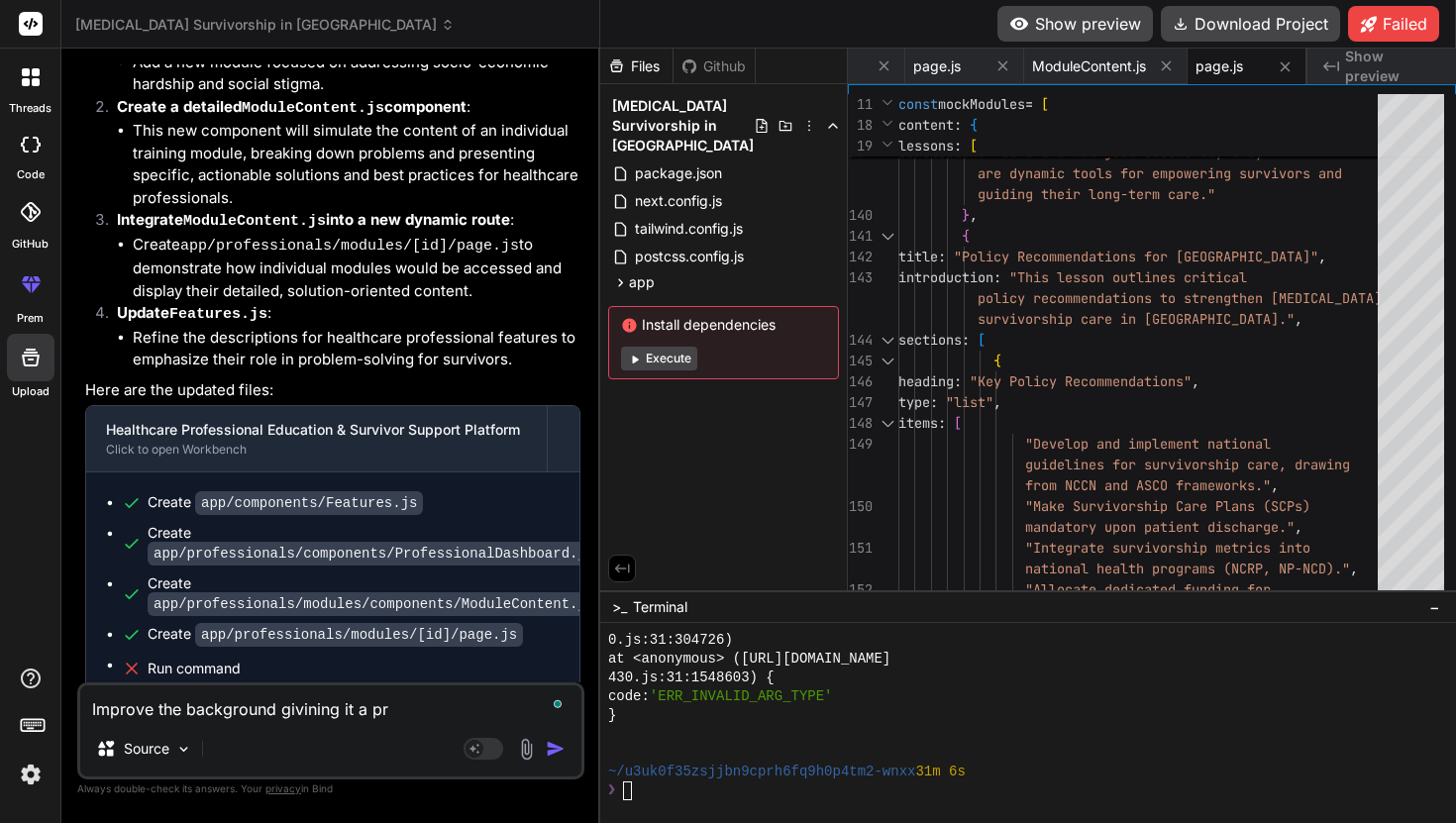 type on "Improve the background givining it a pro" 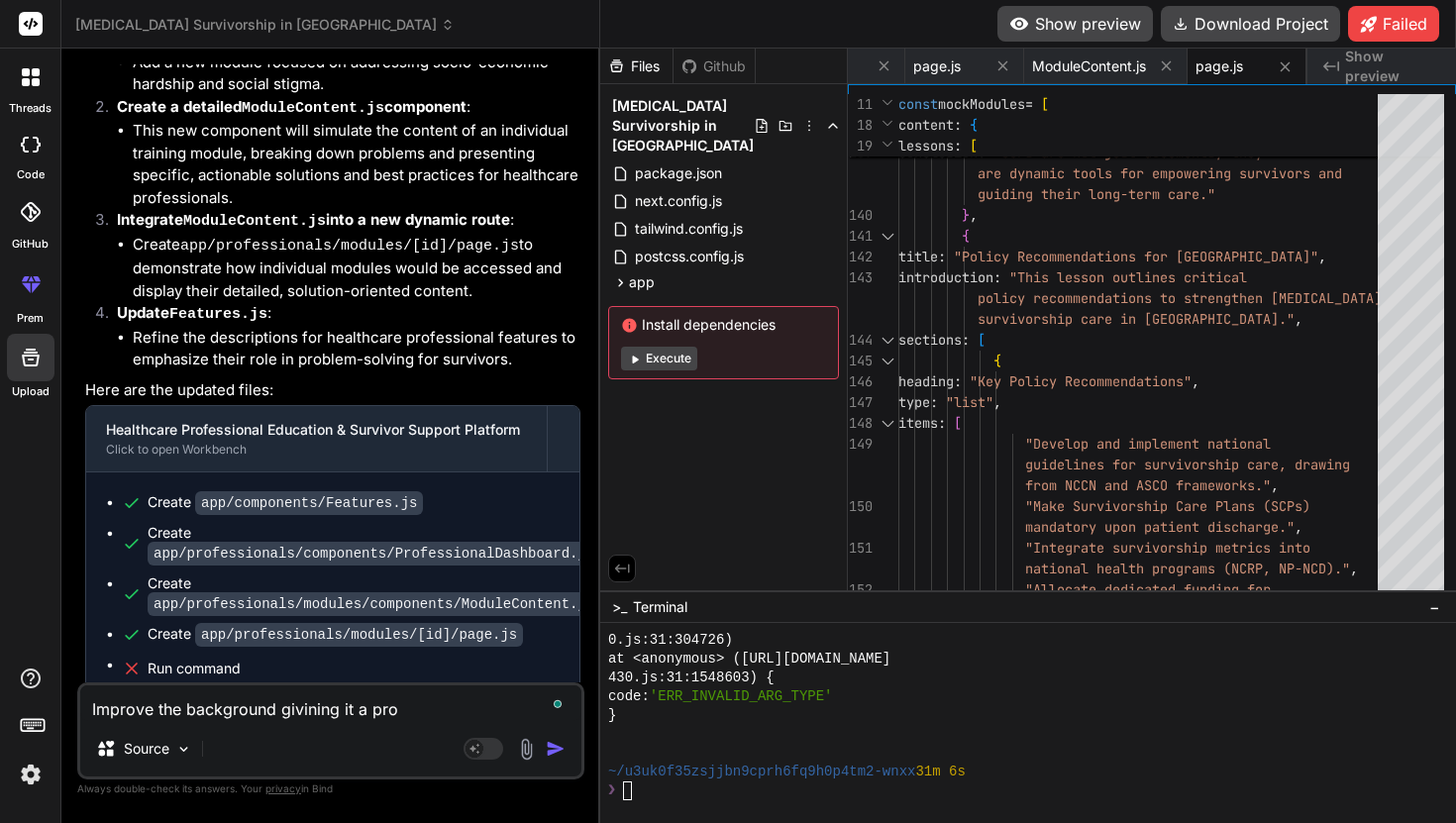type on "Improve the background givining it a prof" 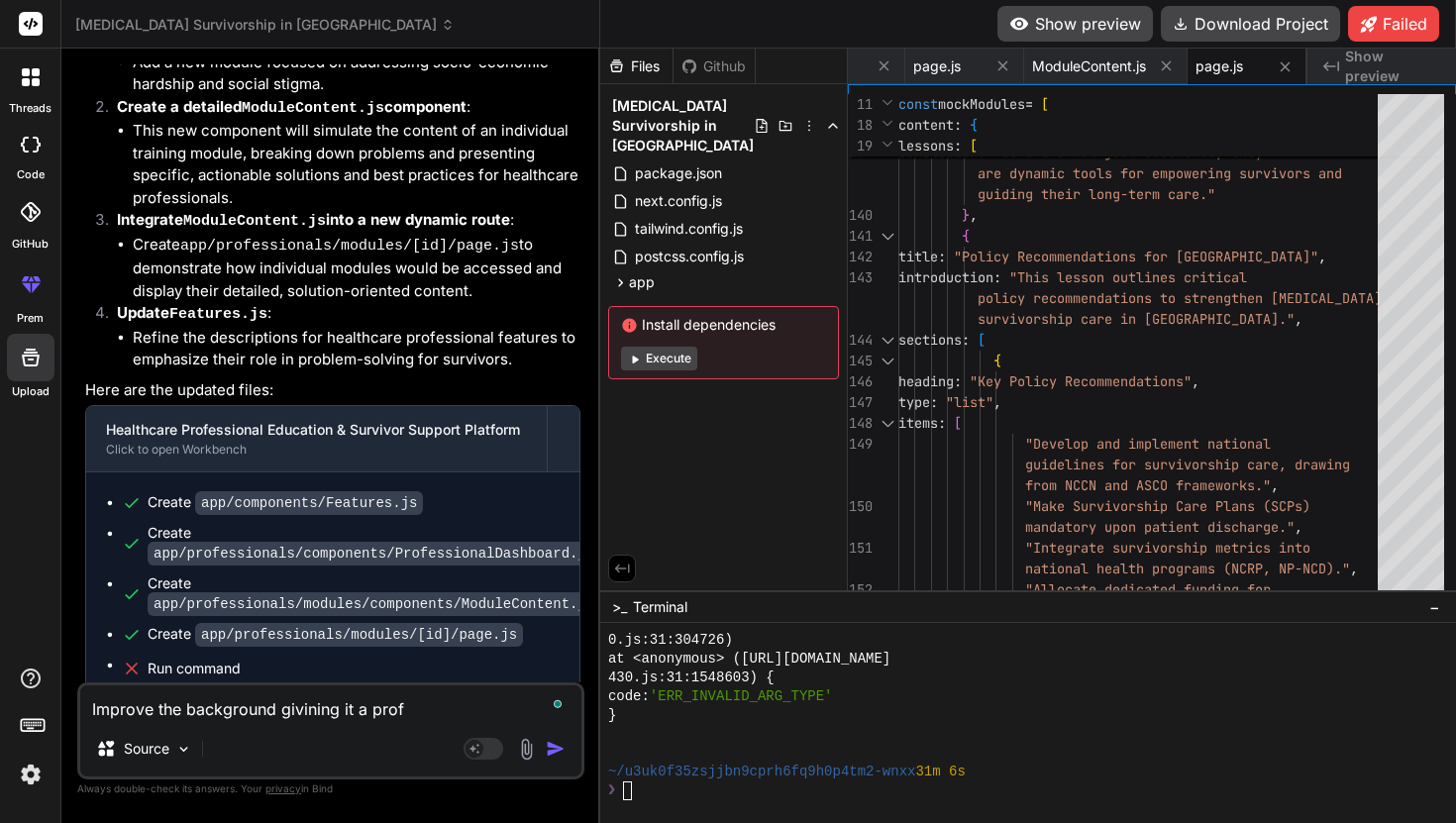 type on "Improve the background givining it a profe" 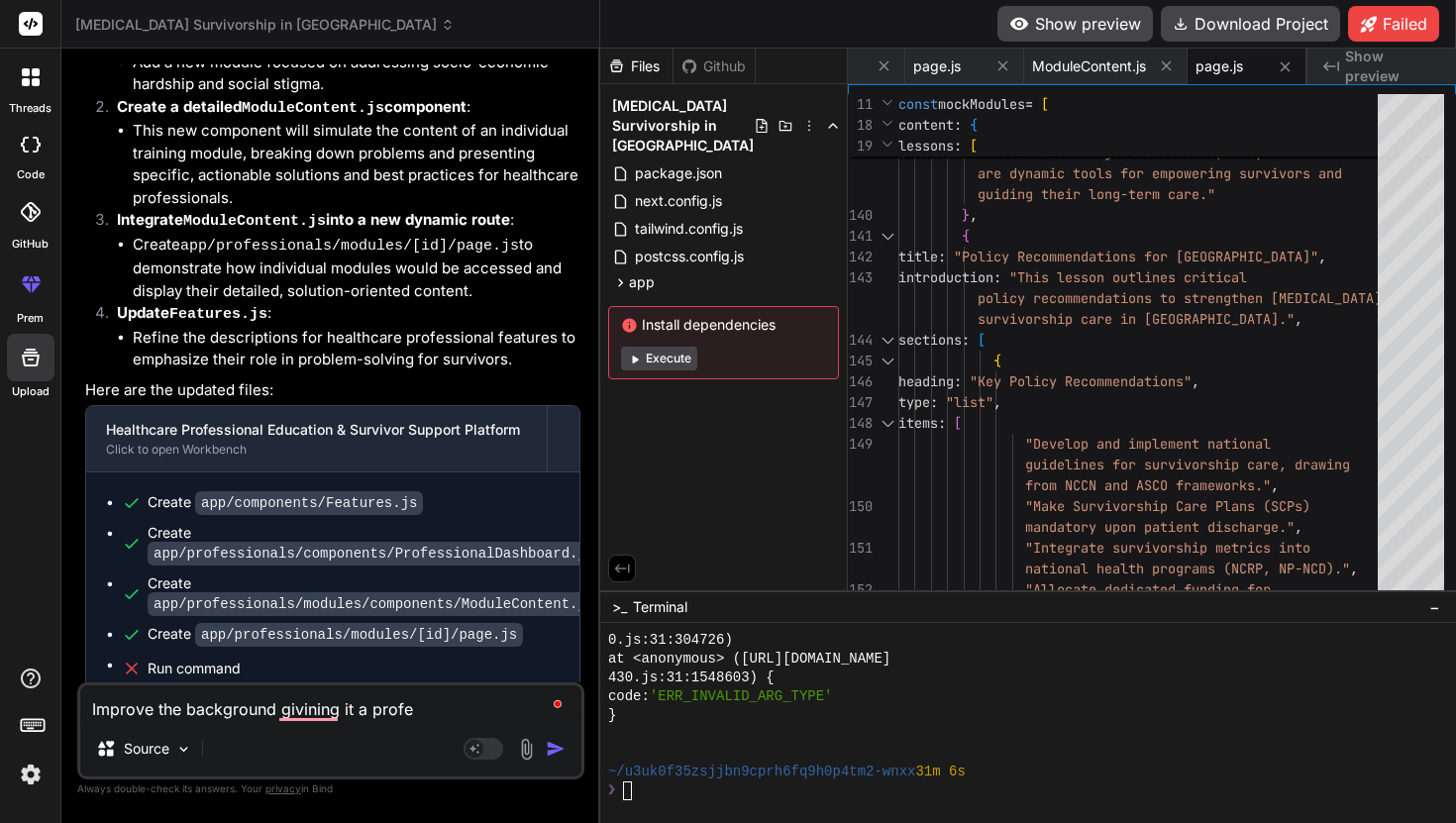 type on "Improve the background givining it a profes" 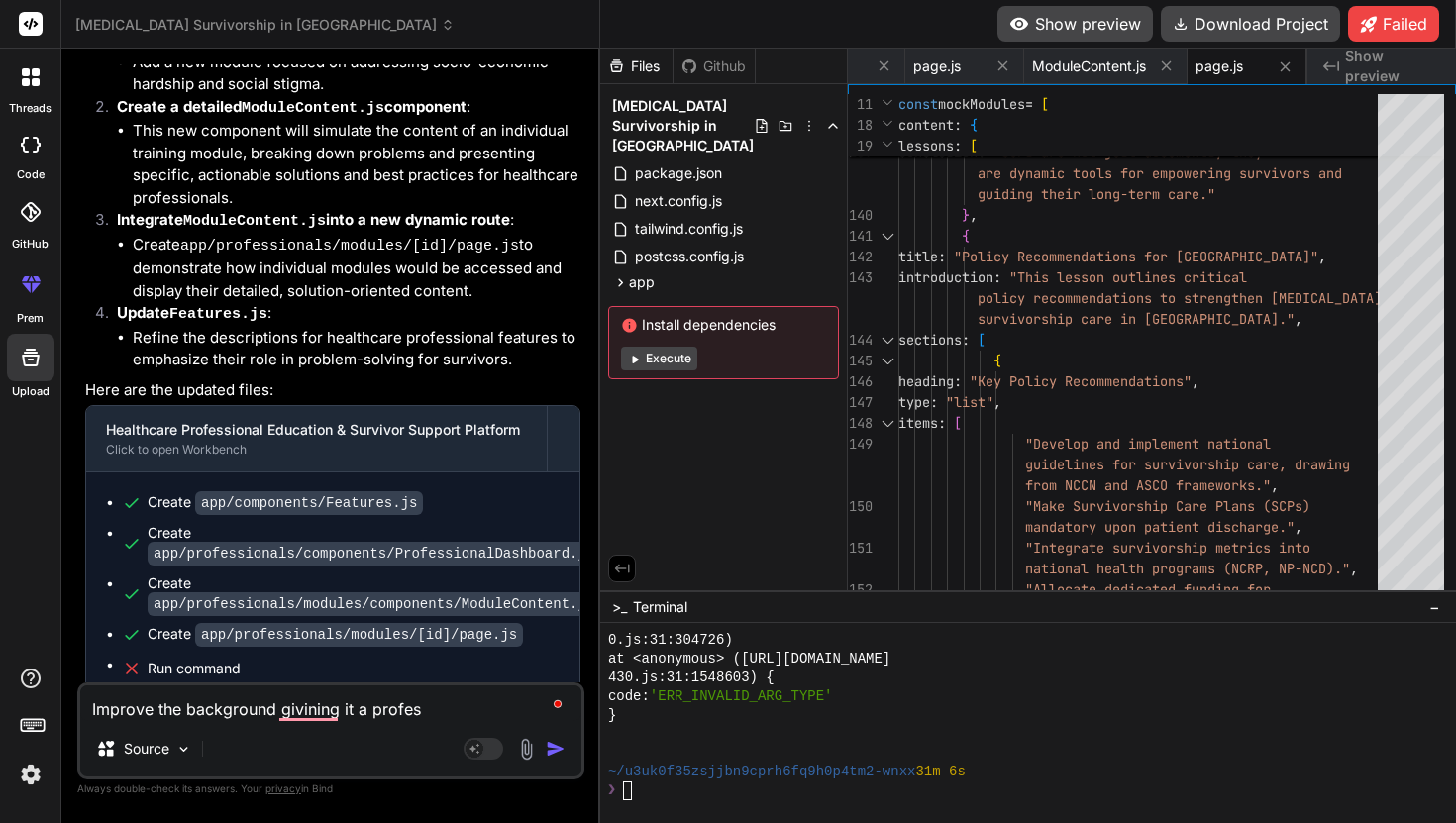 type on "Improve the background givining it a profess" 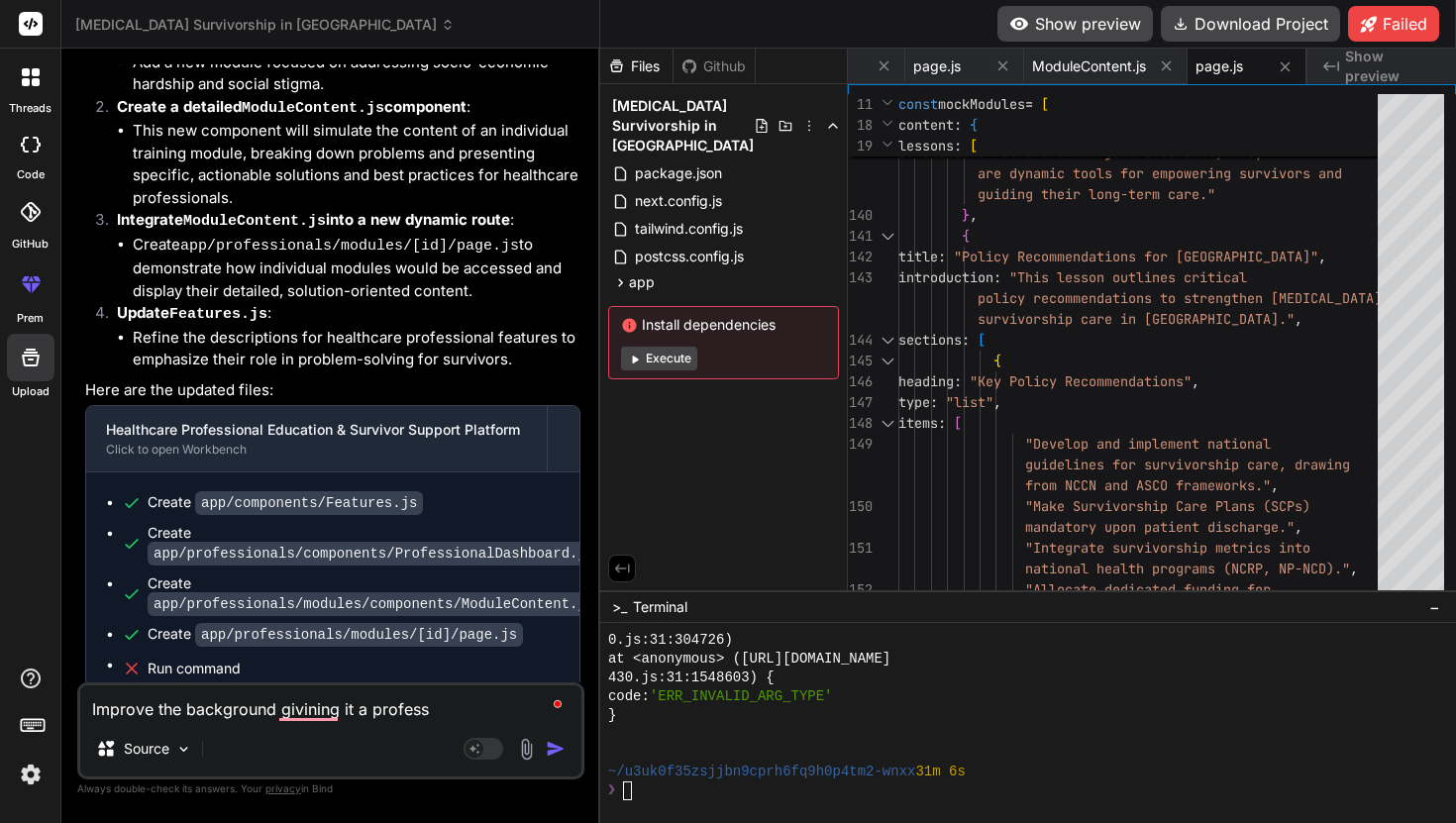 type on "Improve the background [DEMOGRAPHIC_DATA] it a professi" 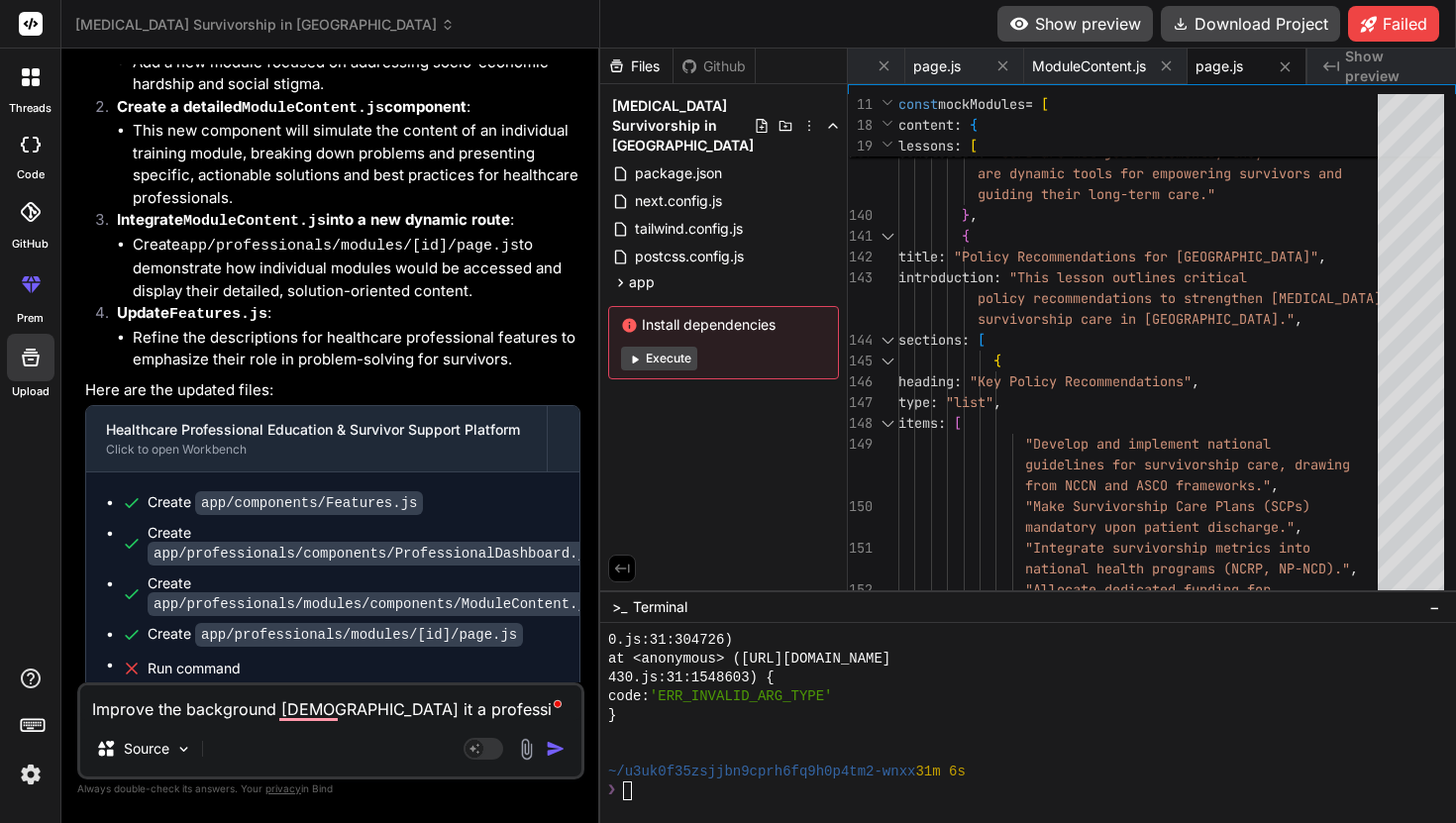 type on "Improve the background [DEMOGRAPHIC_DATA] it a professio" 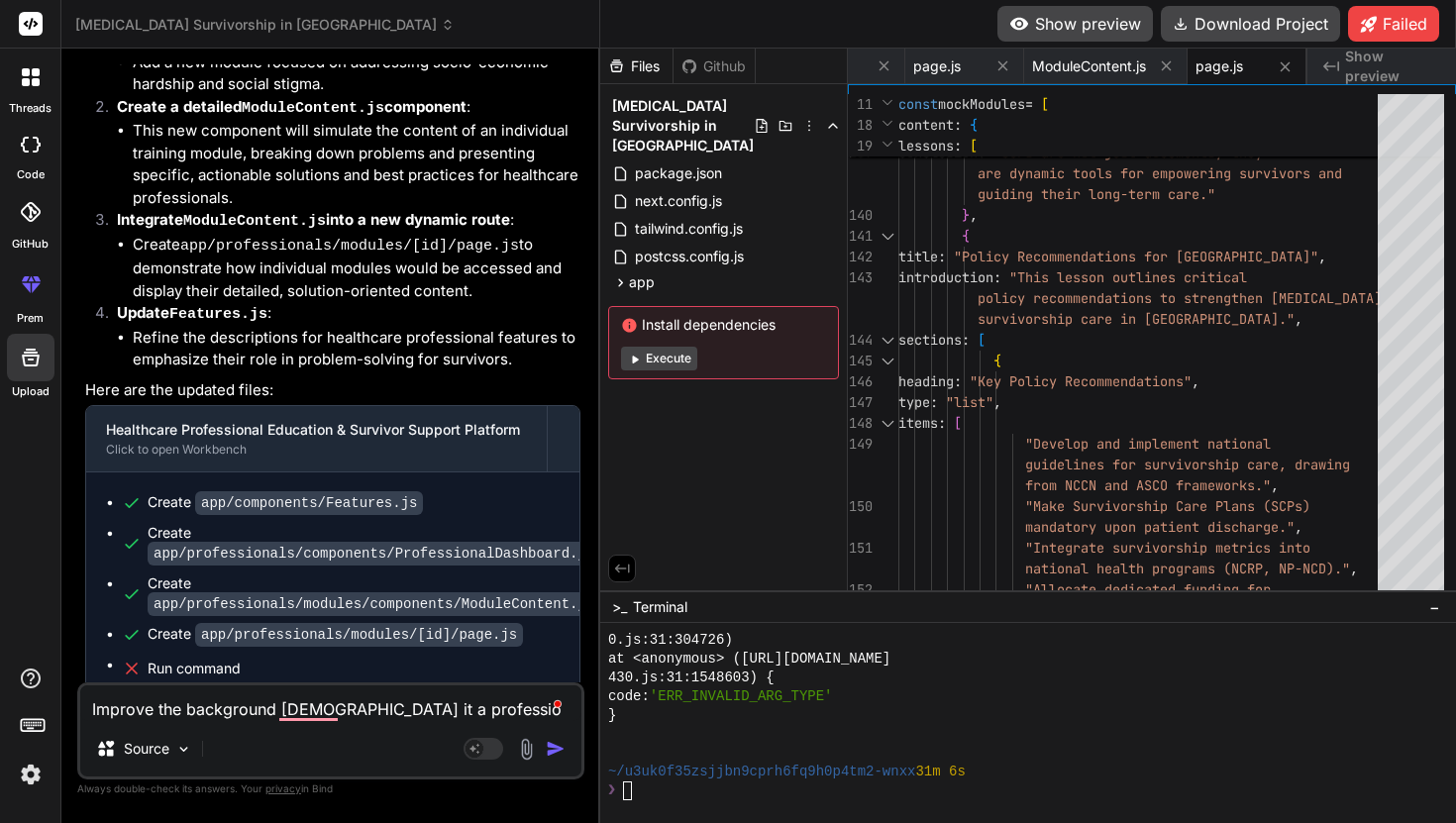 type on "Improve the background givining it a professioa" 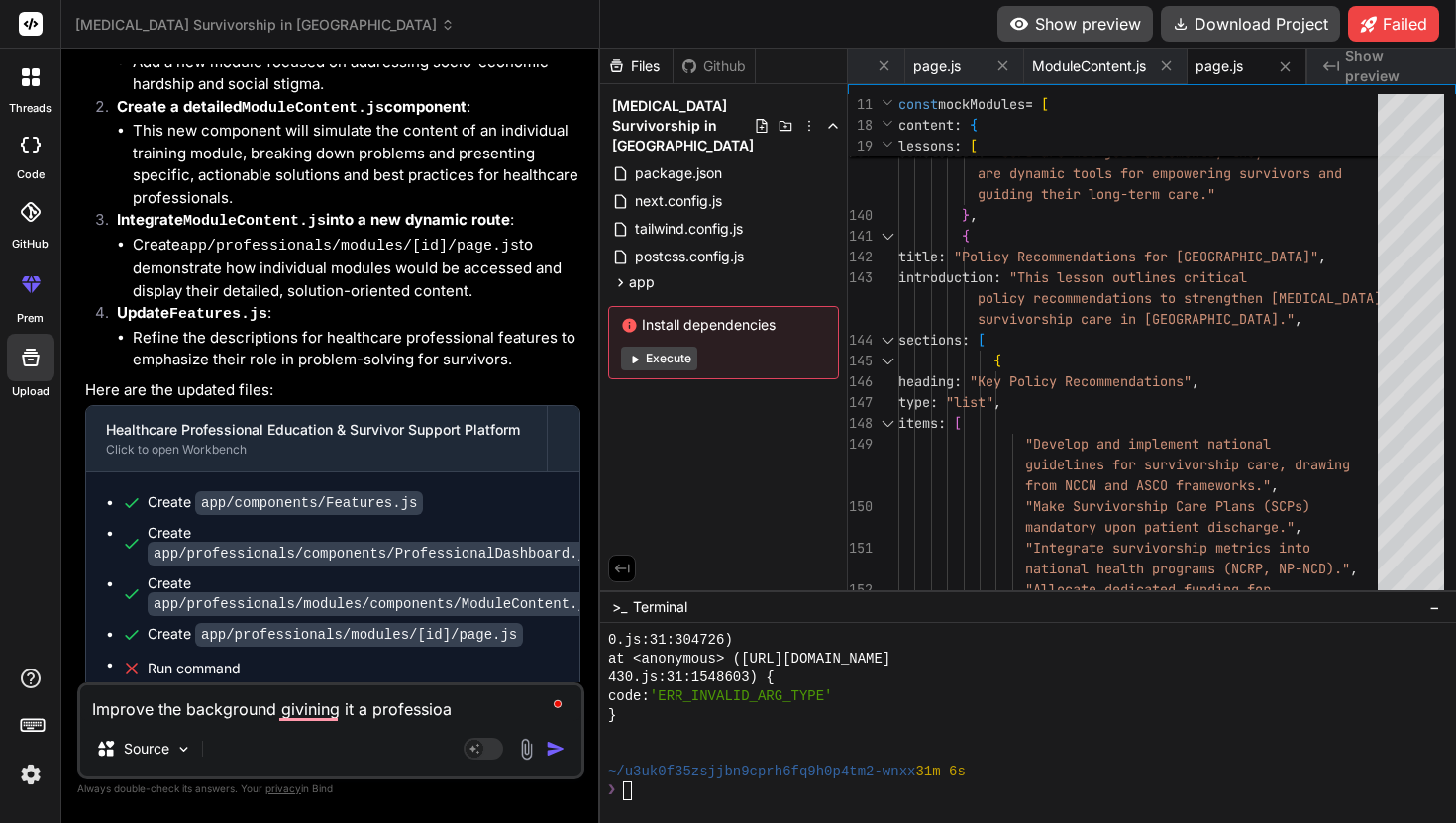 type on "Improve the background givining it a professioan" 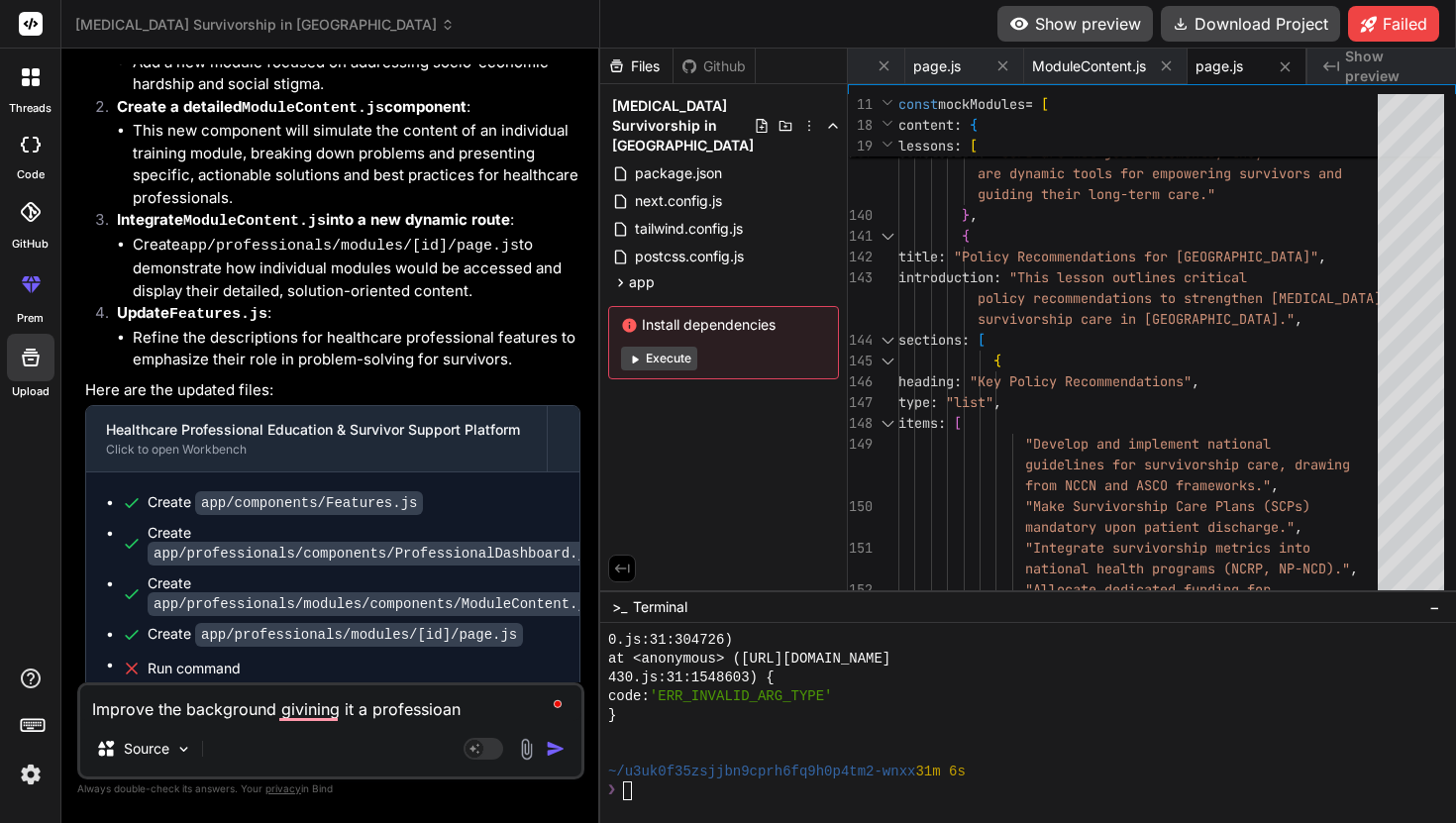 type on "Improve the background givining it a professioanl" 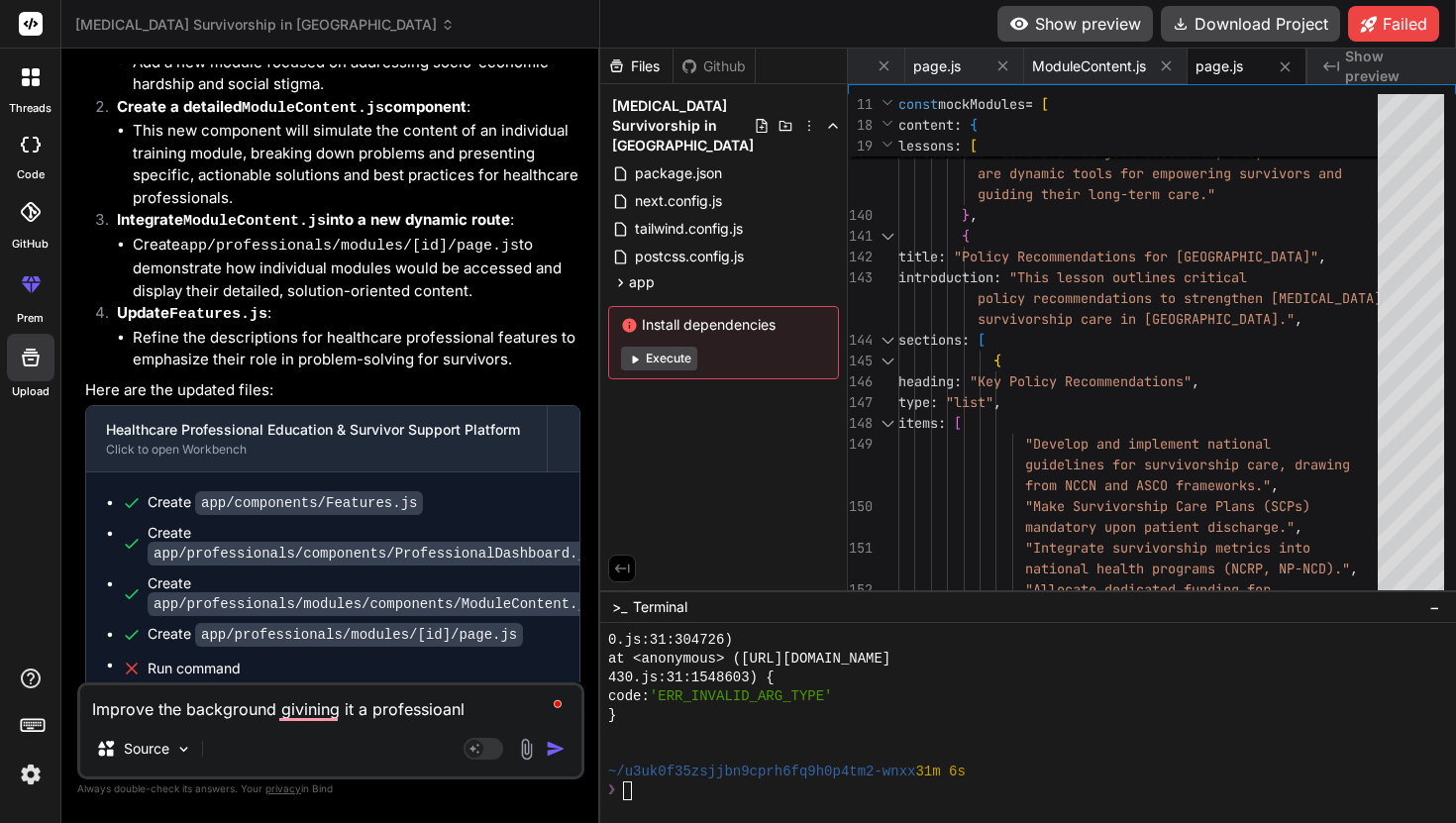 type on "Improve the background givining it a professioanl" 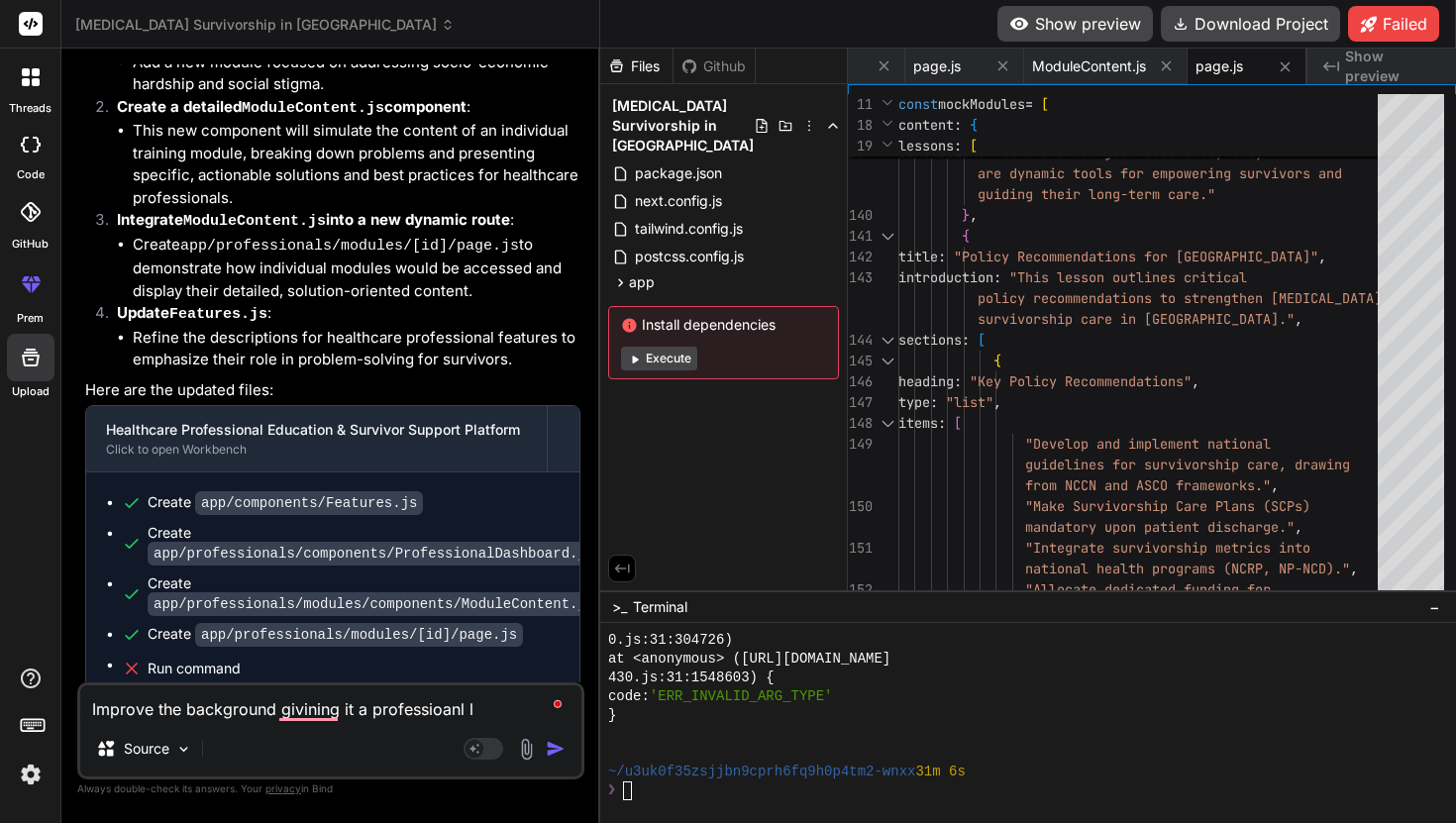 type on "Improve the background givining it a professioanl li" 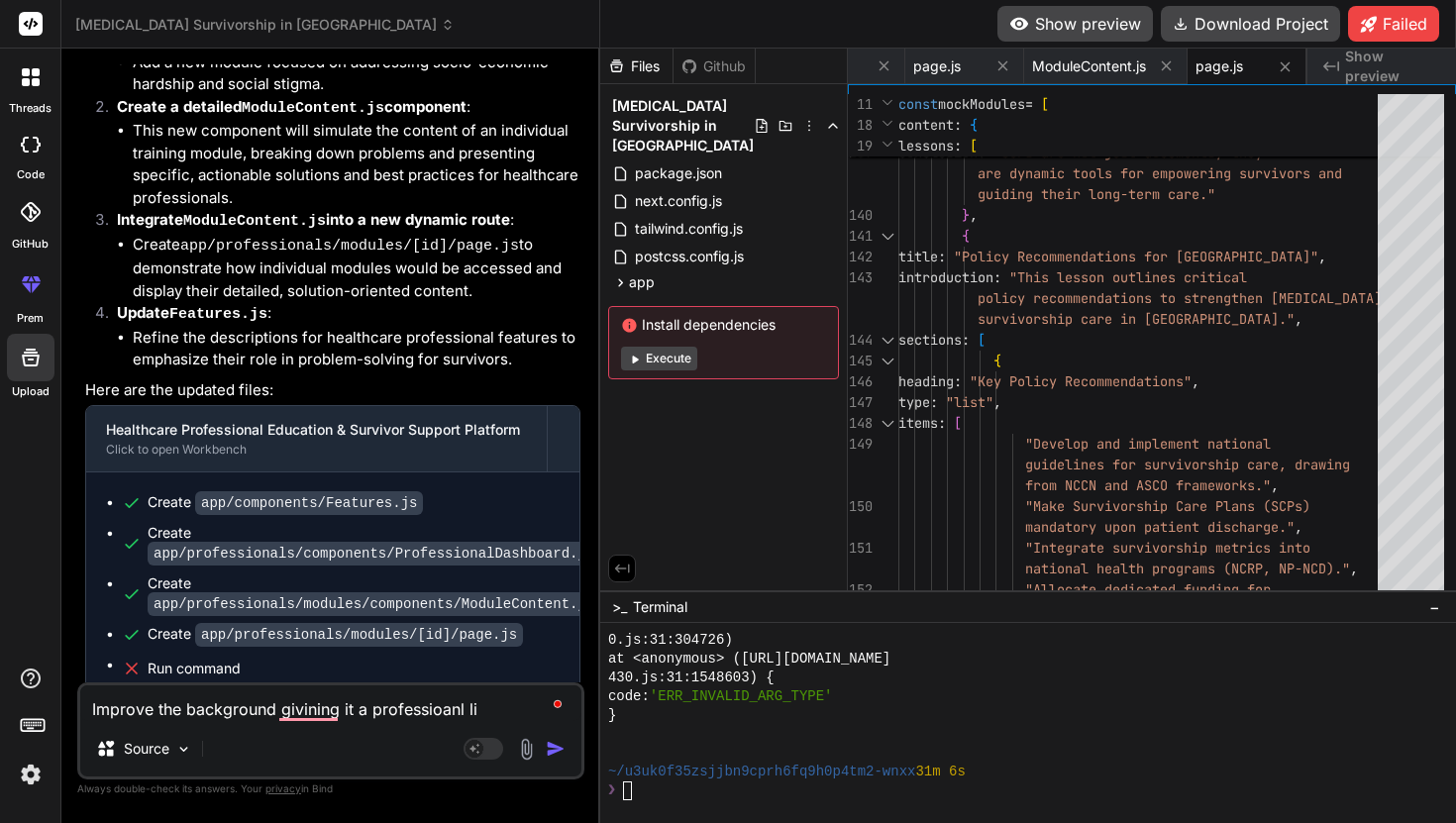 type on "Improve the background [DEMOGRAPHIC_DATA] it a professioanl lig" 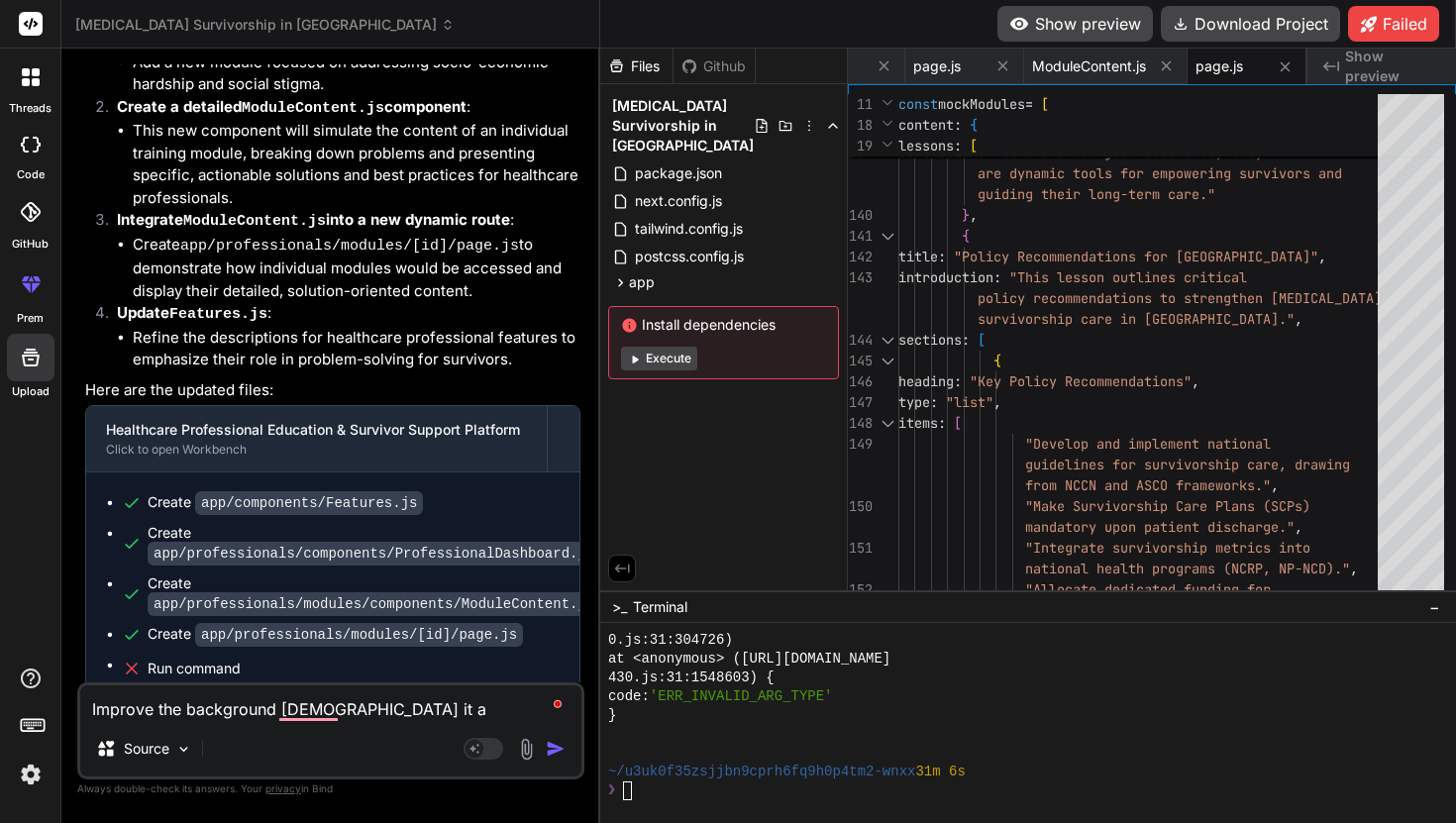 type on "Improve the background givining it a professioanl ligh" 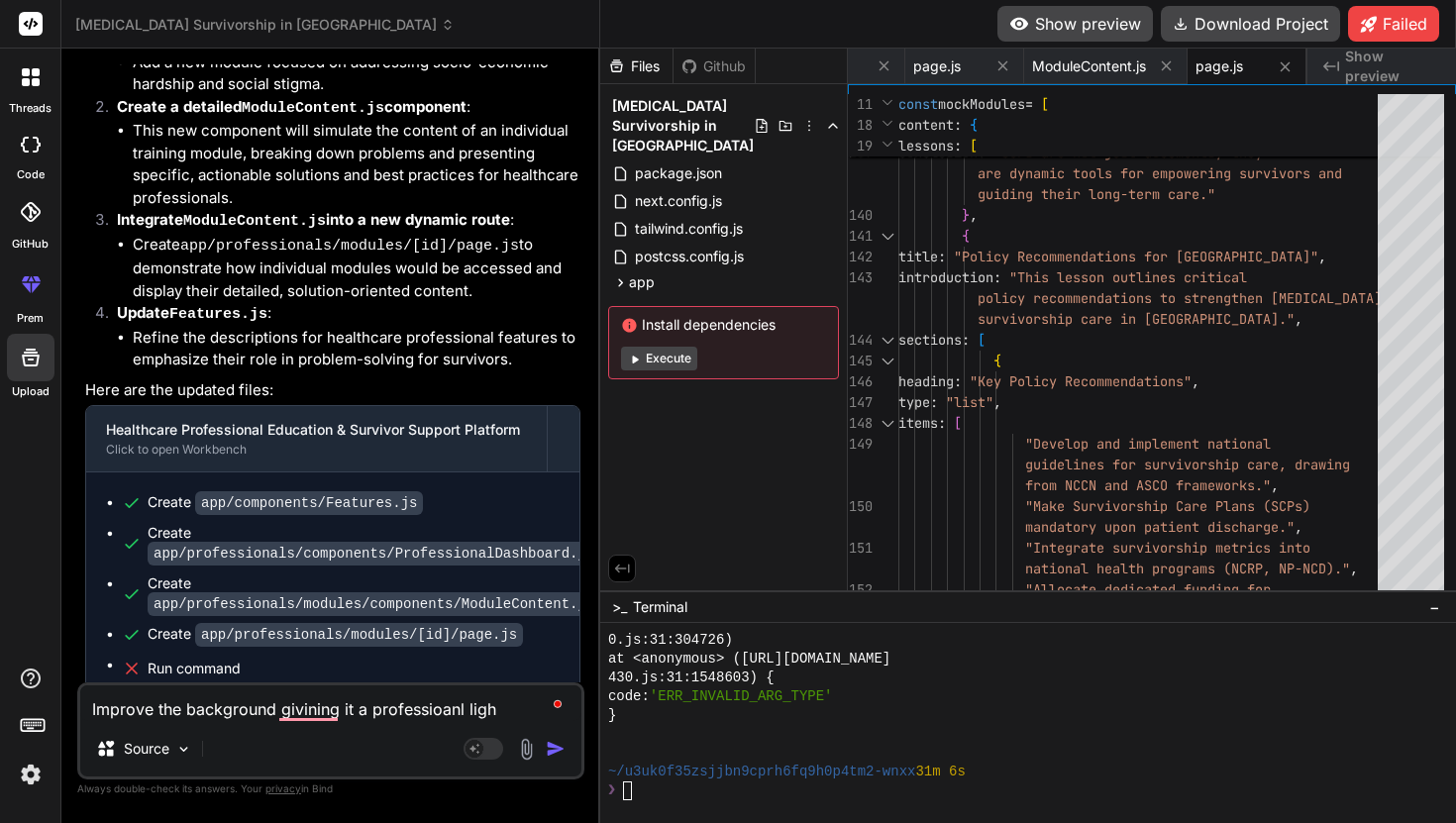 type on "Improve the background [DEMOGRAPHIC_DATA] it a professioanl light" 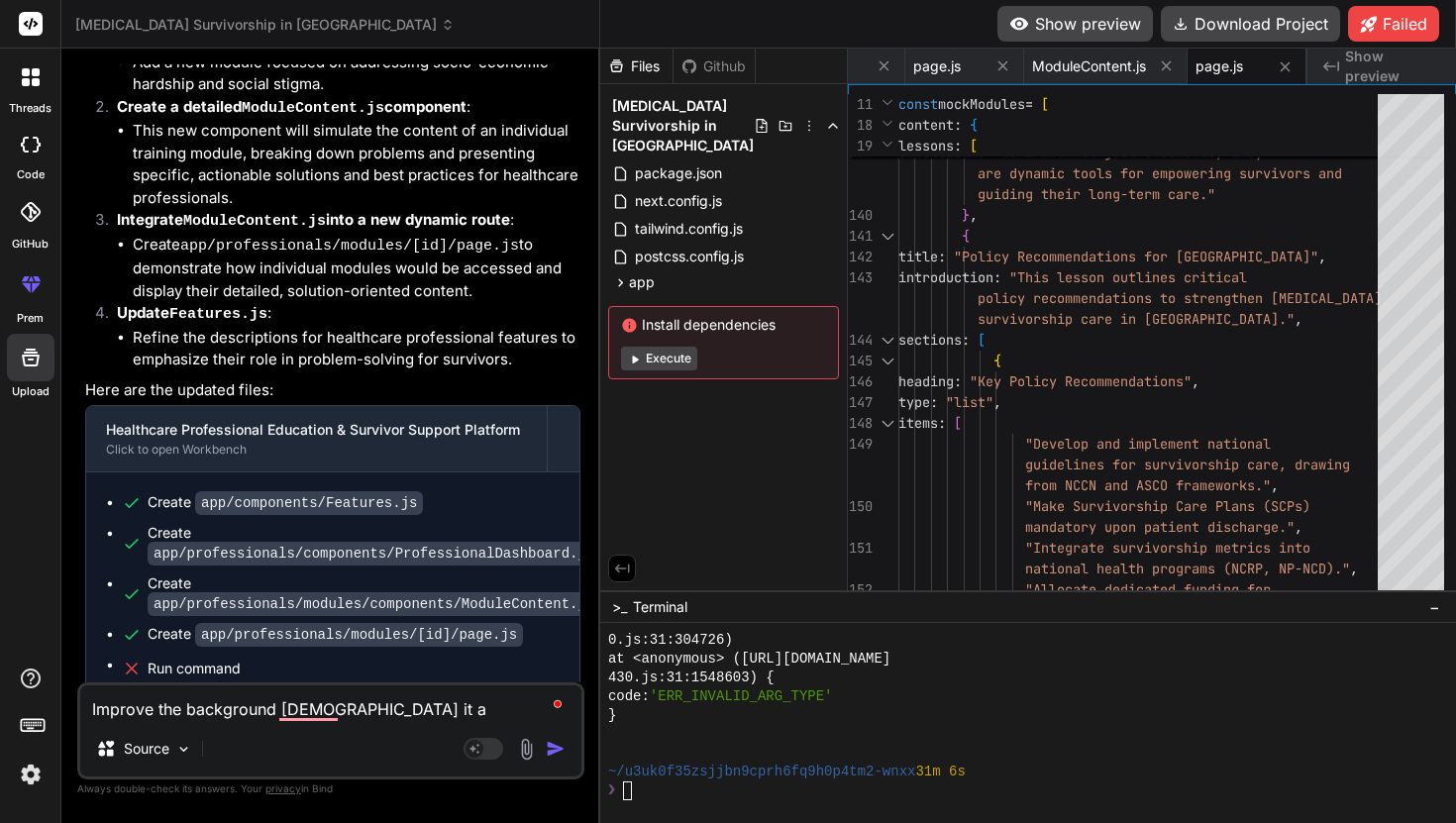 type on "Improve the background [DEMOGRAPHIC_DATA] it a professioanl light" 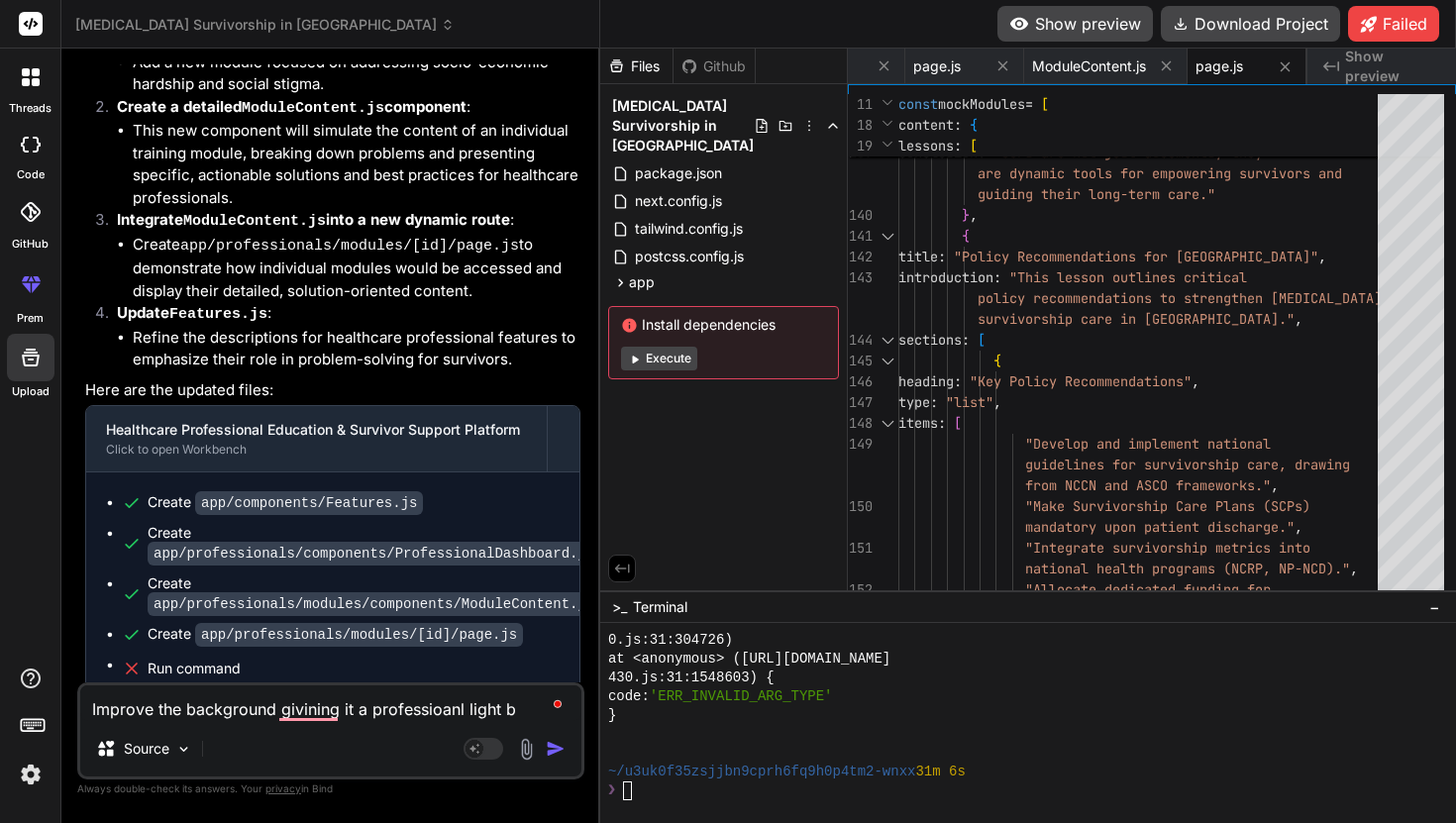 type on "Improve the background [DEMOGRAPHIC_DATA] it a professioanl light bl" 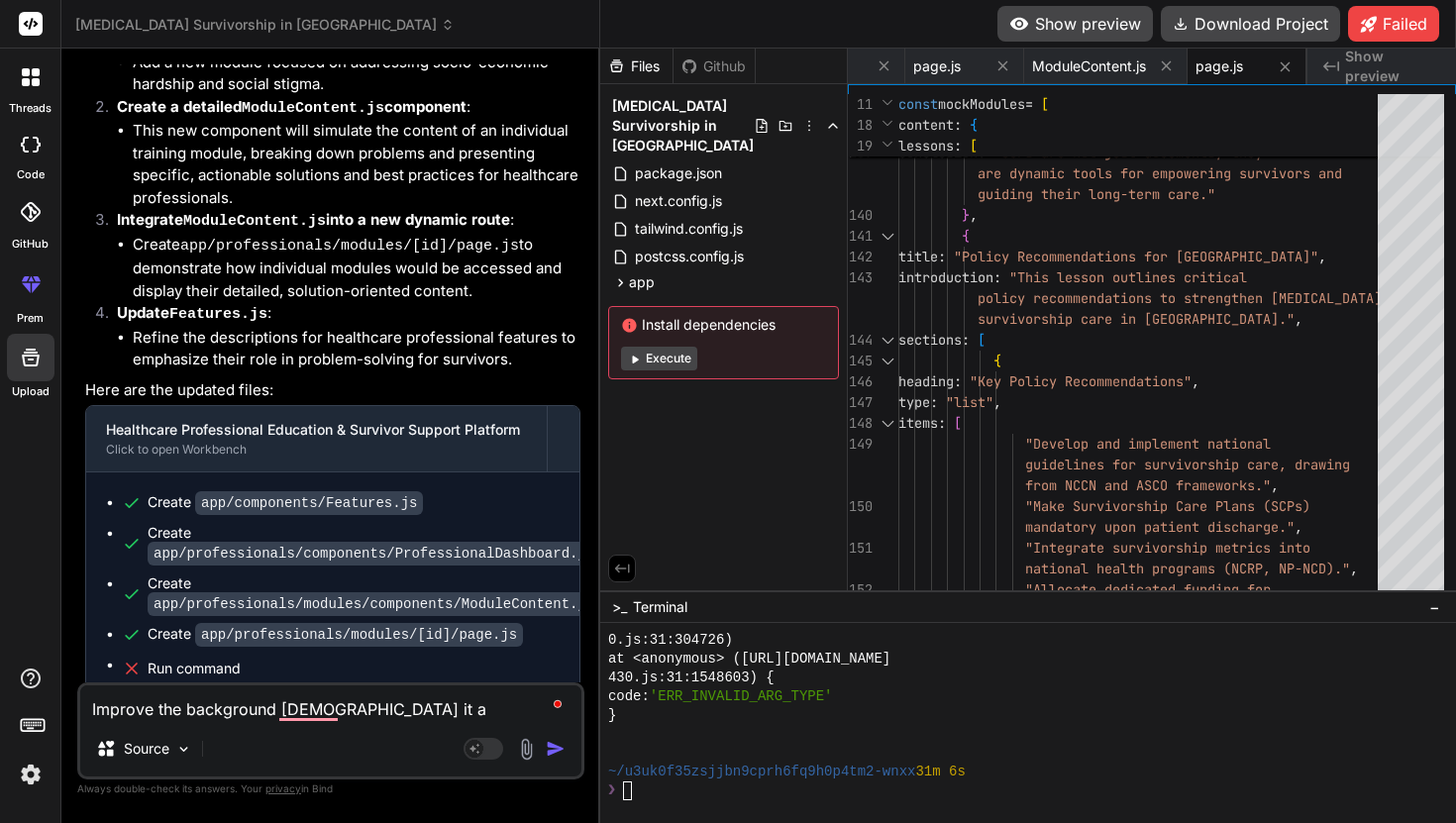 type on "Improve the background givining it a professioanl light blu" 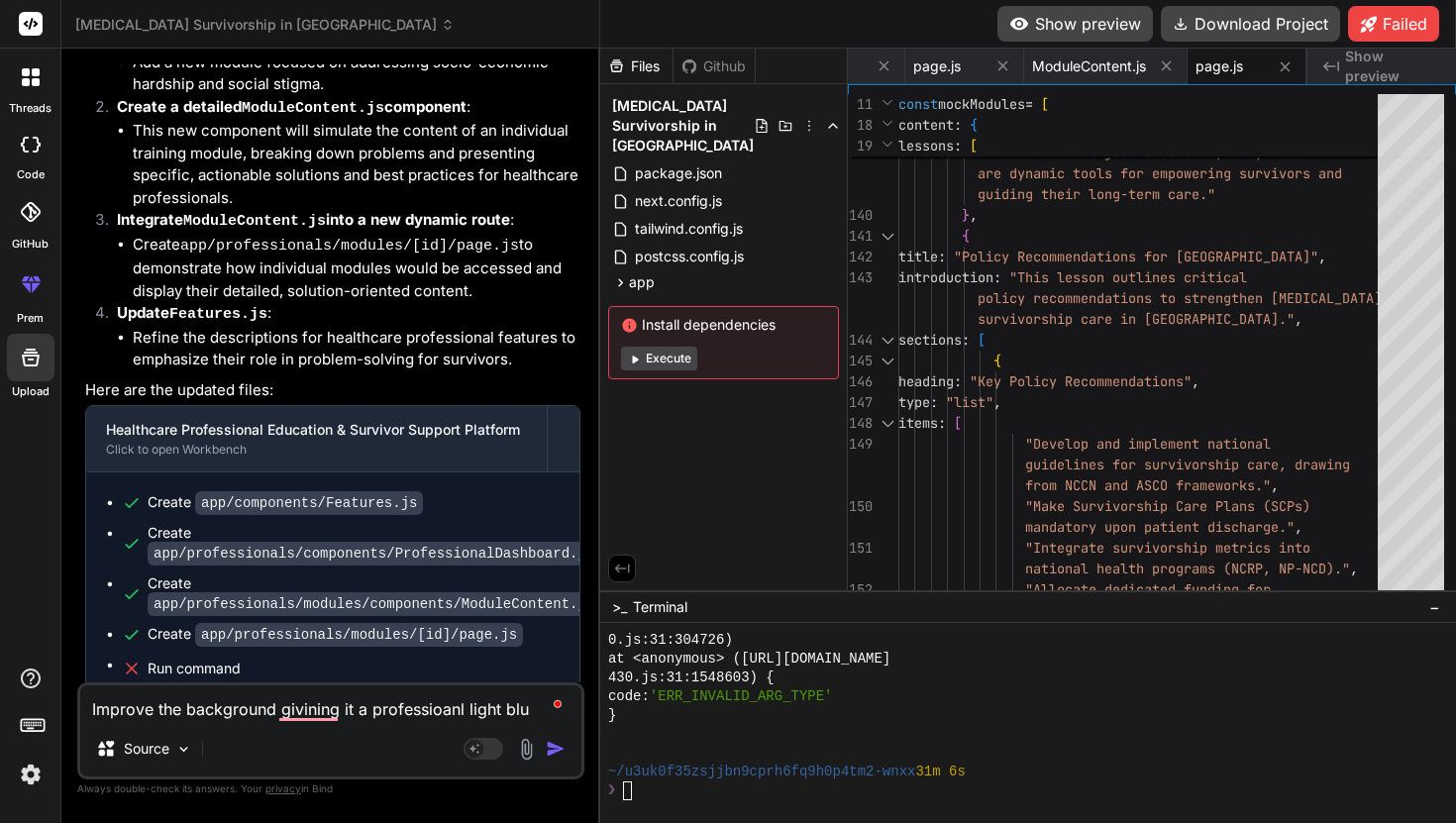 type on "x" 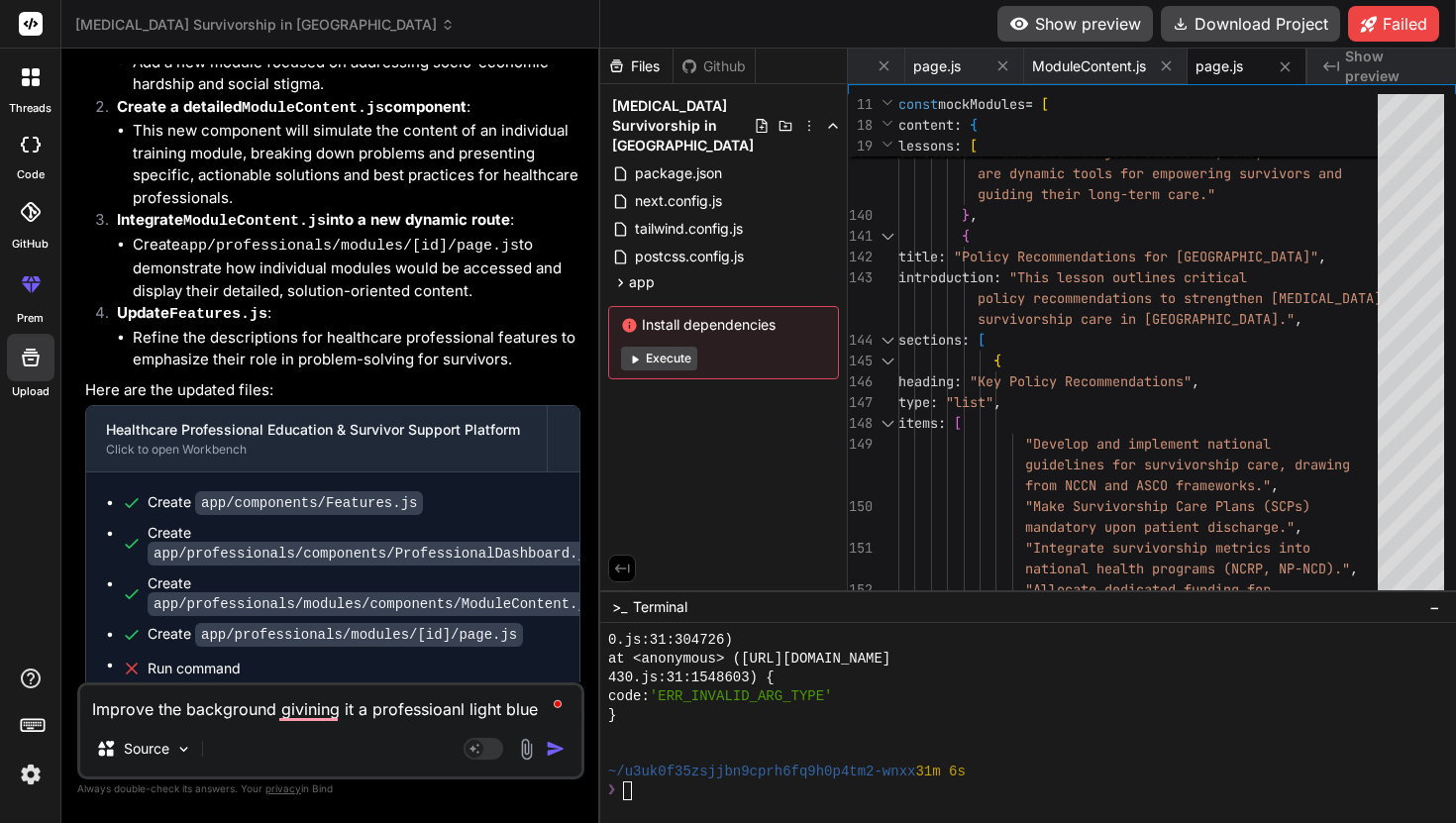 type on "Improve the background givining it a professioanl light blue" 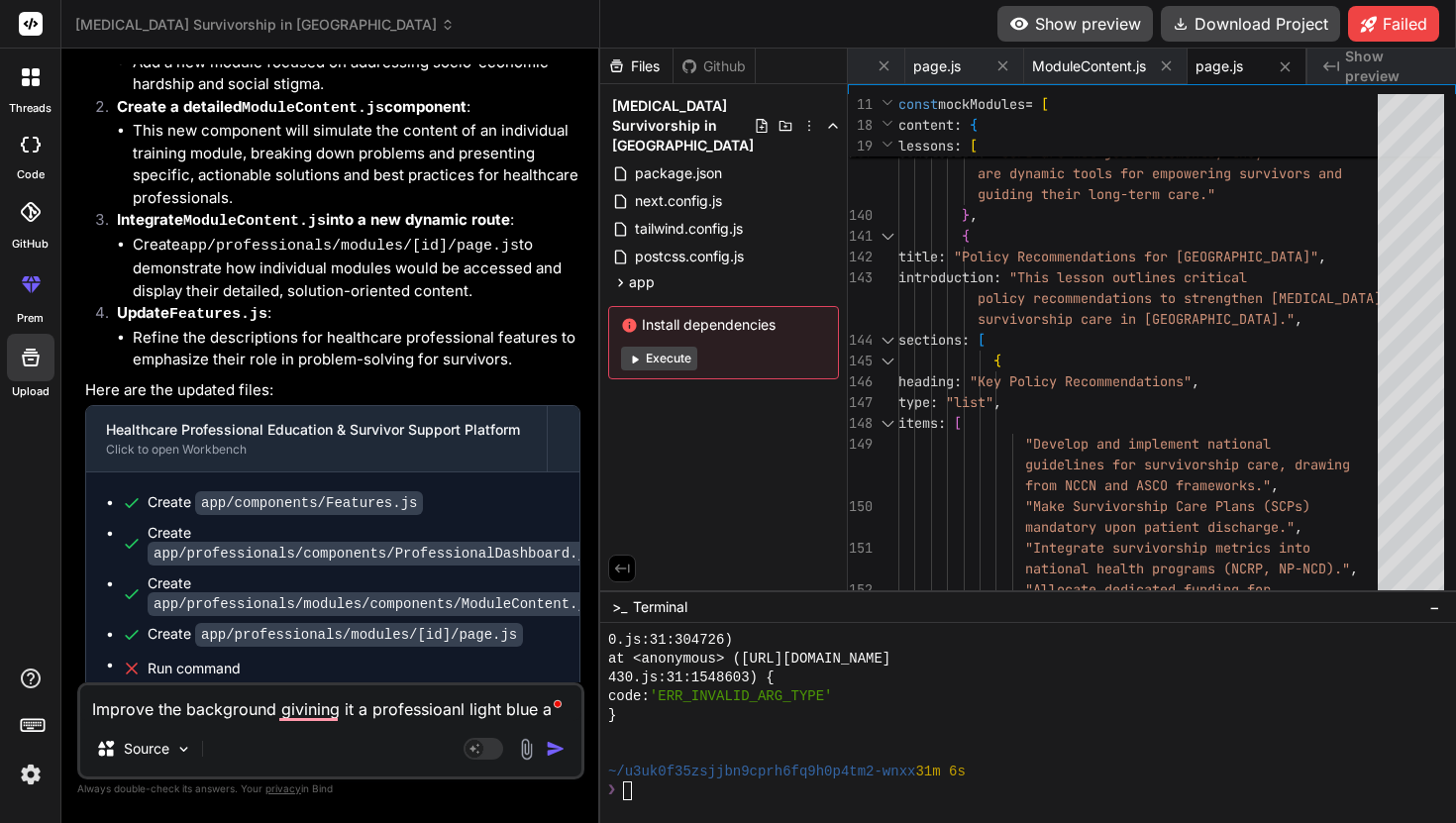 type on "Improve the background givining it a professioanl light blue an" 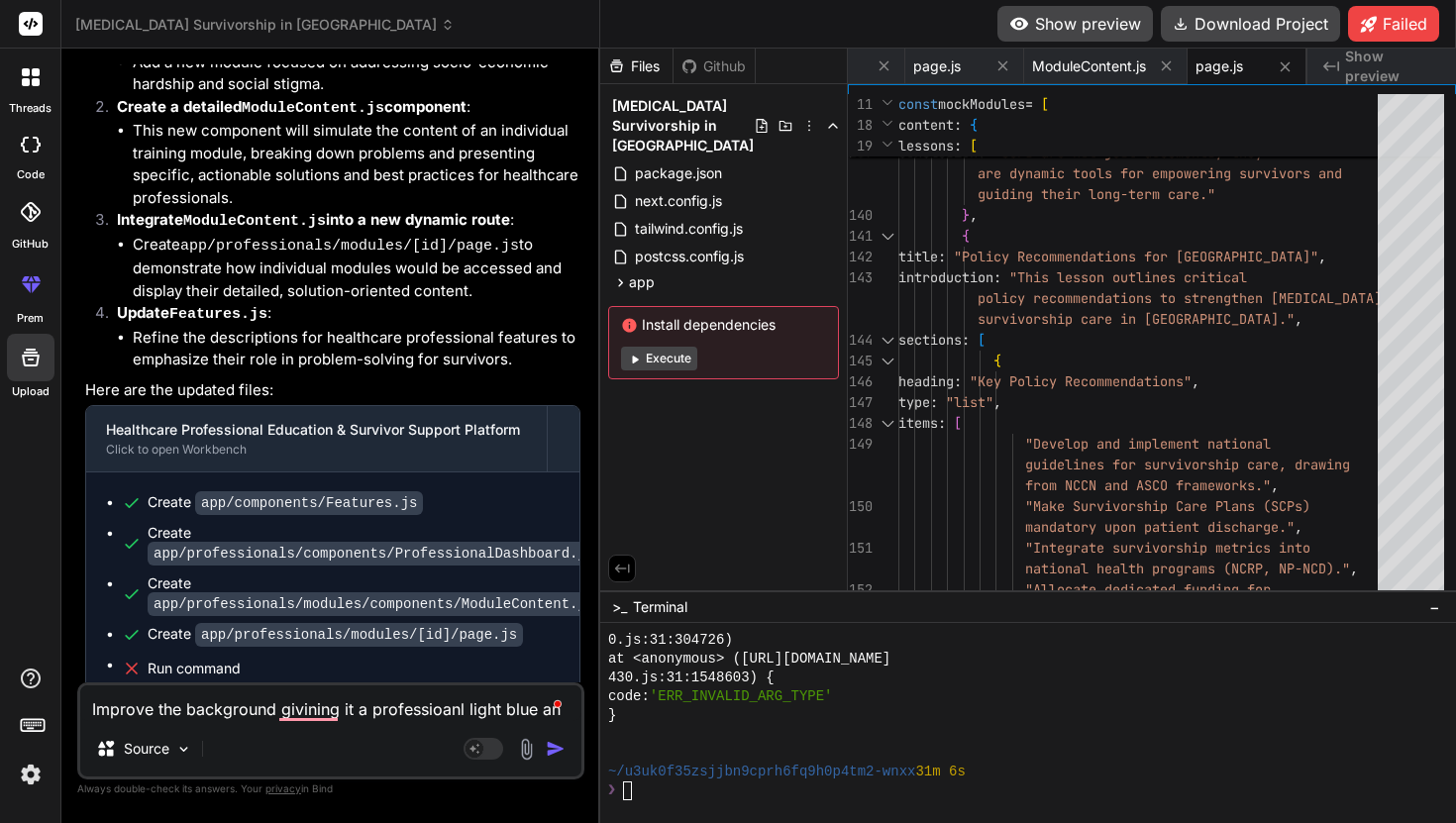 type on "x" 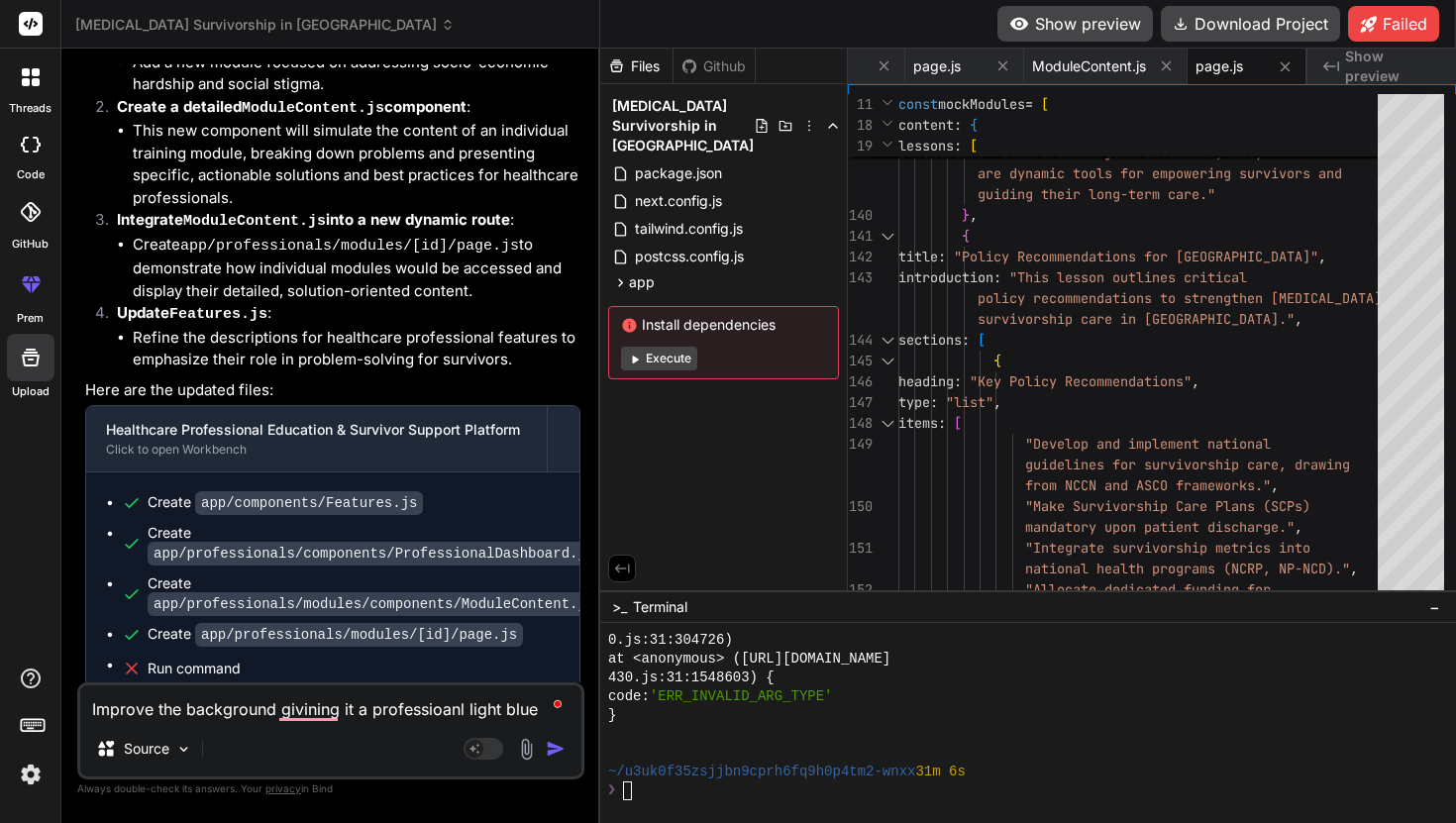 type on "Improve the background givining it a professioanl light blue and" 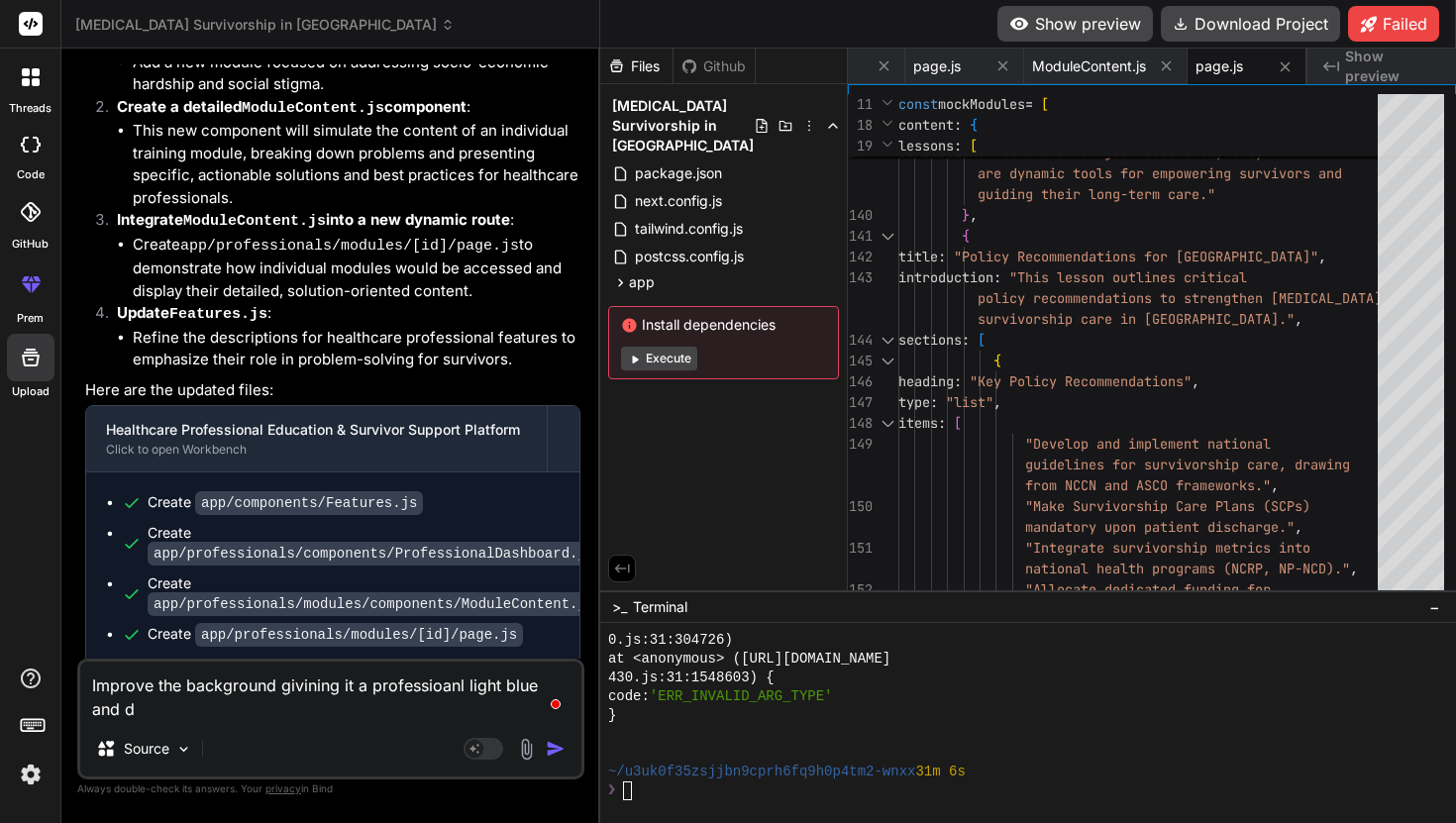 type on "Improve the background givining it a professioanl light blue and da" 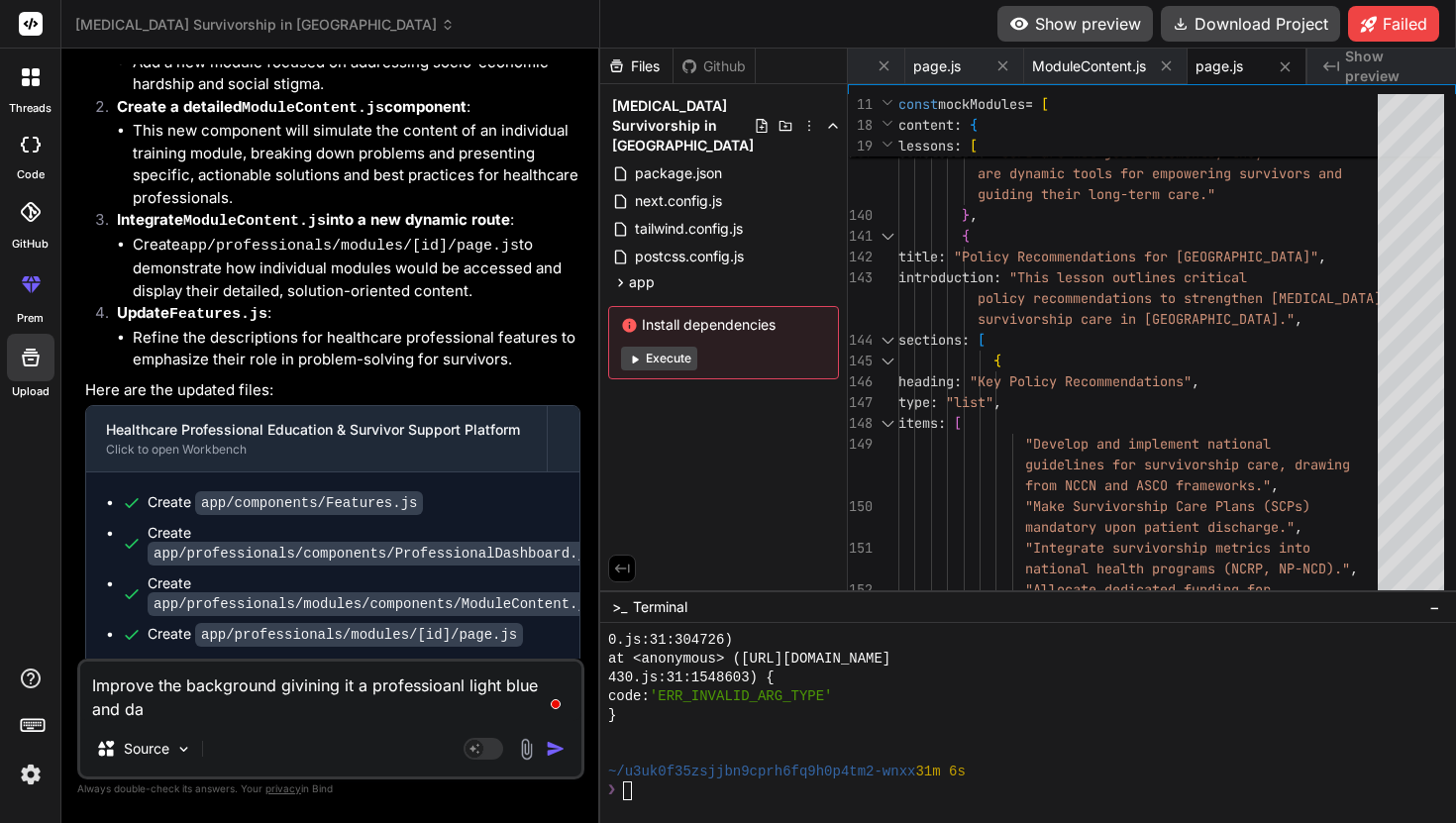 type on "Improve the background givining it a professioanl light blue and dar" 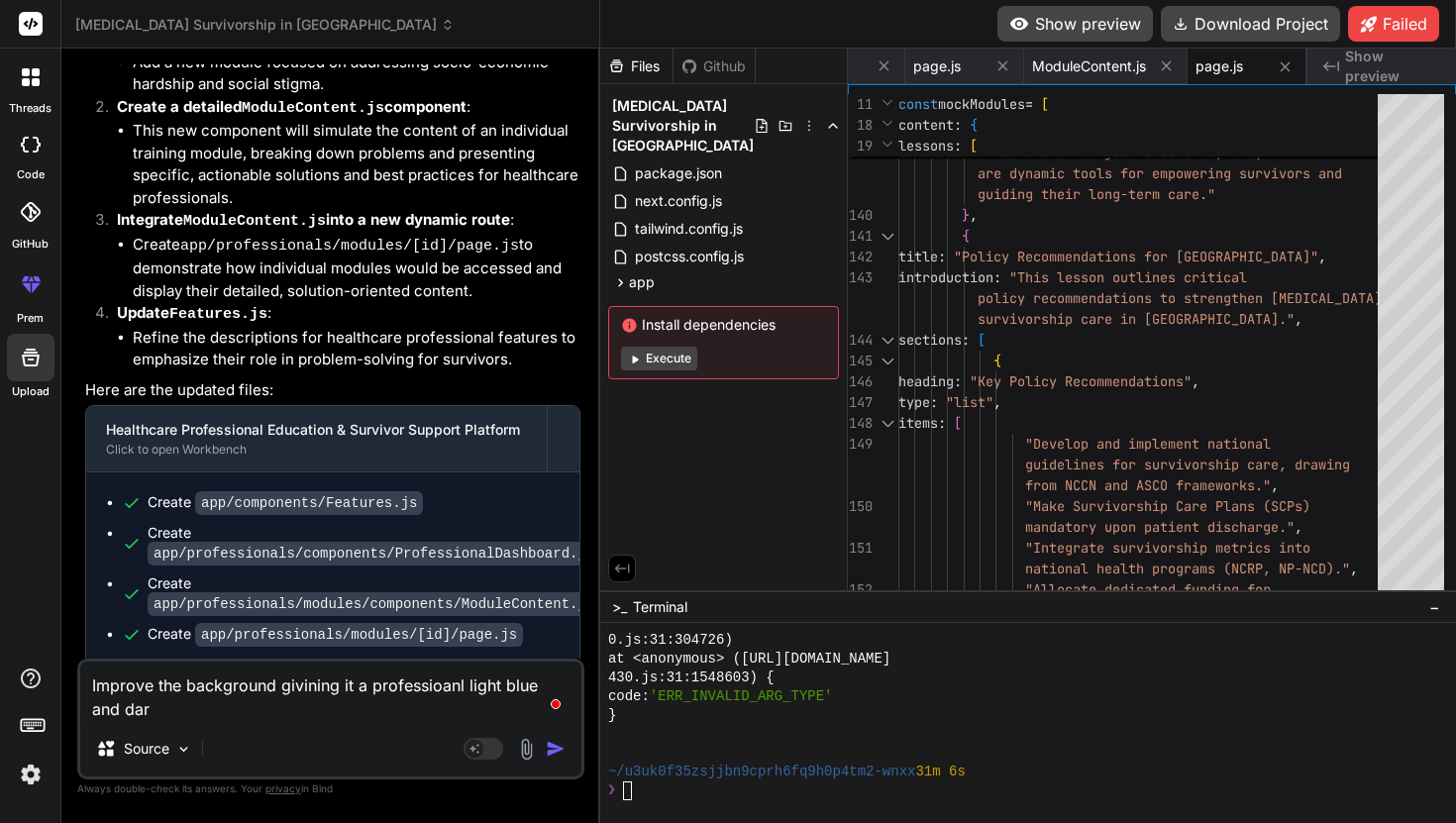 type on "x" 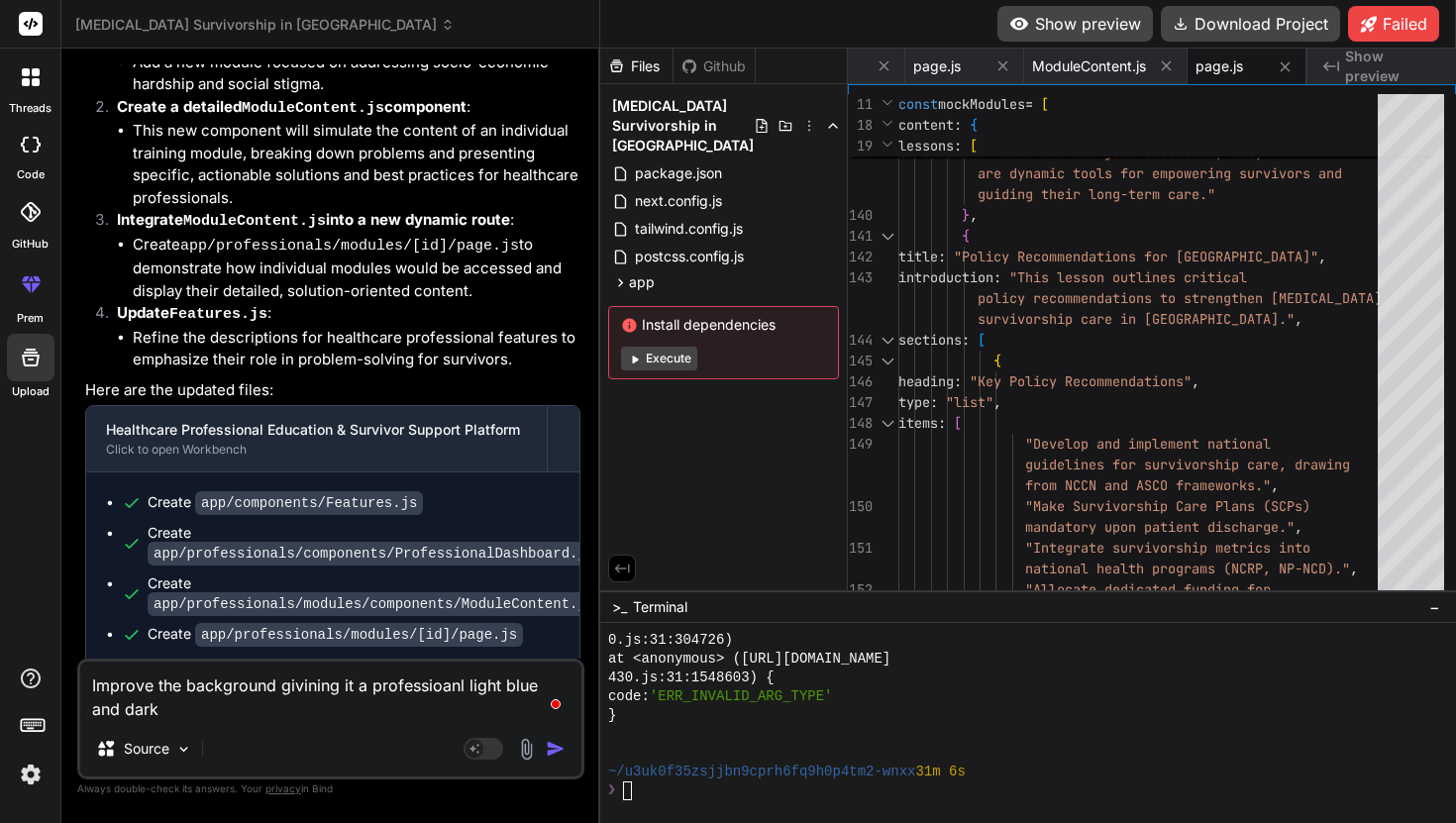 type on "Improve the background givining it a professioanl light blue and dark" 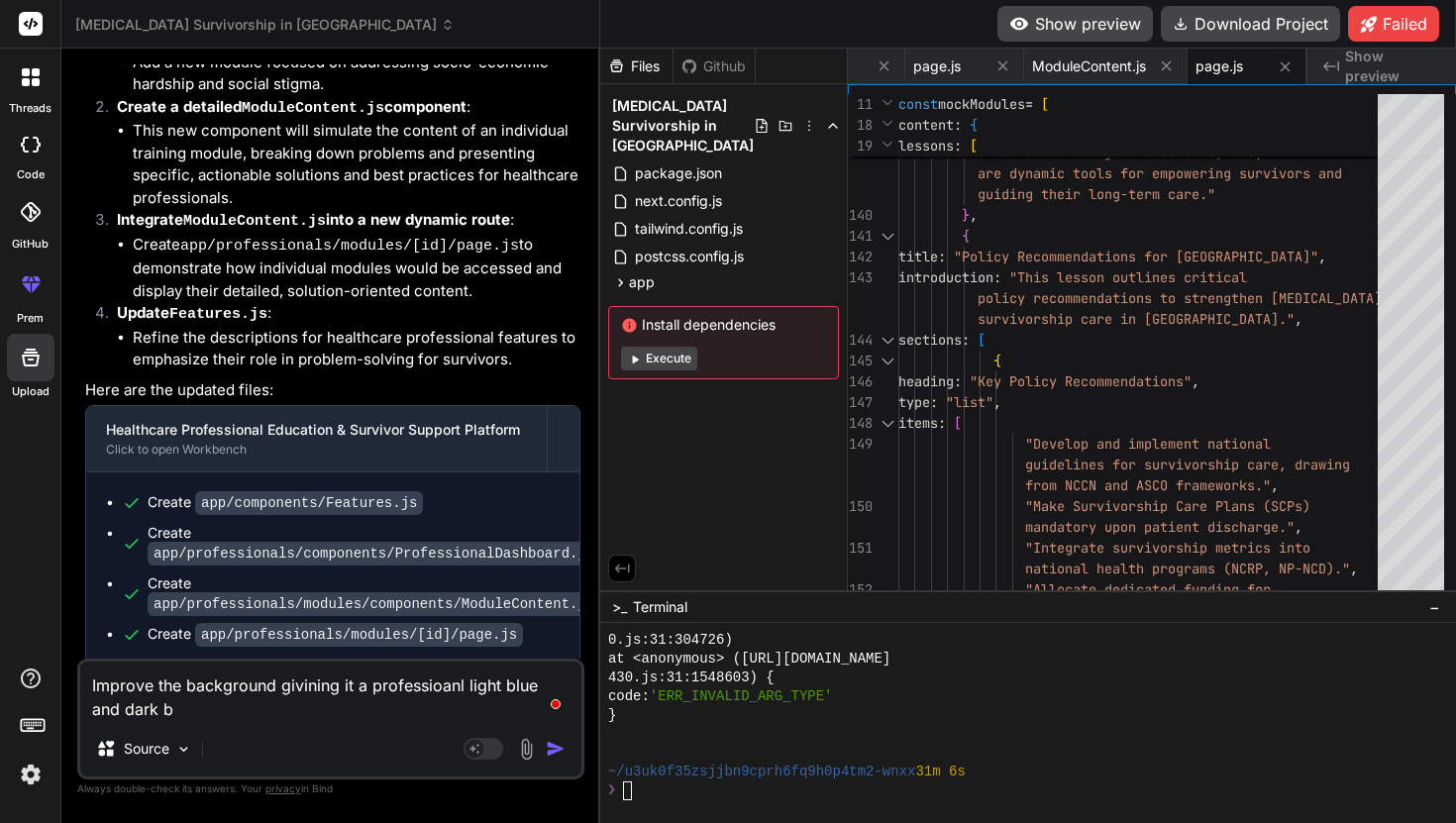 type on "Improve the background givining it a professioanl light blue and dark bl" 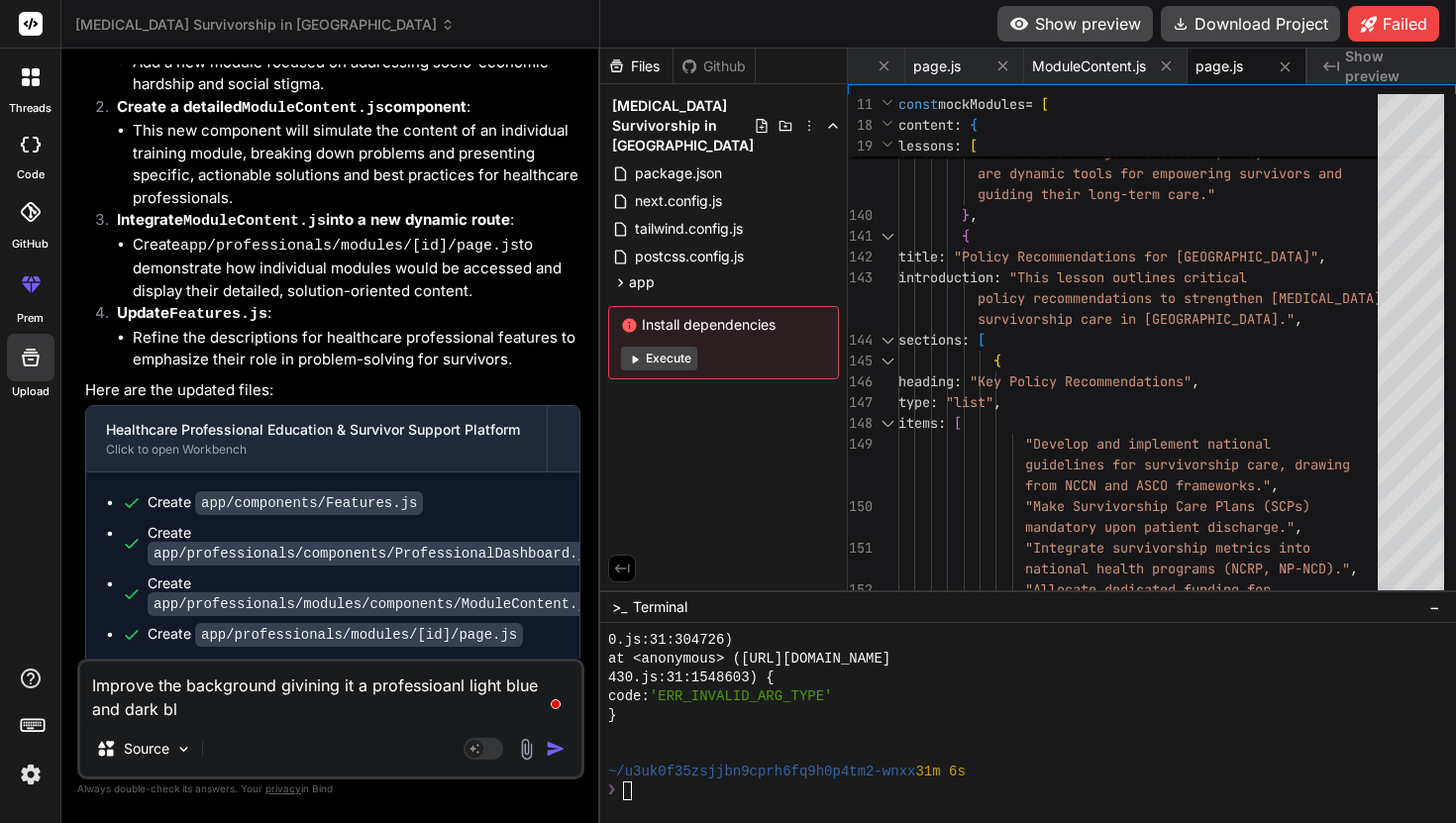 type on "Improve the background givining it a professioanl light blue and dark blu" 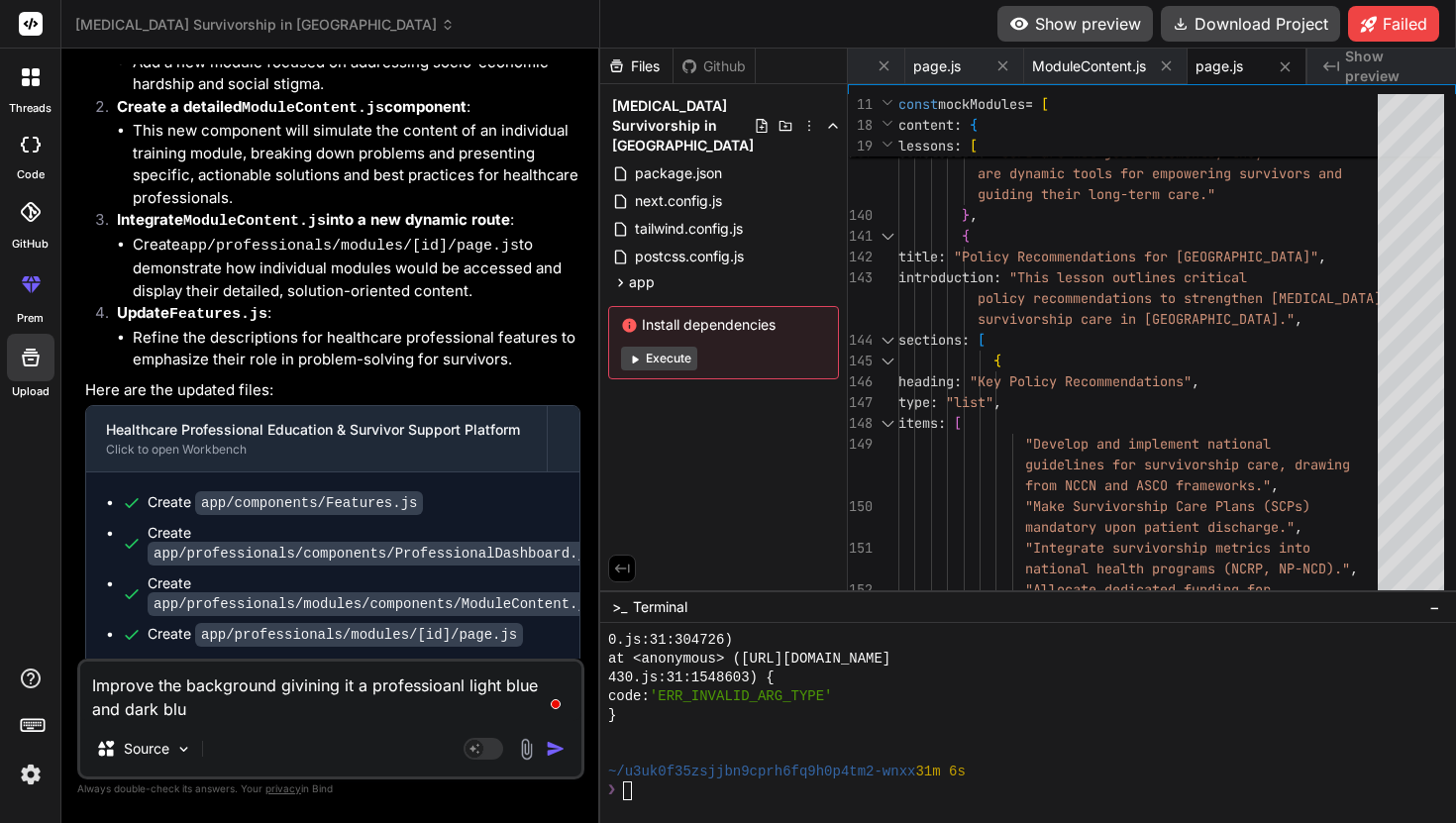 type on "Improve the background givining it a professioanl light blue and dark blue" 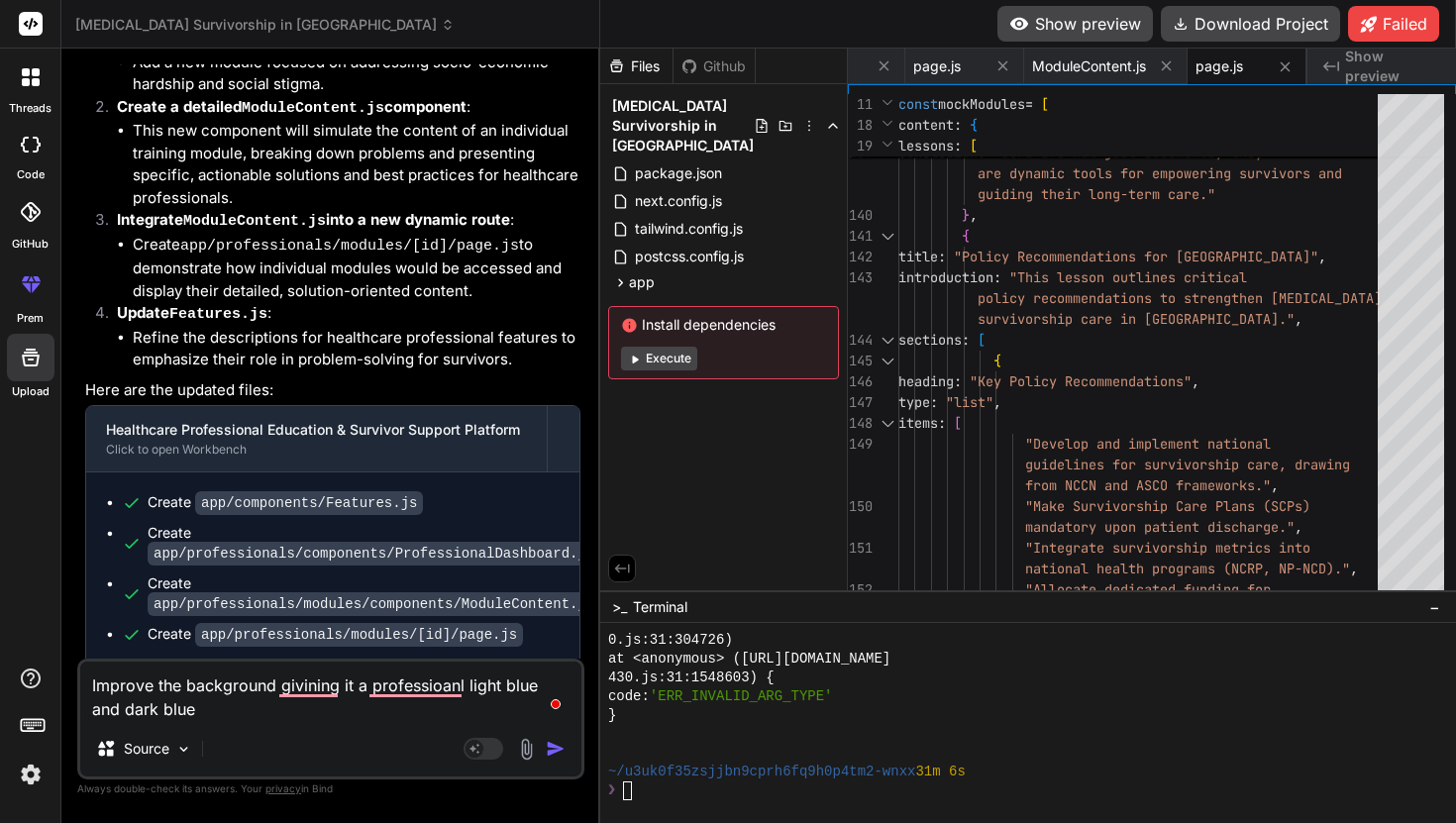 type on "Improve the background givining it a professioanl light blue and dark bluec" 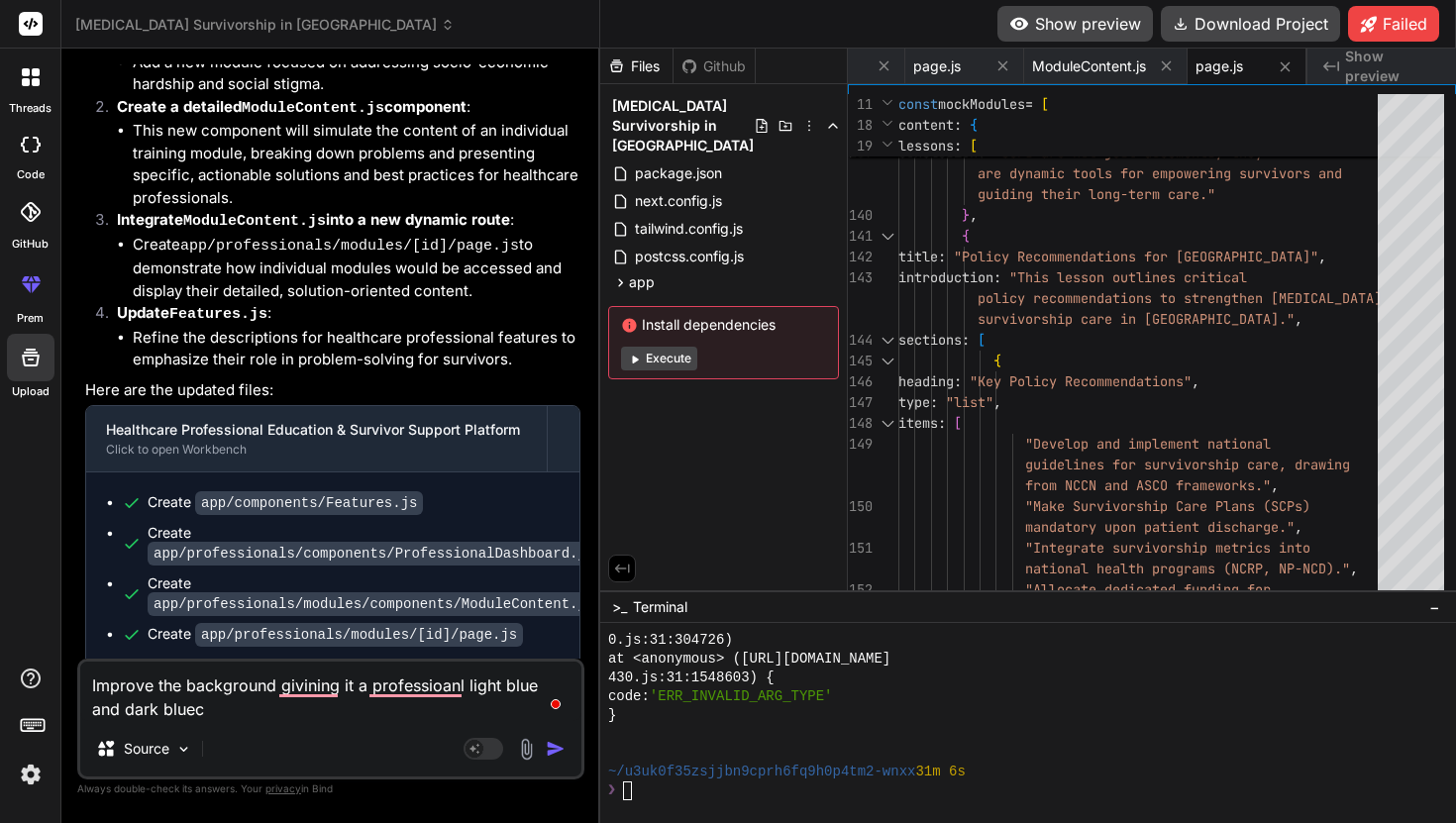type on "Improve the background givining it a professioanl light blue and dark blueco" 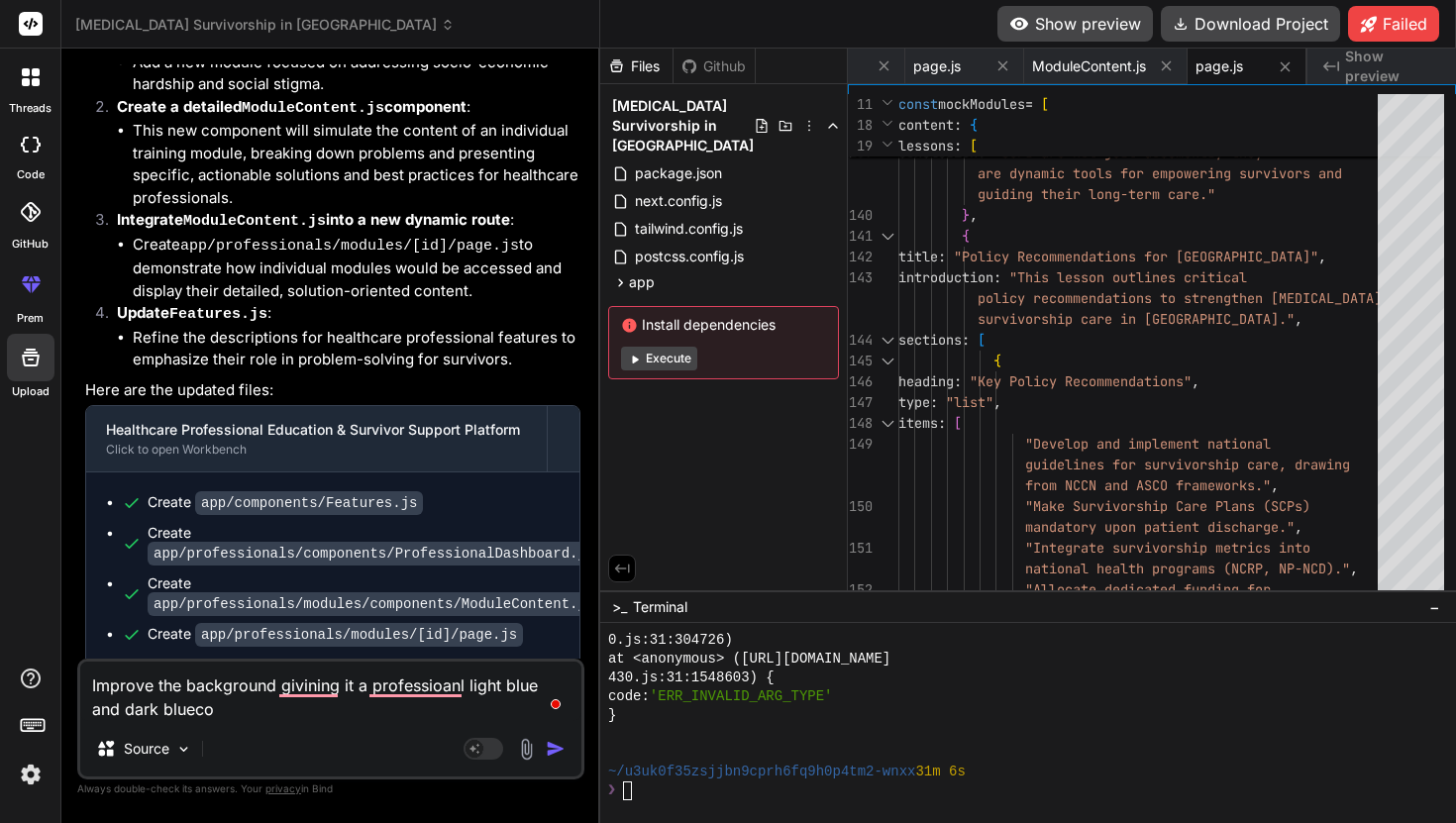 type on "Improve the background givining it a professioanl light blue and dark bluecom" 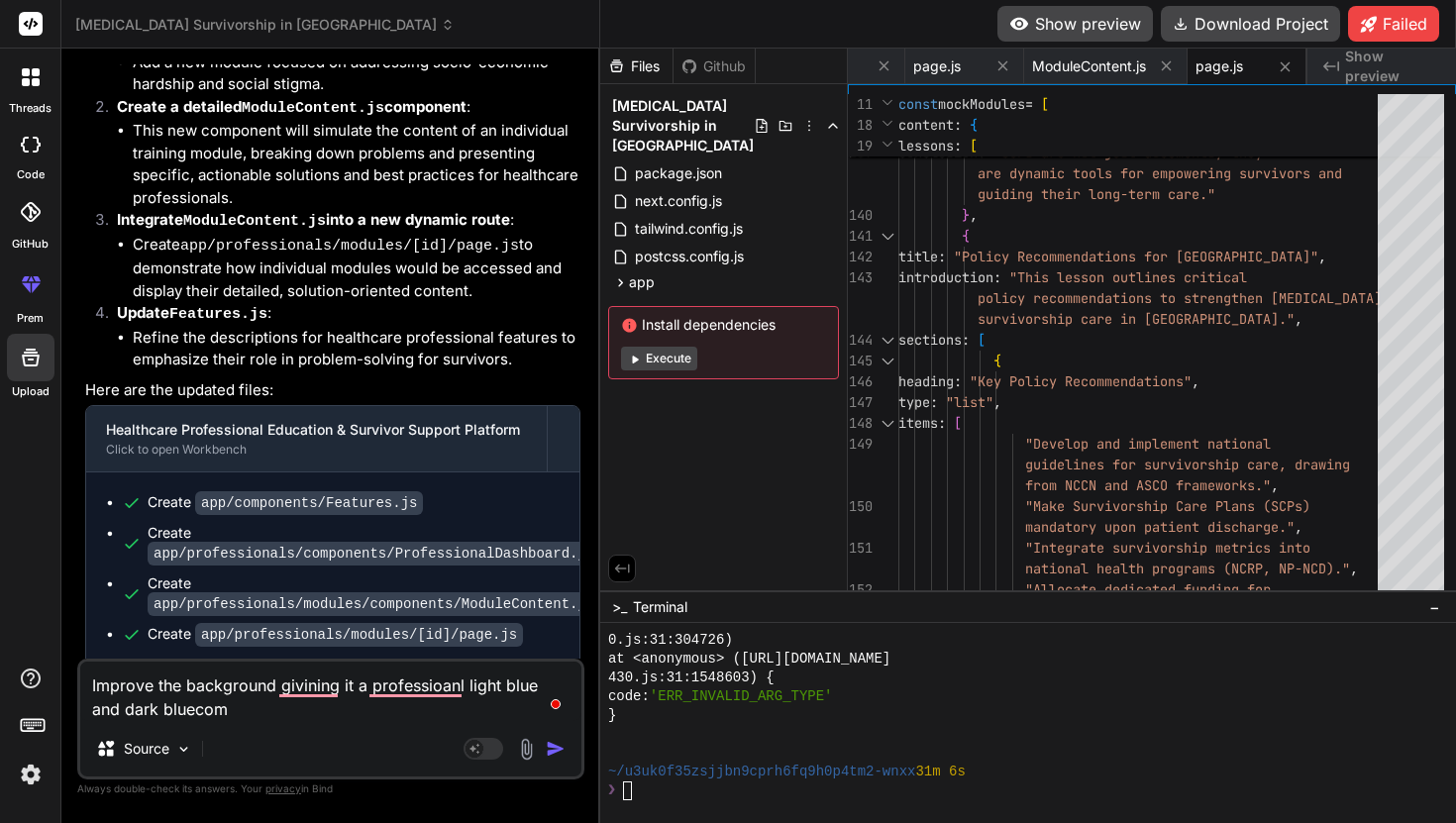 type on "Improve the background givining it a professioanl light blue and dark bluecomb" 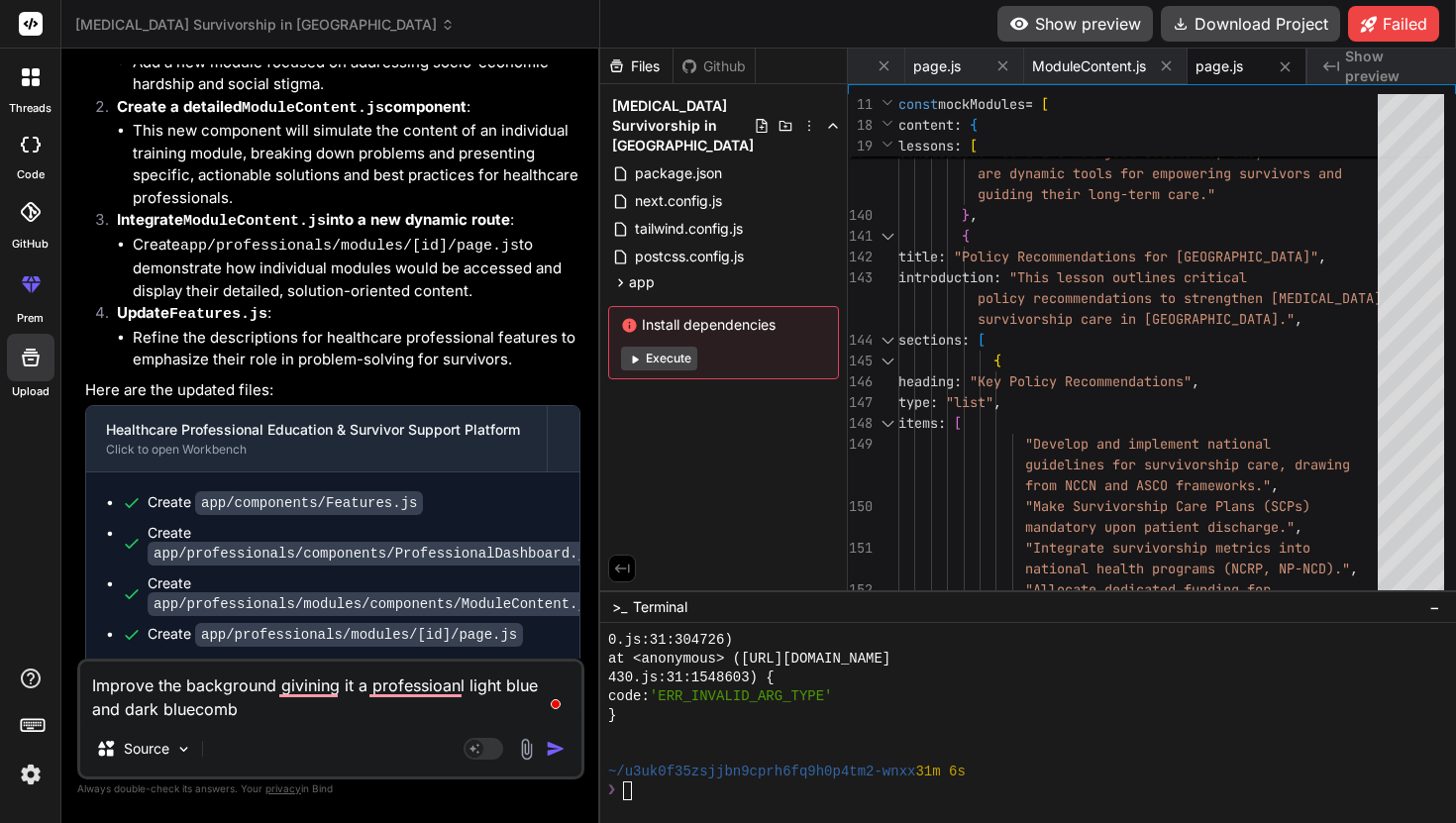 type on "Improve the background givining it a professioanl light blue and dark bluecombi" 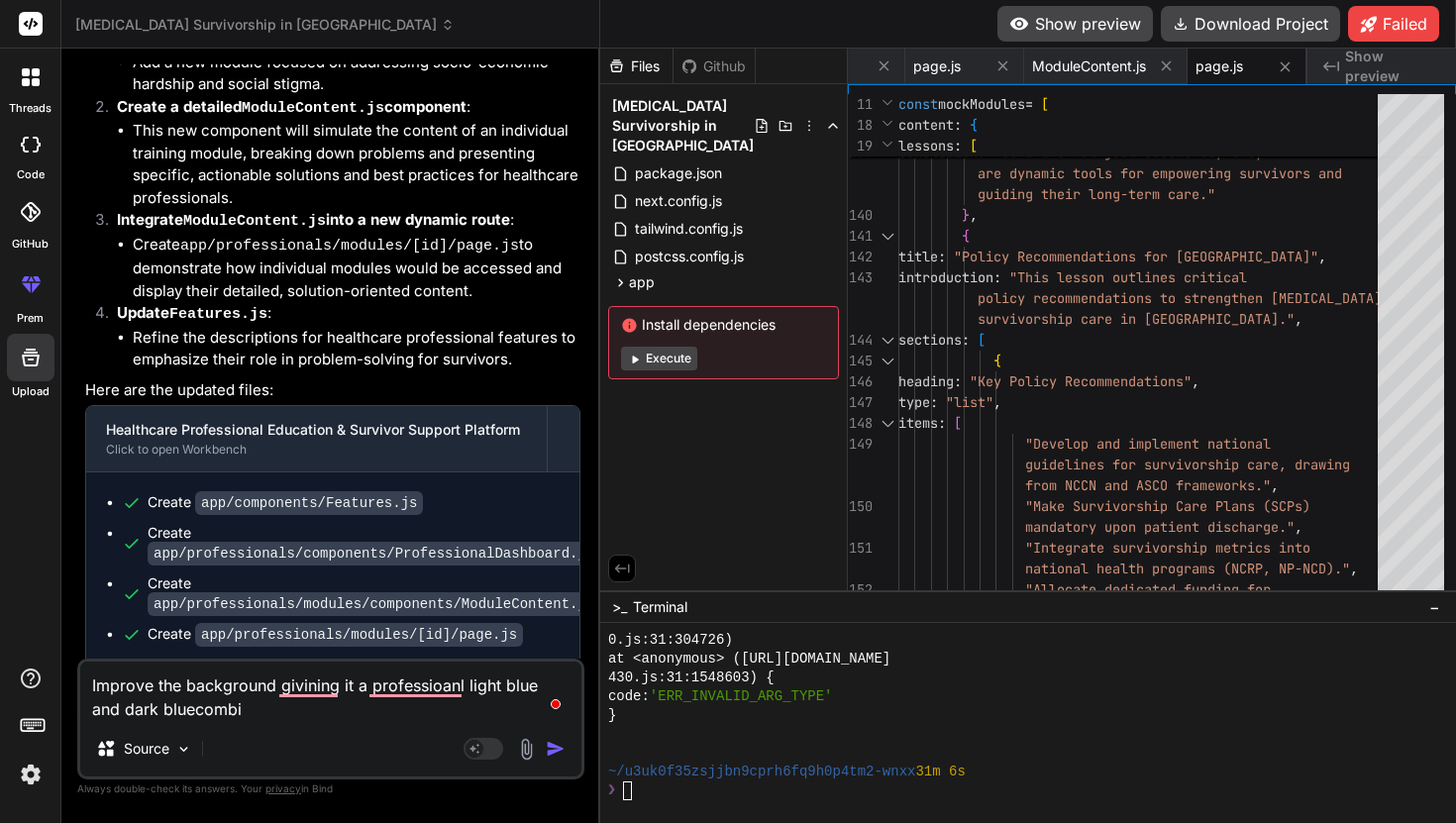 type on "Improve the background givining it a professioanl light blue and dark bluecombin" 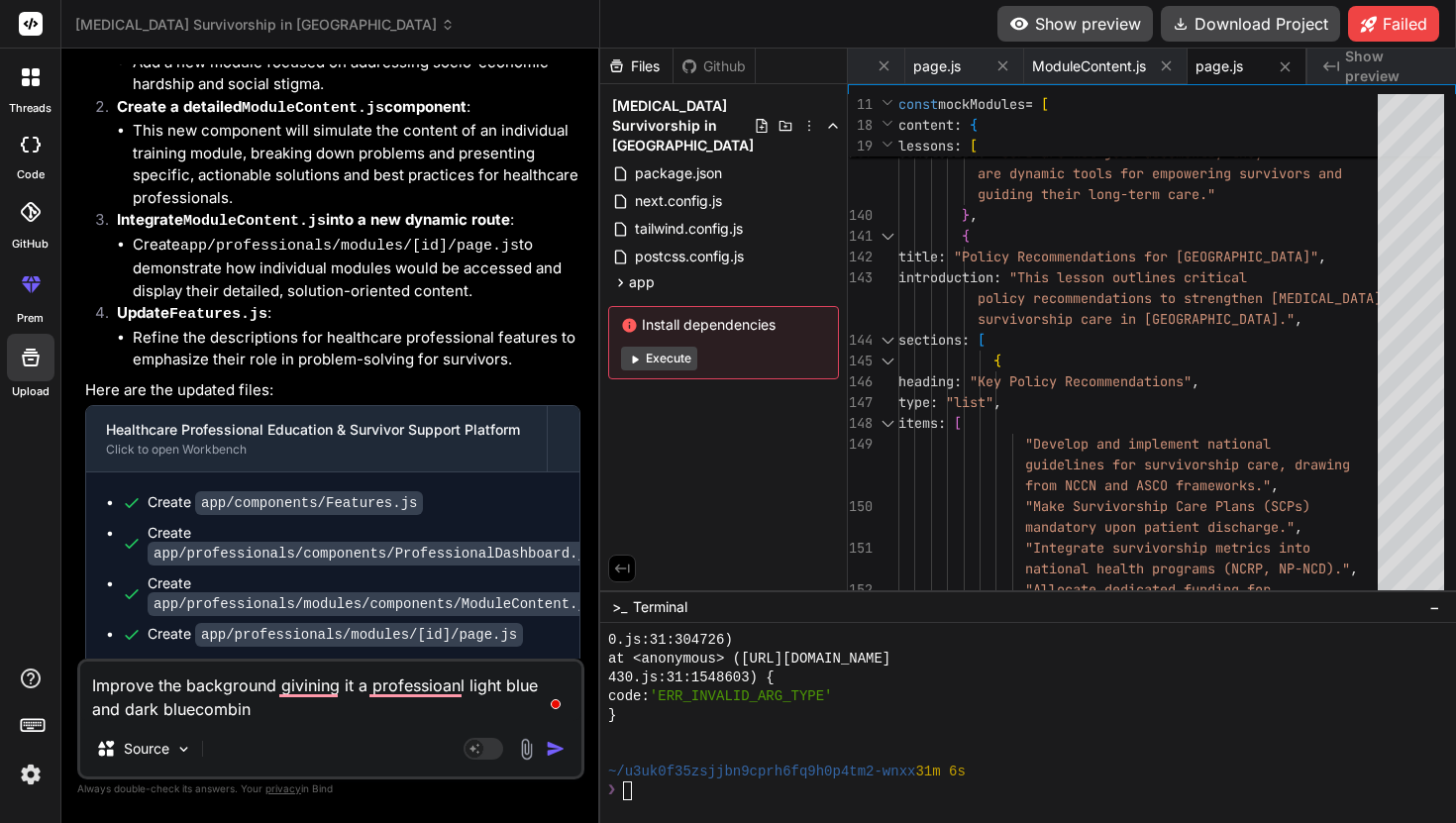 type on "Improve the background givining it a professioanl light blue and dark bluecombina" 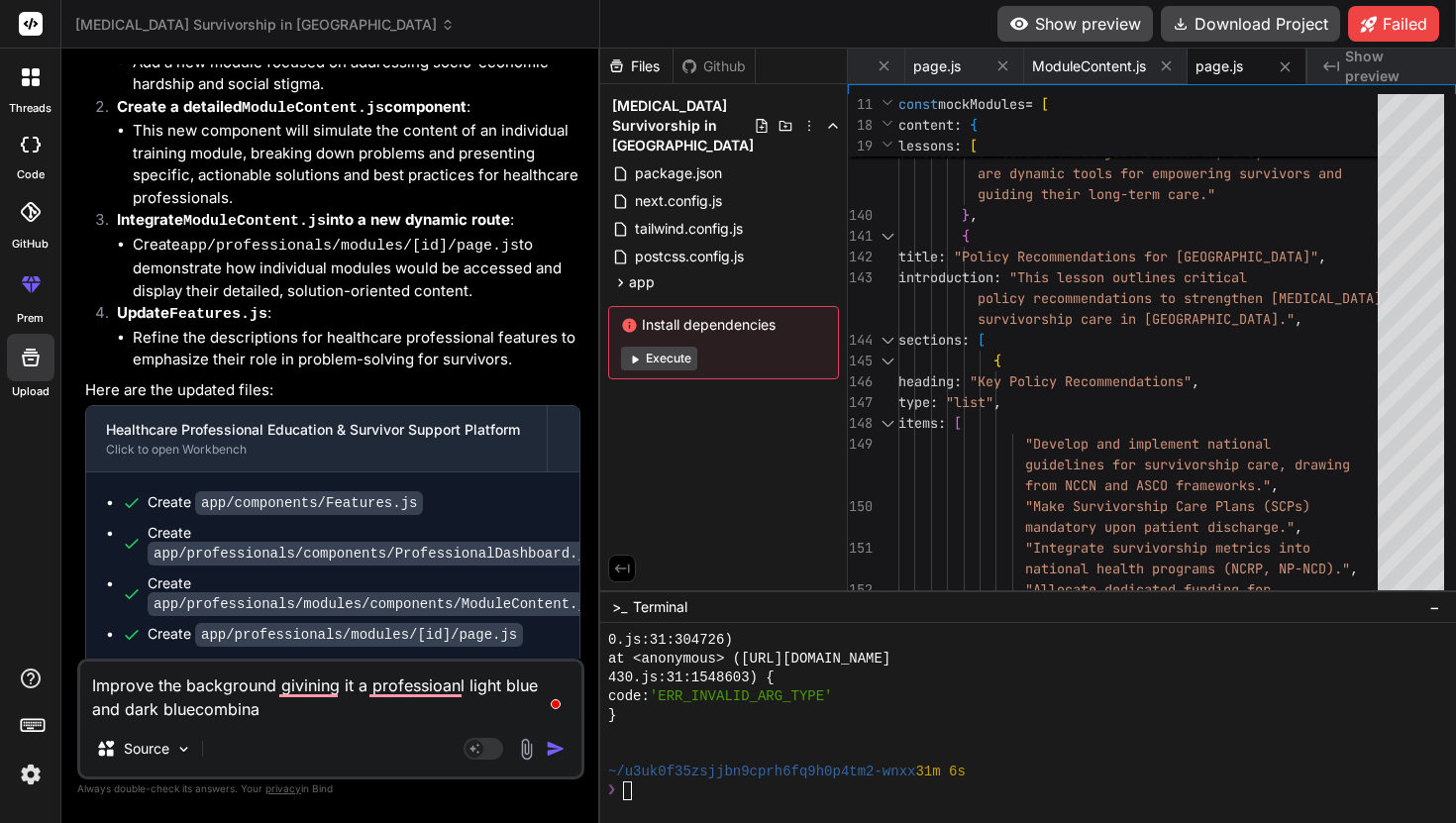 type on "Improve the background givining it a professioanl light blue and dark bluecombinat" 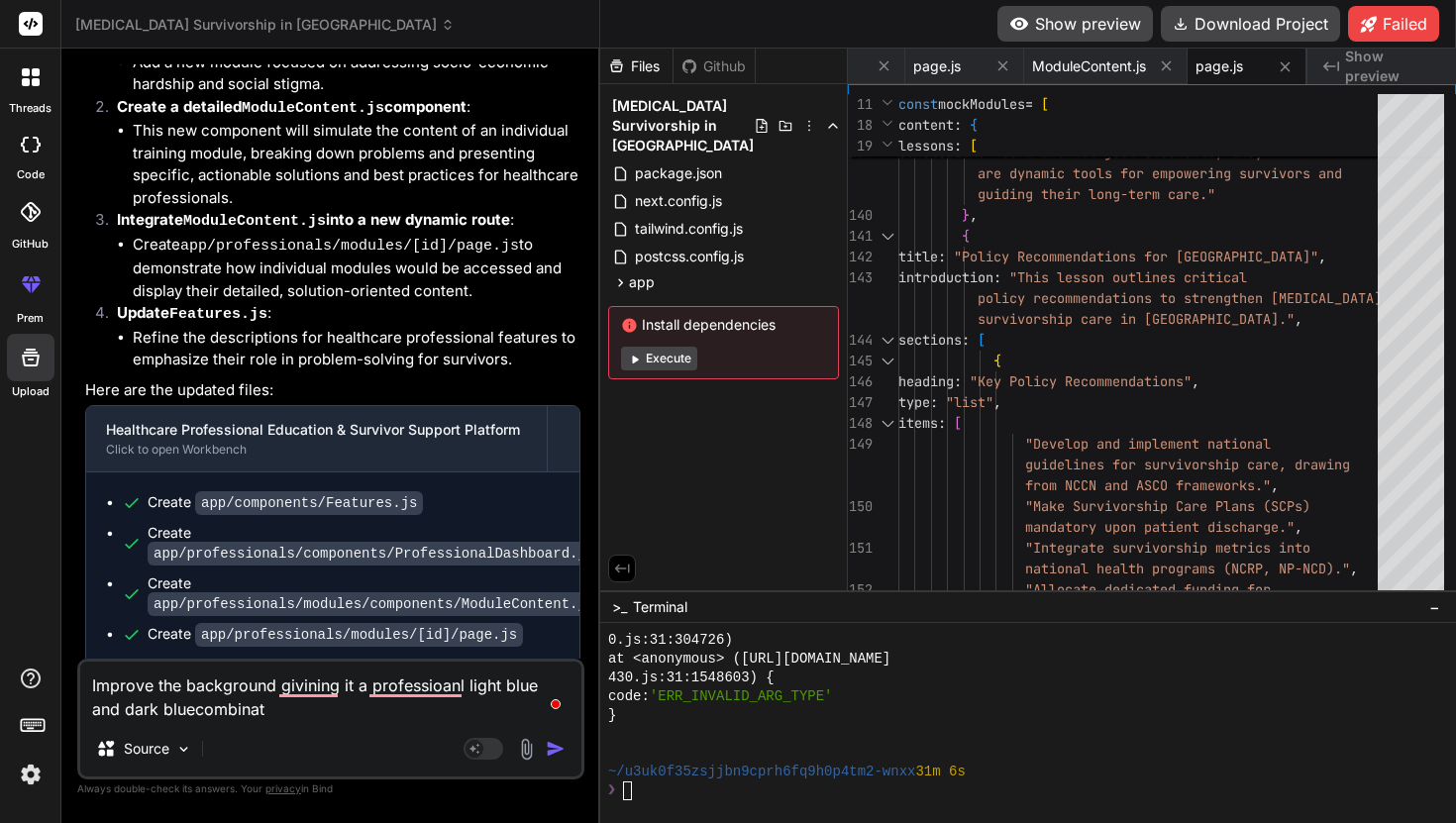 type on "Improve the background givining it a professioanl light blue and dark bluecombinati" 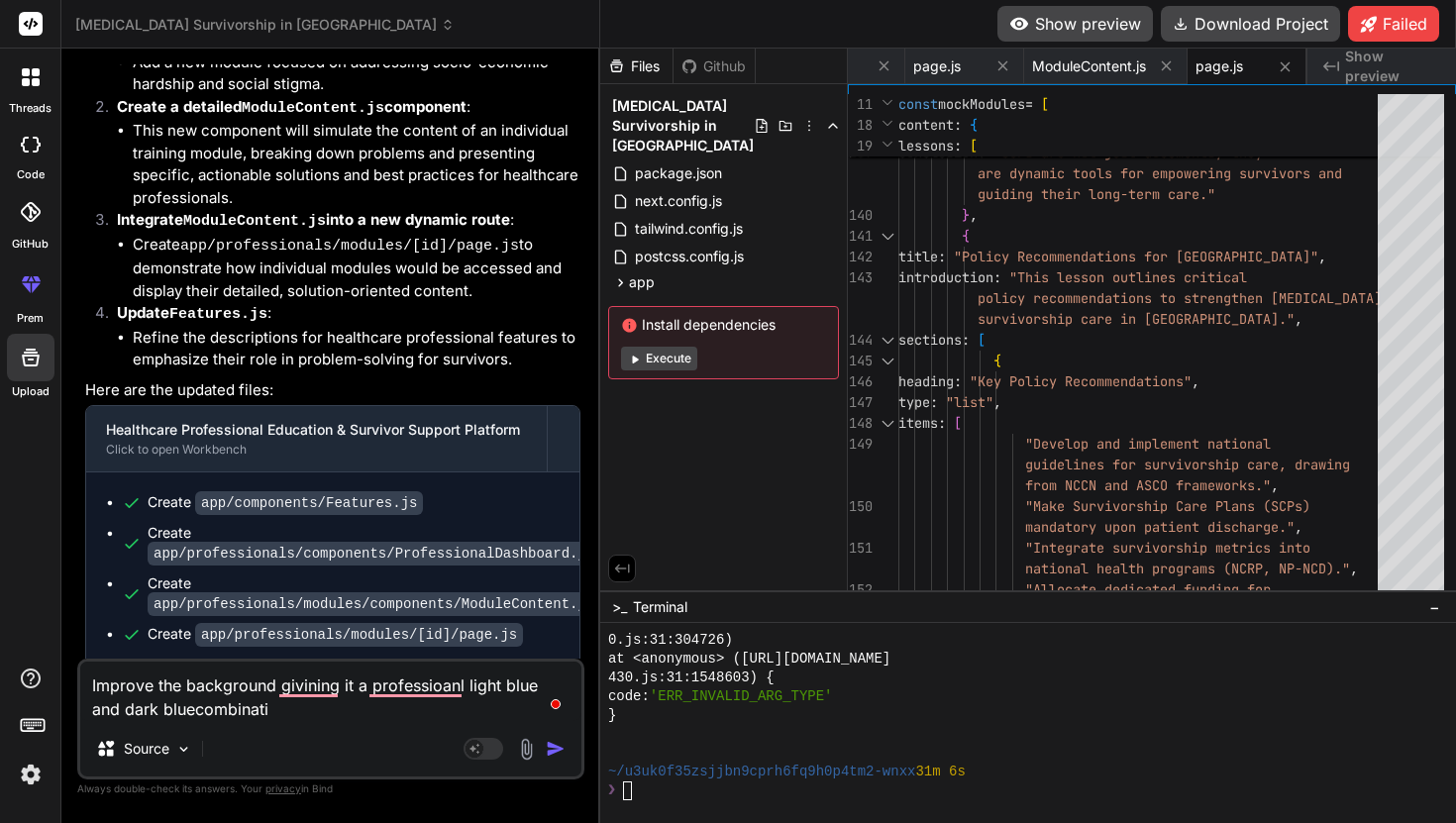 type on "Improve the background givining it a professioanl light blue and dark bluecombinatio" 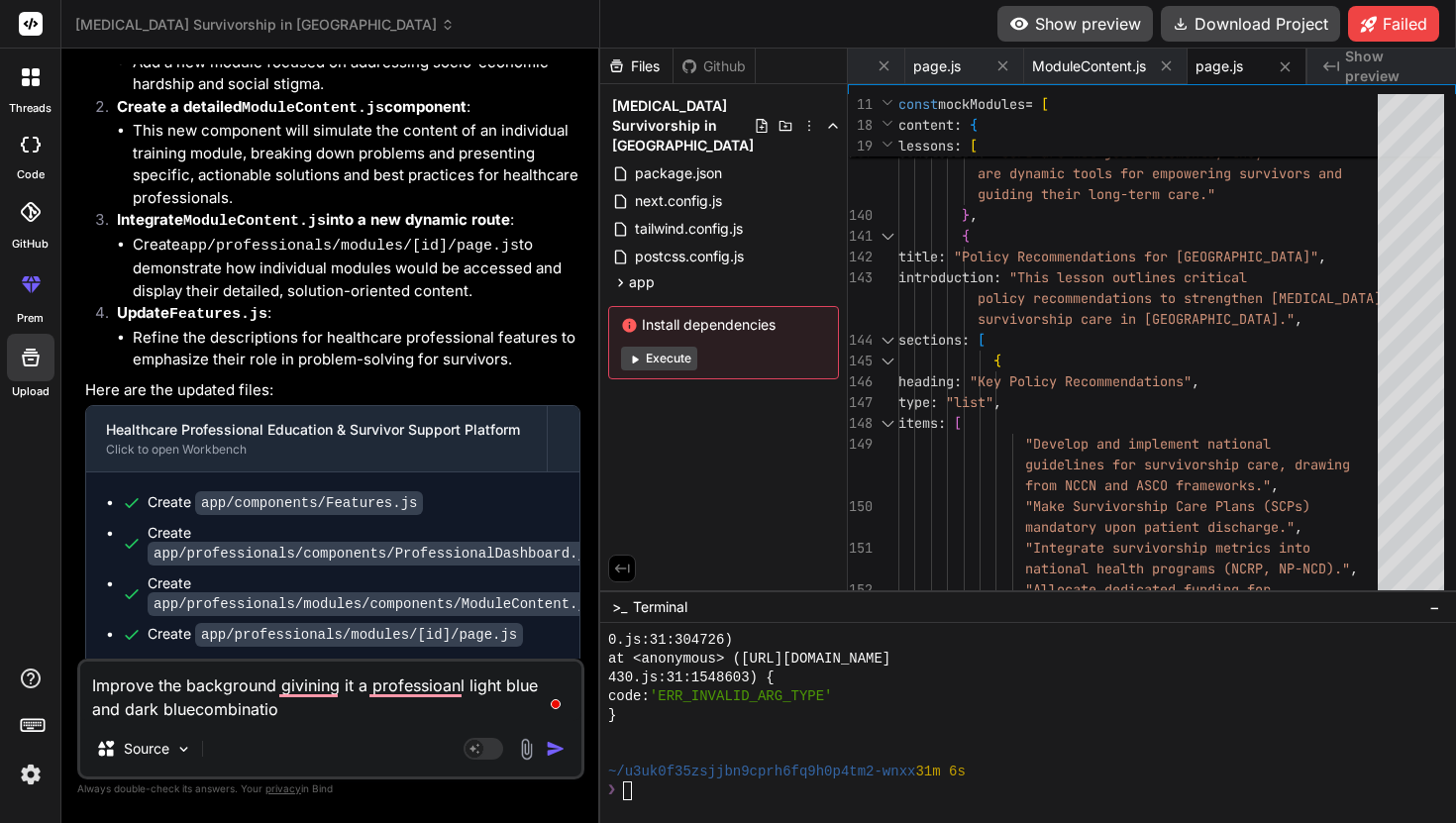 type on "Improve the background givining it a professioanl light blue and dark bluecombination" 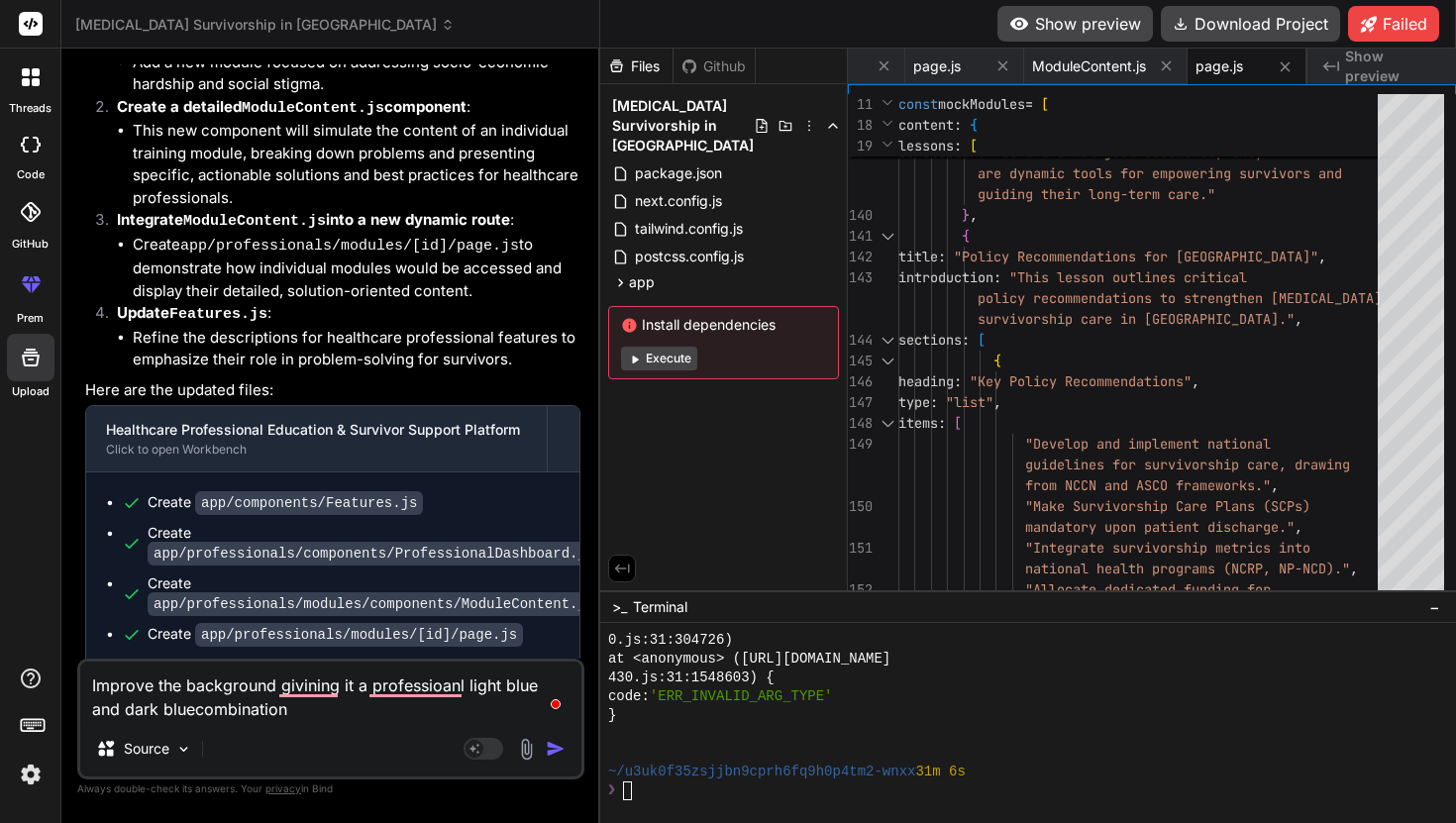 type on "Improve the background givining it a professioanl light blue and dark bluecombination." 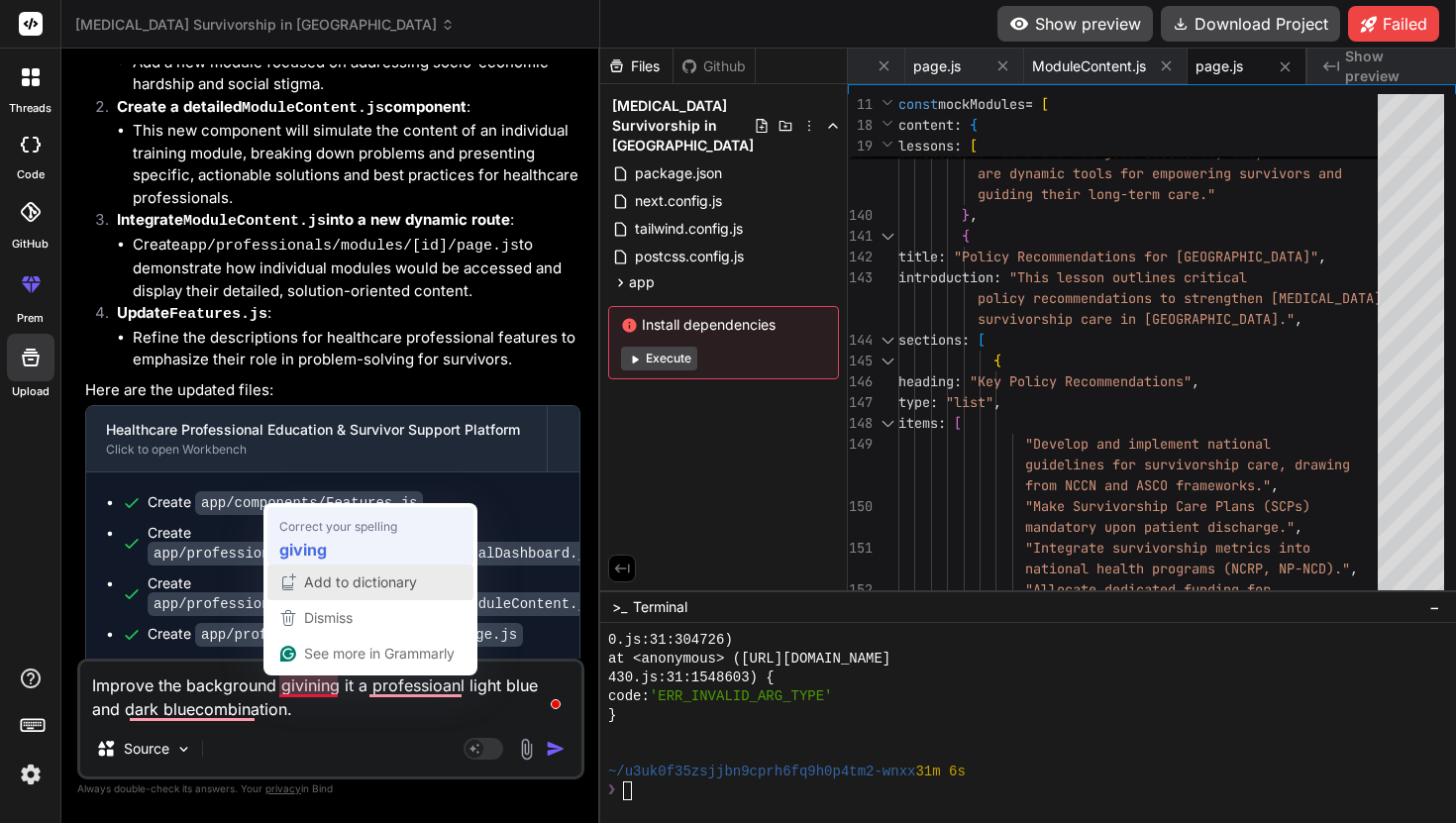 type on "Improve the background giving it a professioanl light blue and dark bluecombination." 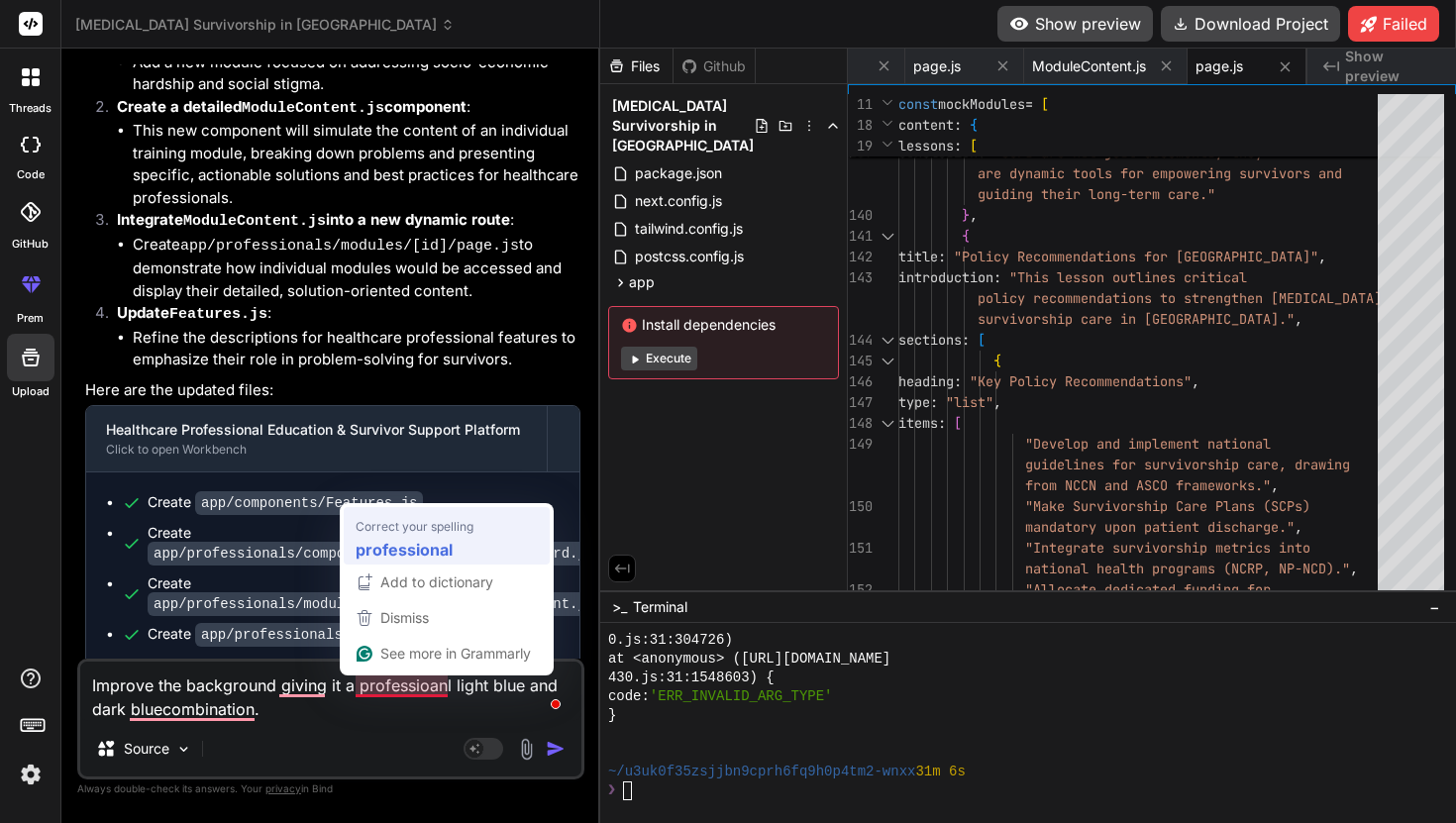 type on "Improve the background giving it a professional light blue and dark bluecombination." 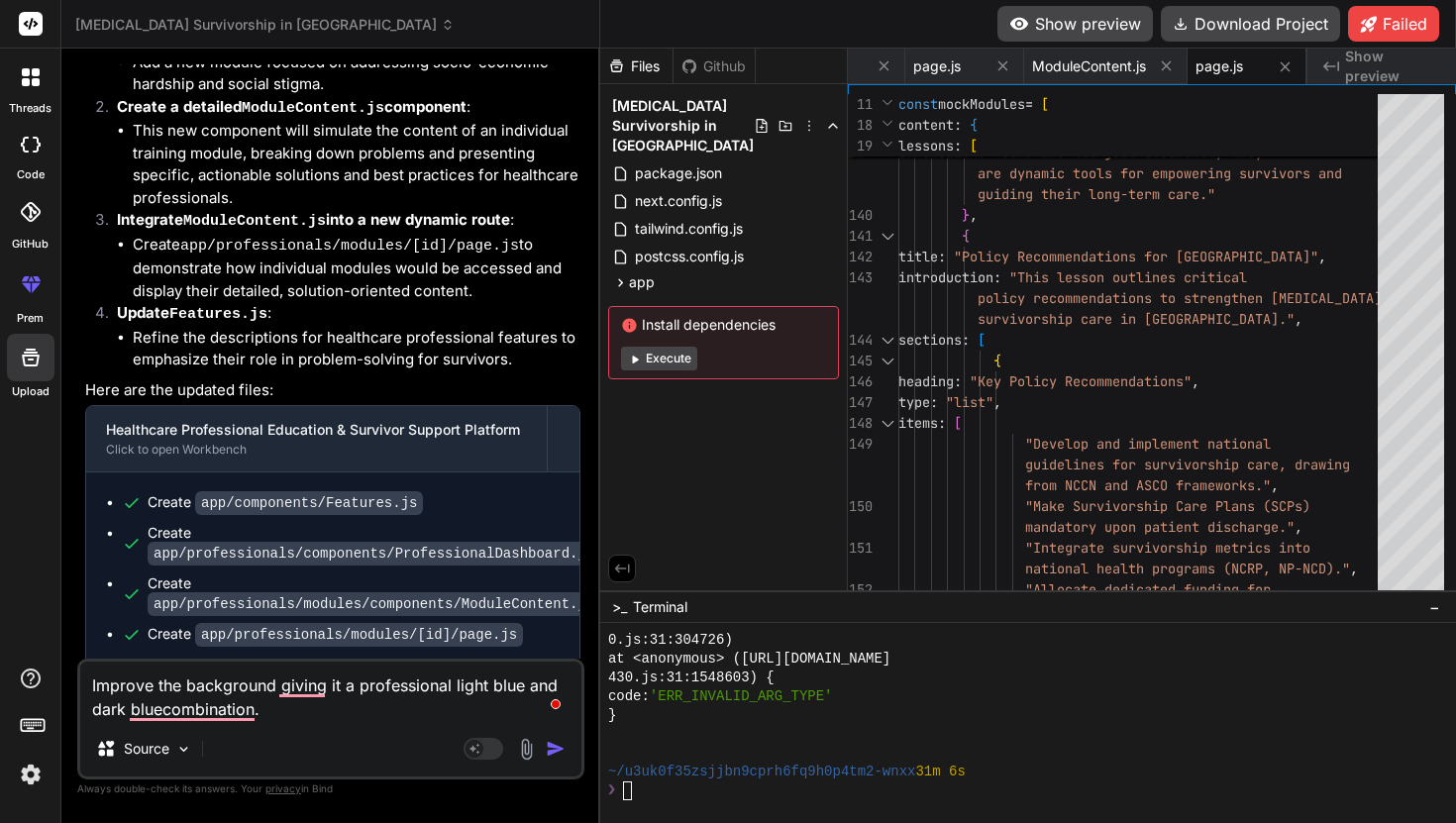 type on "Improve the background giving it a professional light blue and dark bluecombination." 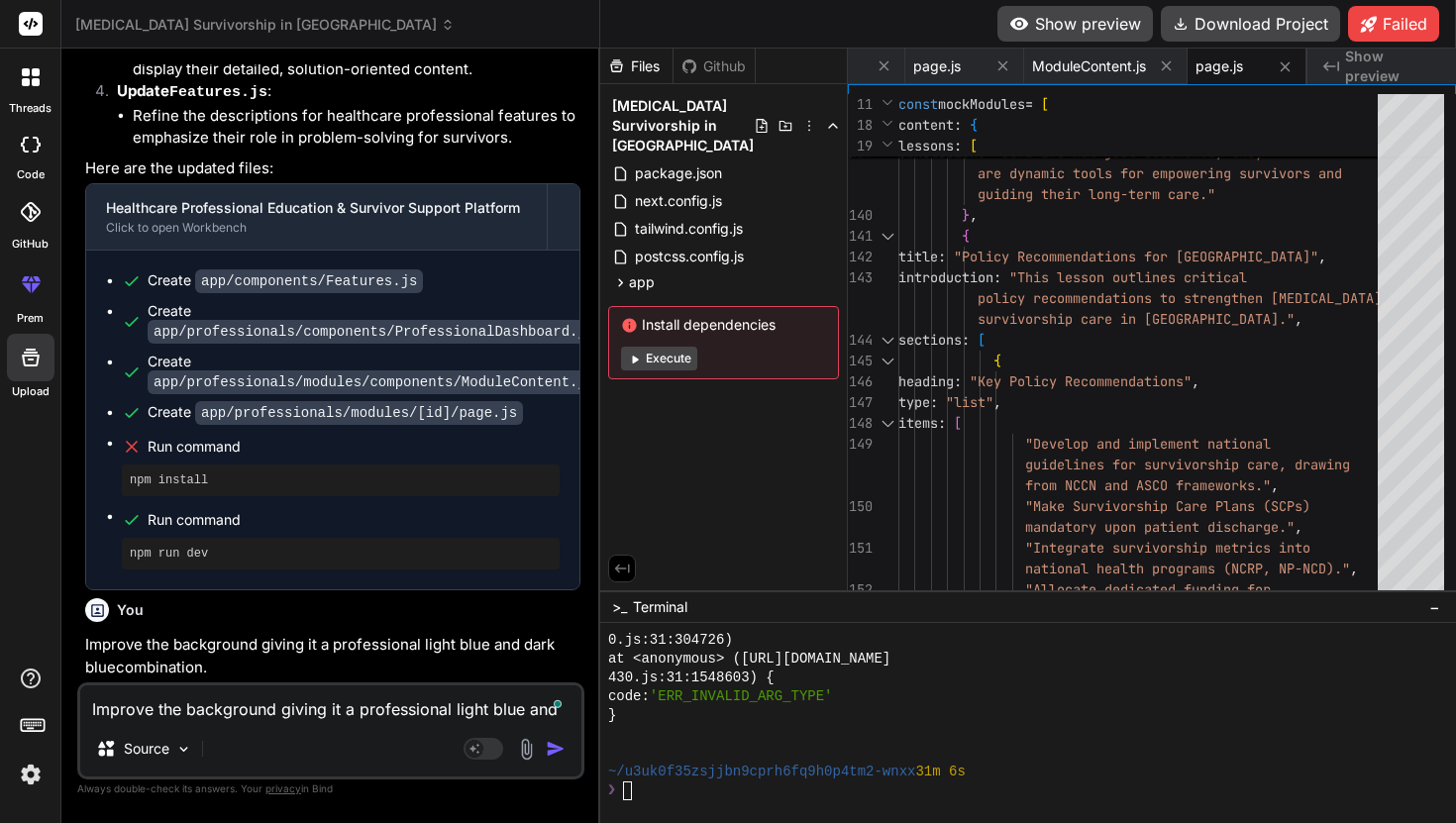 scroll, scrollTop: 7621, scrollLeft: 0, axis: vertical 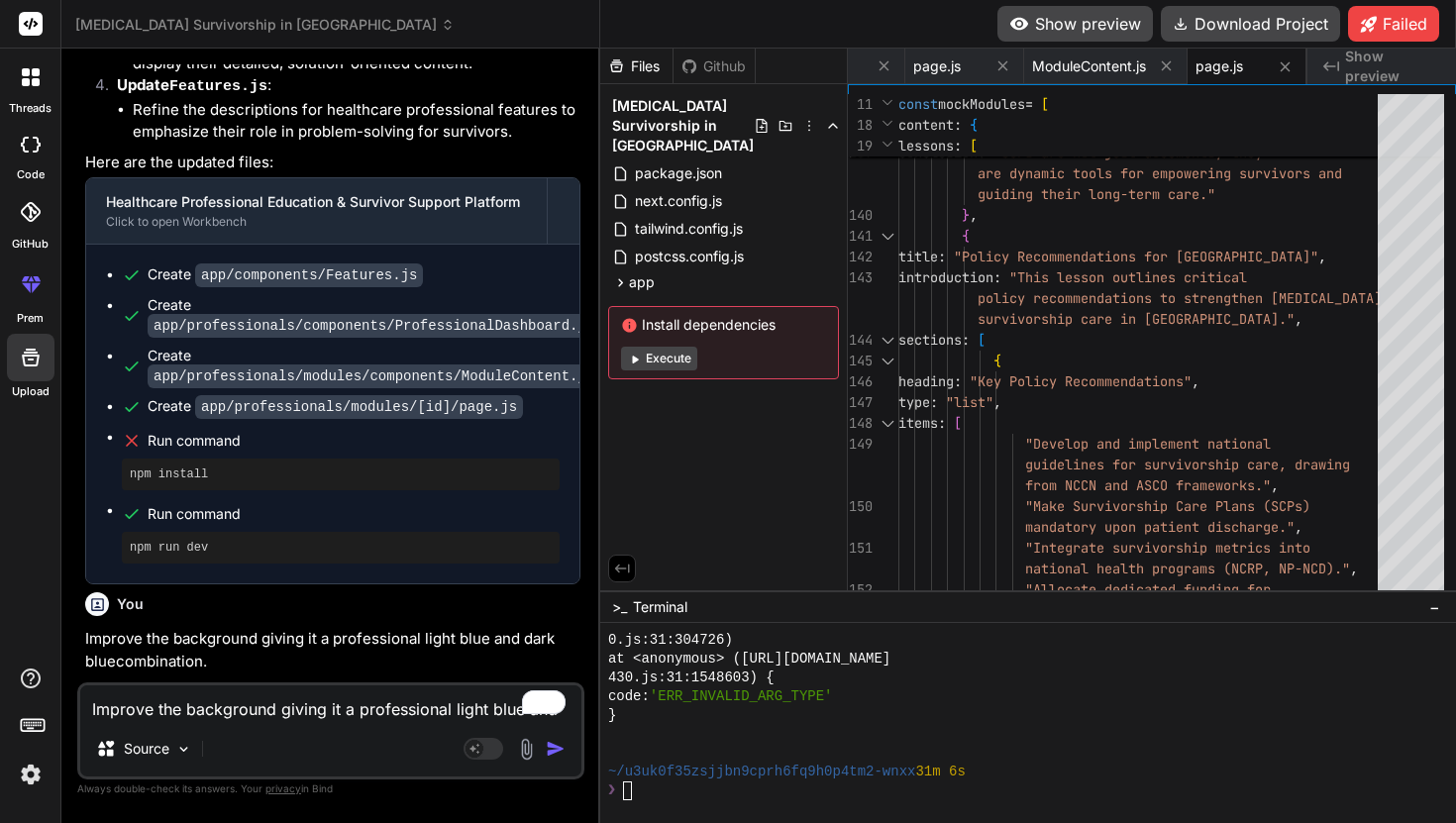 click on "Improve the background giving it a professional light blue and dark bluecombination." at bounding box center (331, 703) 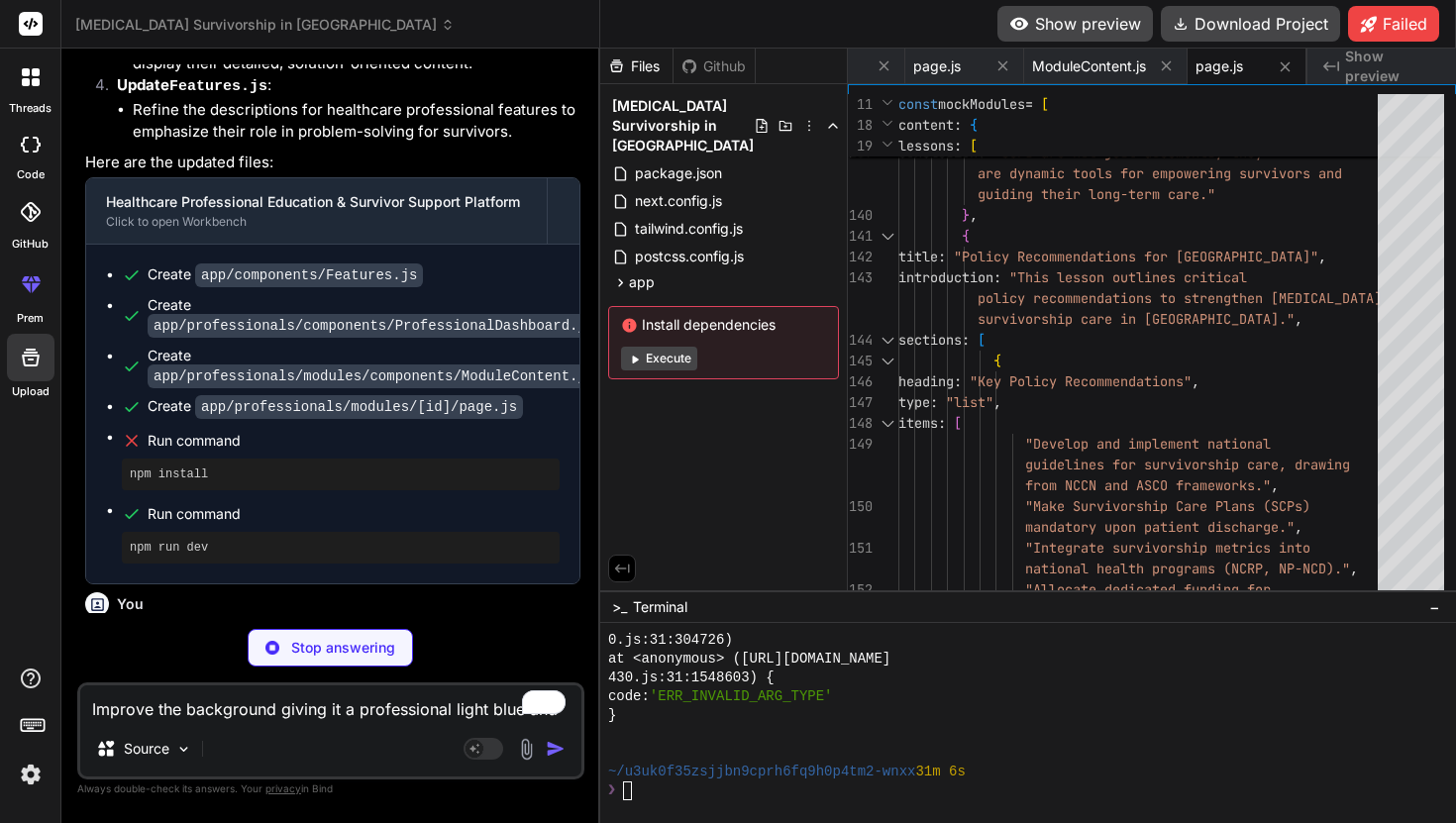 type on "x" 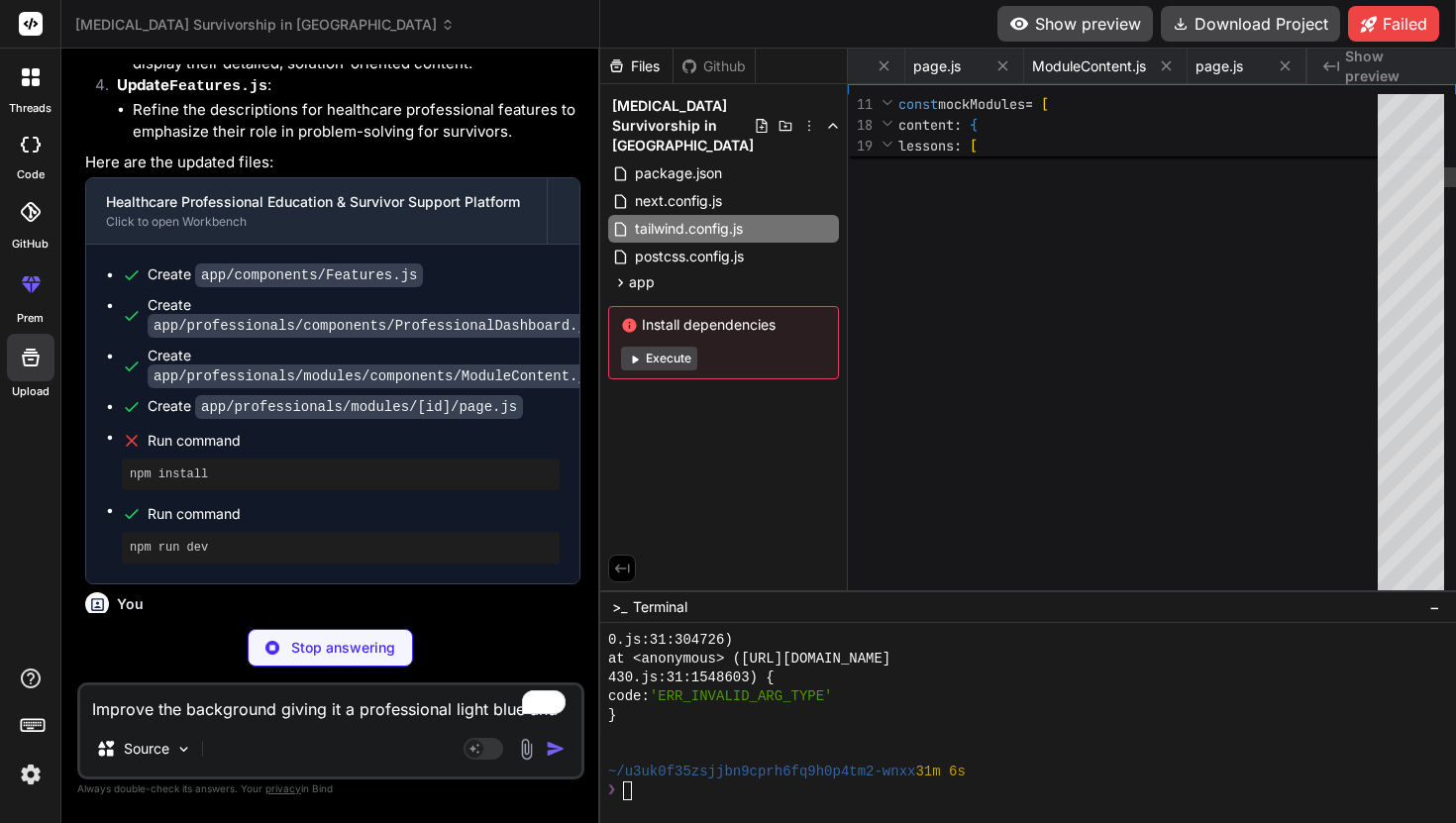 type on "x" 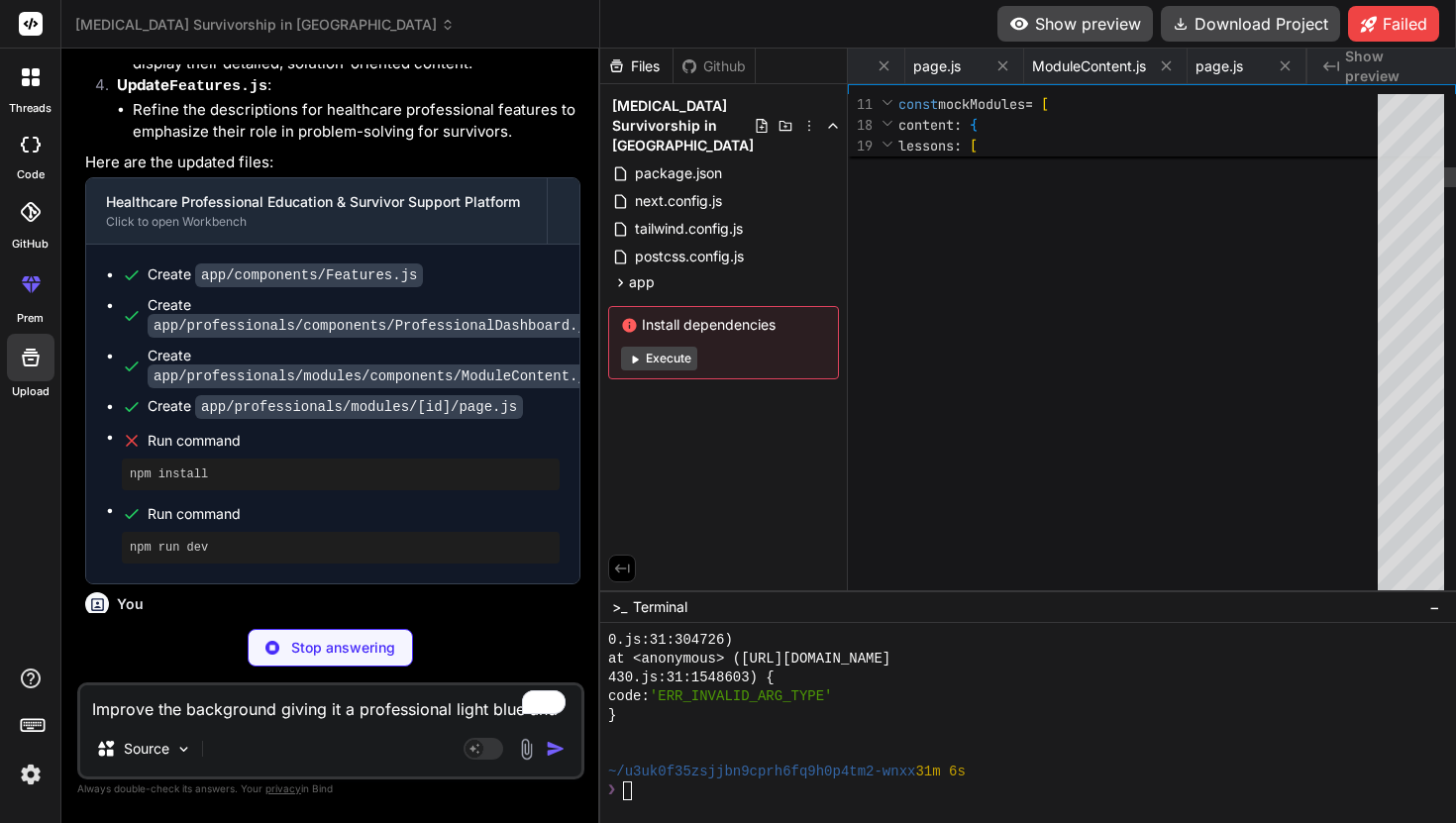 type on "x" 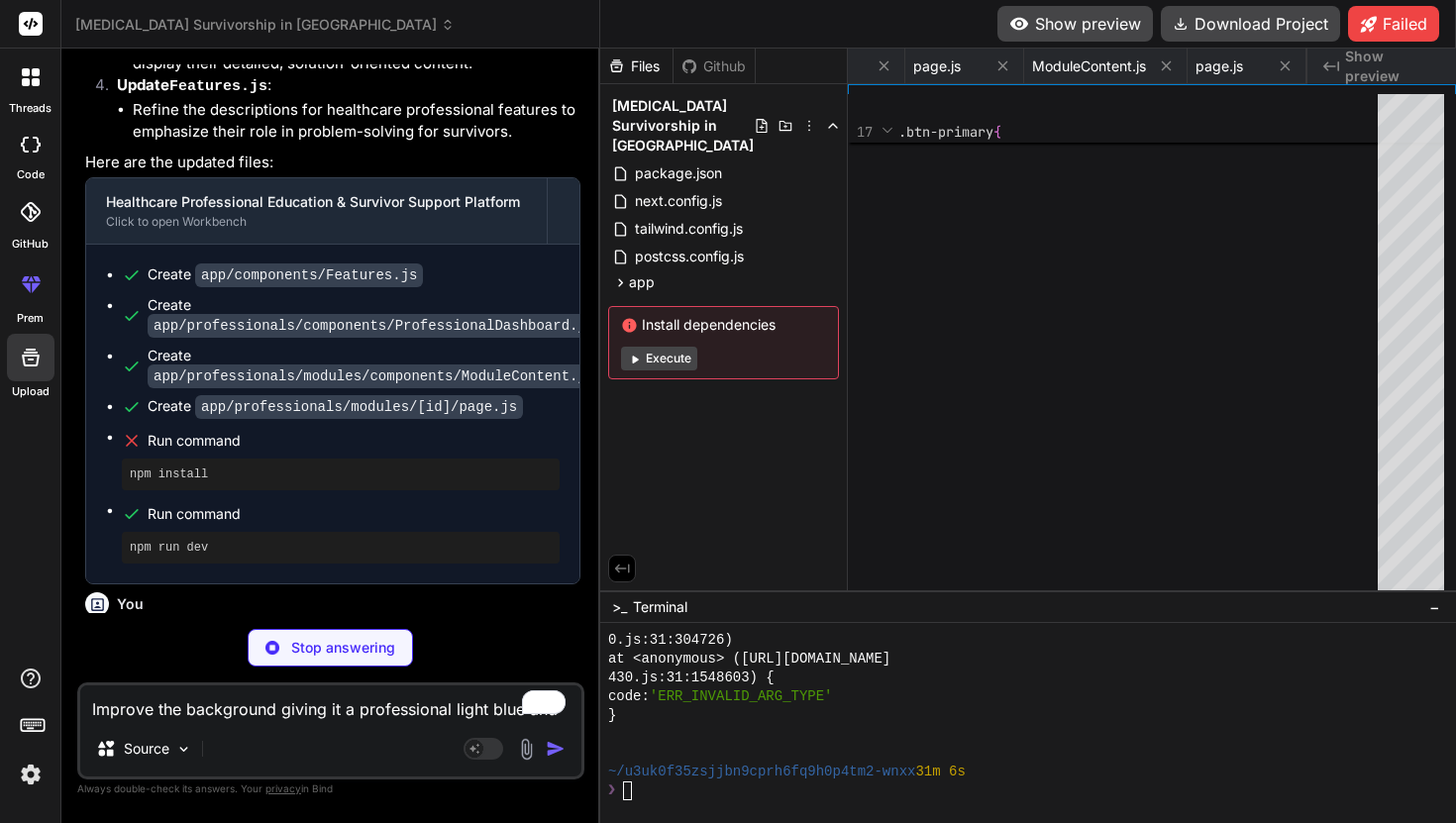 type on "psychological distress</p>
</div>
</div>
</div>
</div>
</section>
)
}" 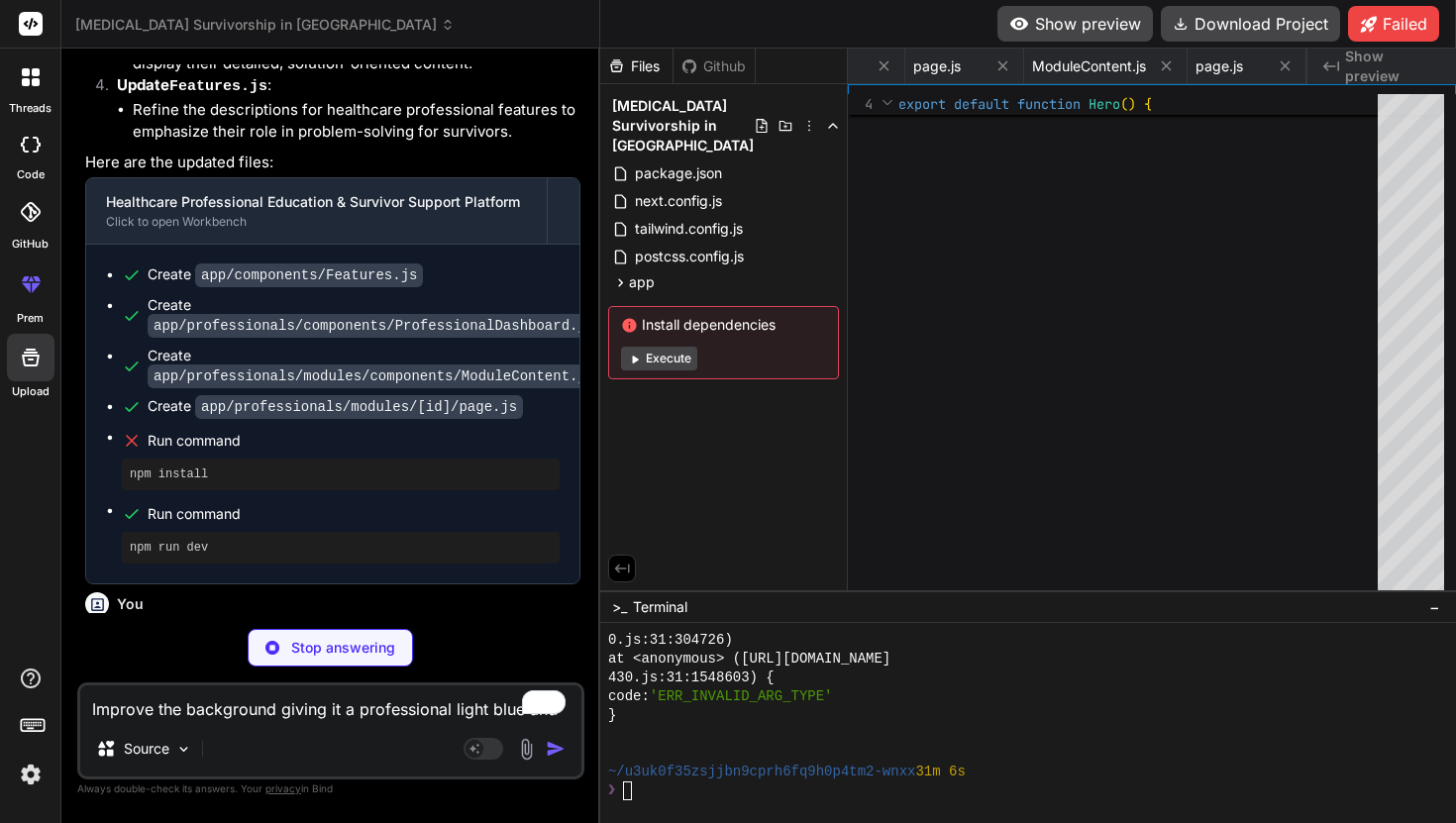 type on "x" 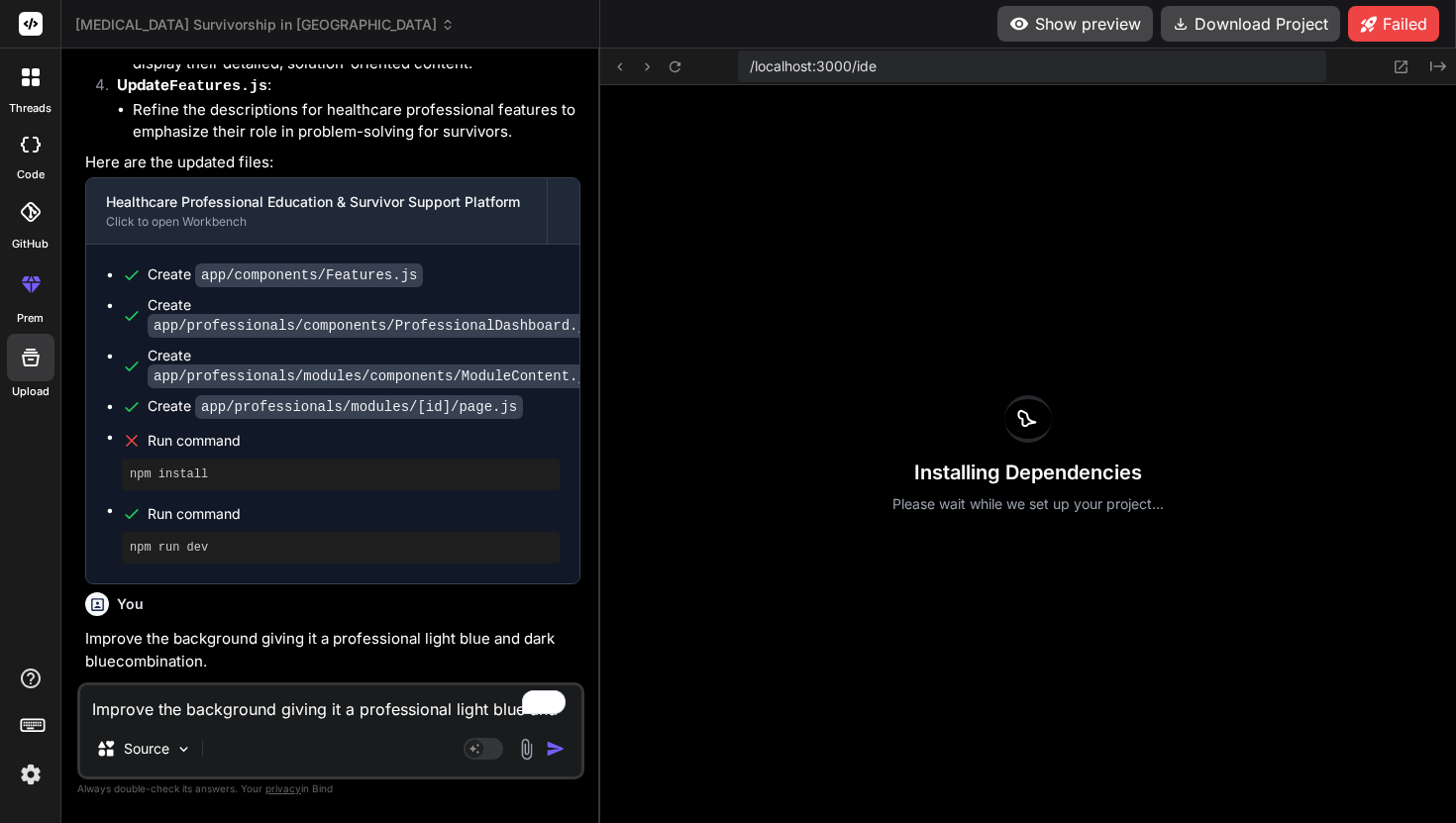 type on "x" 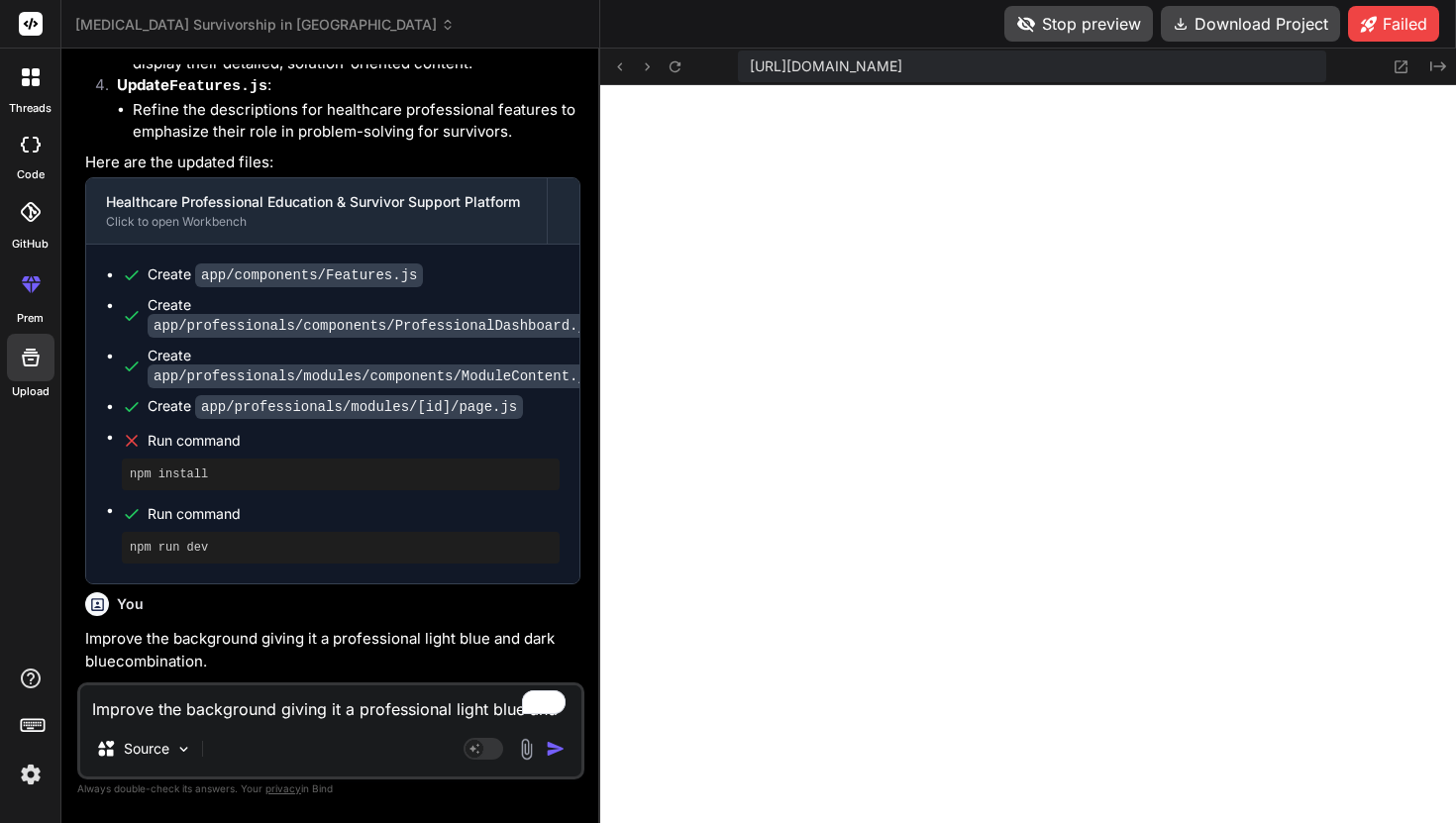 scroll, scrollTop: 0, scrollLeft: 981, axis: horizontal 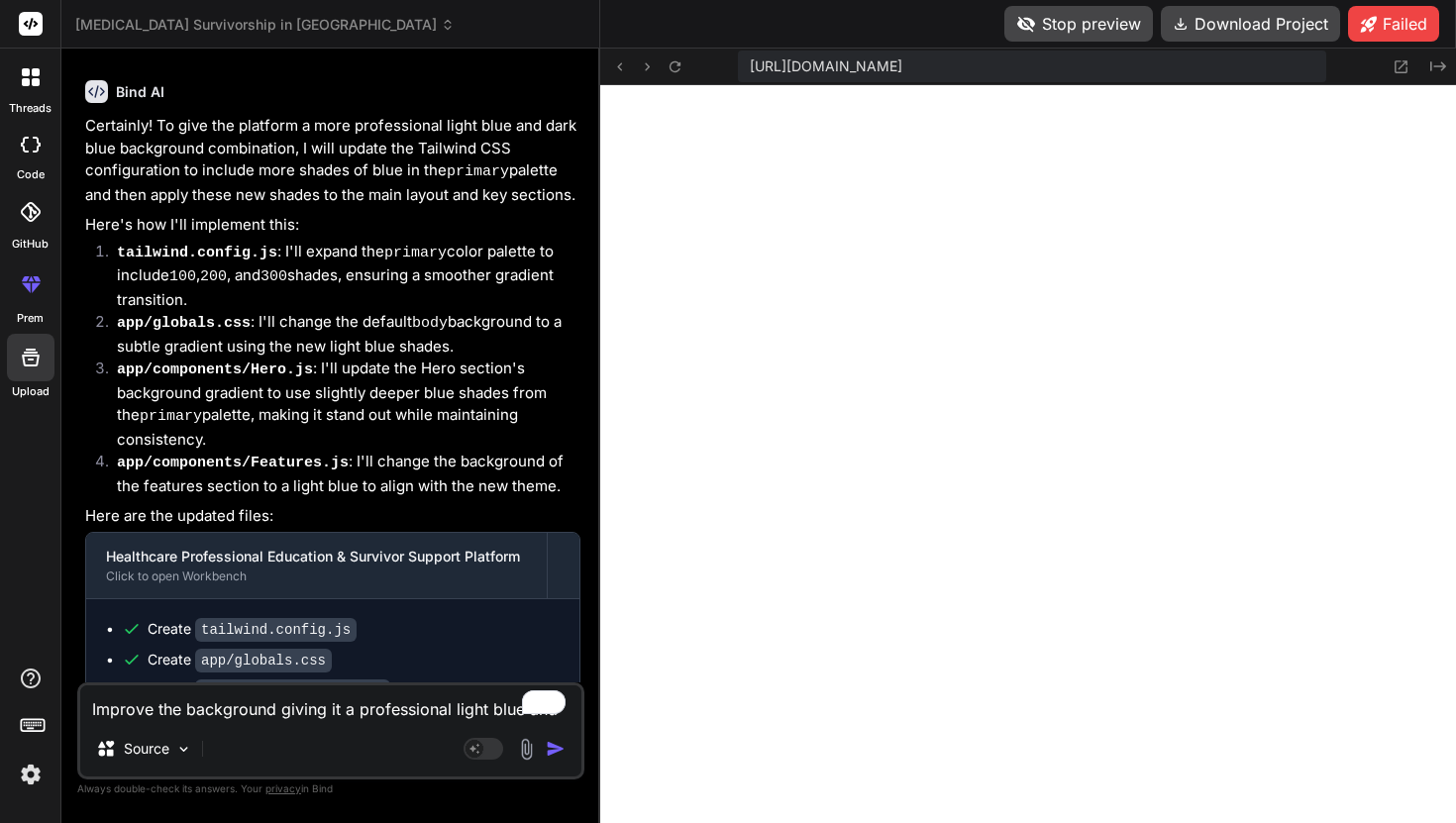click on "Improve the background giving it a professional light blue and dark bluecombination." at bounding box center [331, 703] 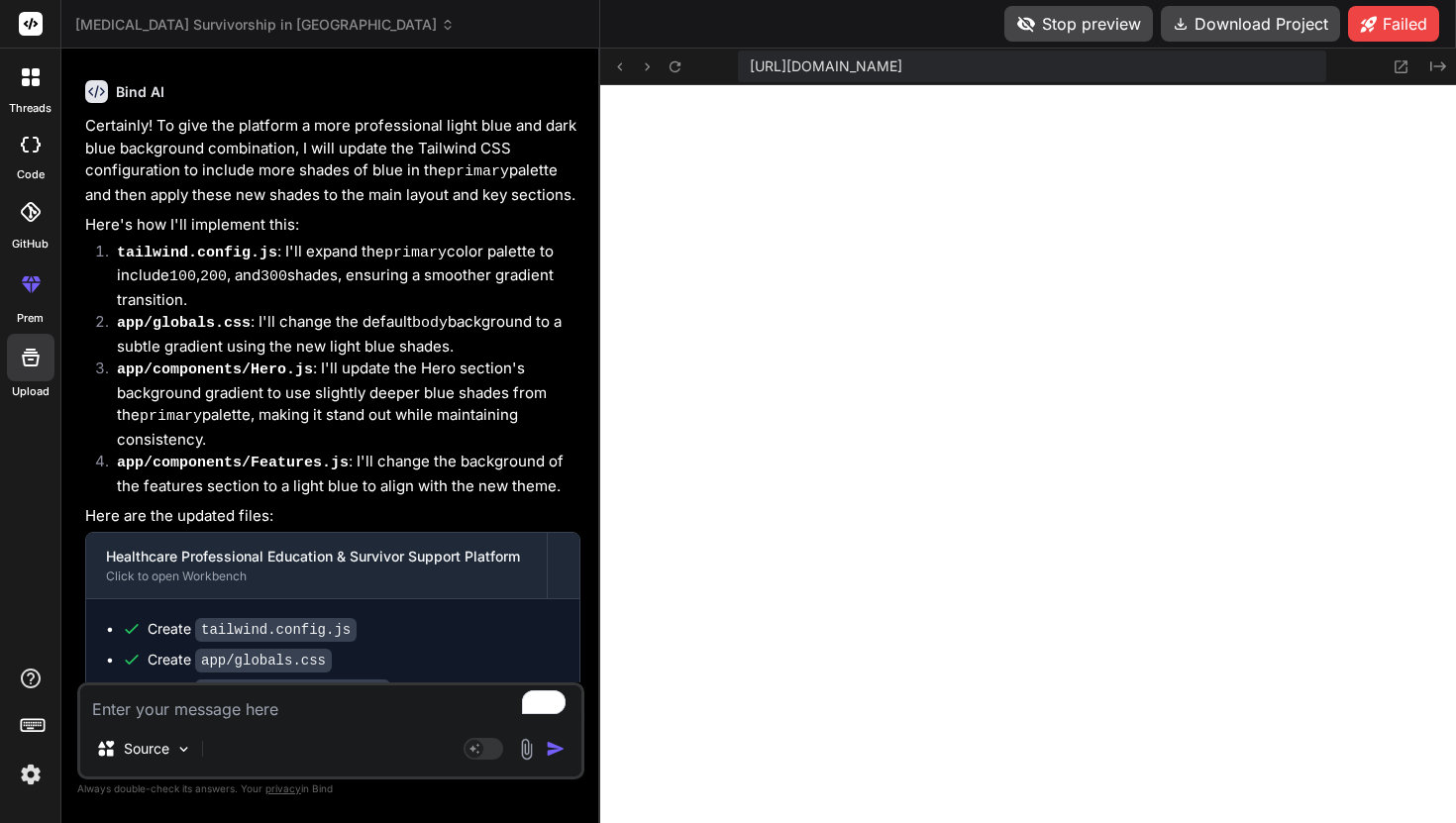 type on "A" 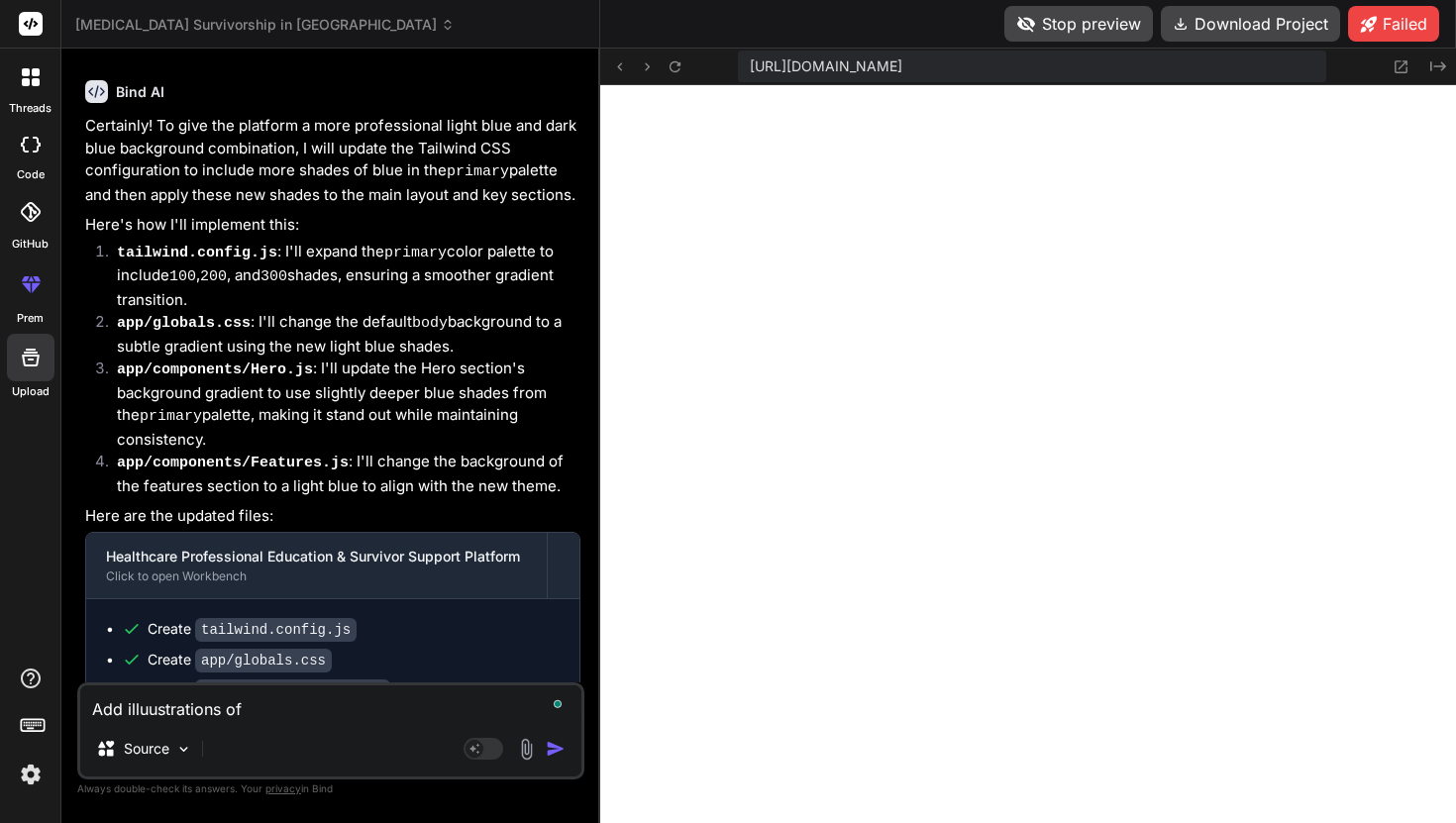 scroll, scrollTop: 17312, scrollLeft: 0, axis: vertical 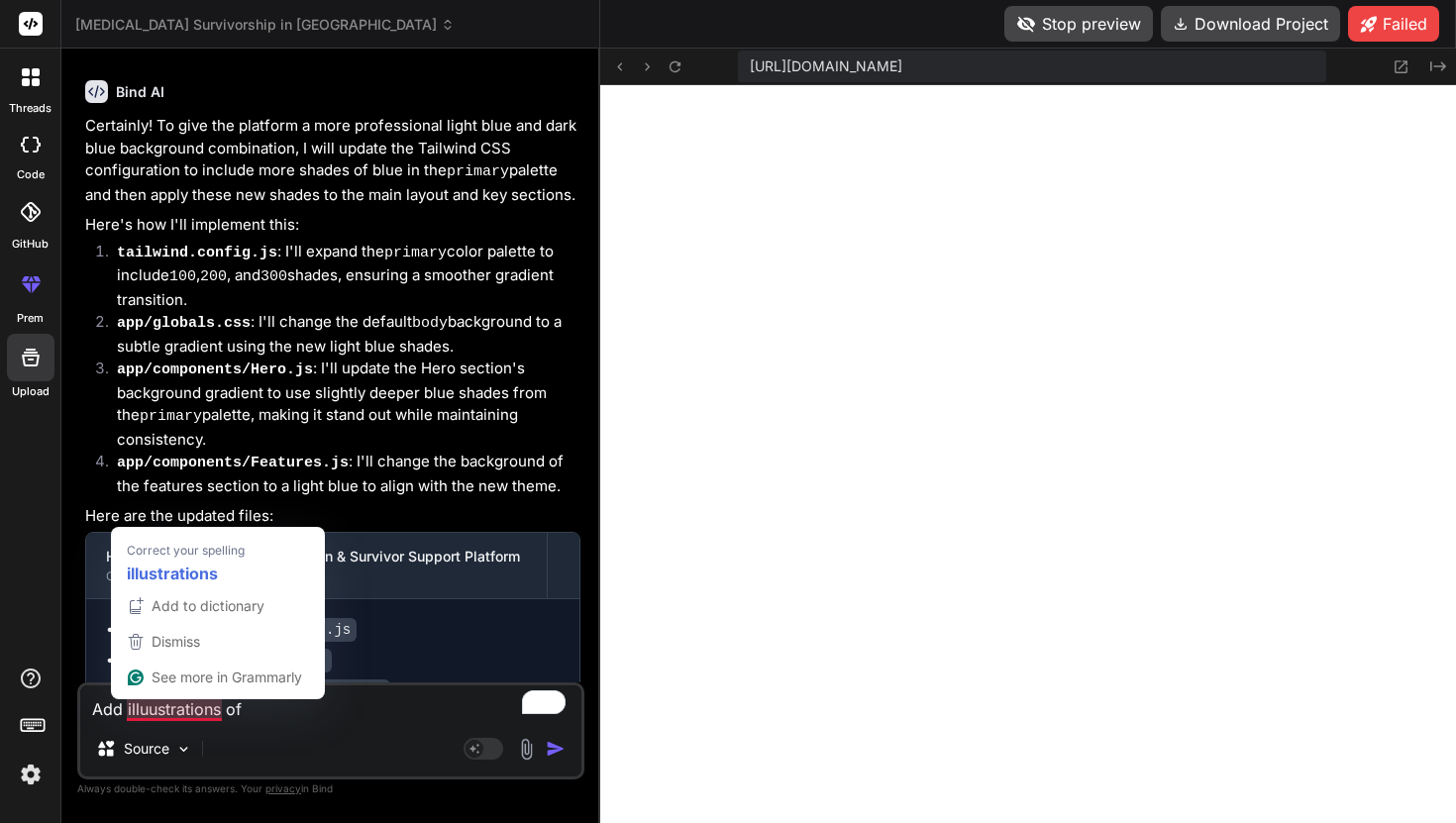 click on "Add illuustrations of" at bounding box center [331, 703] 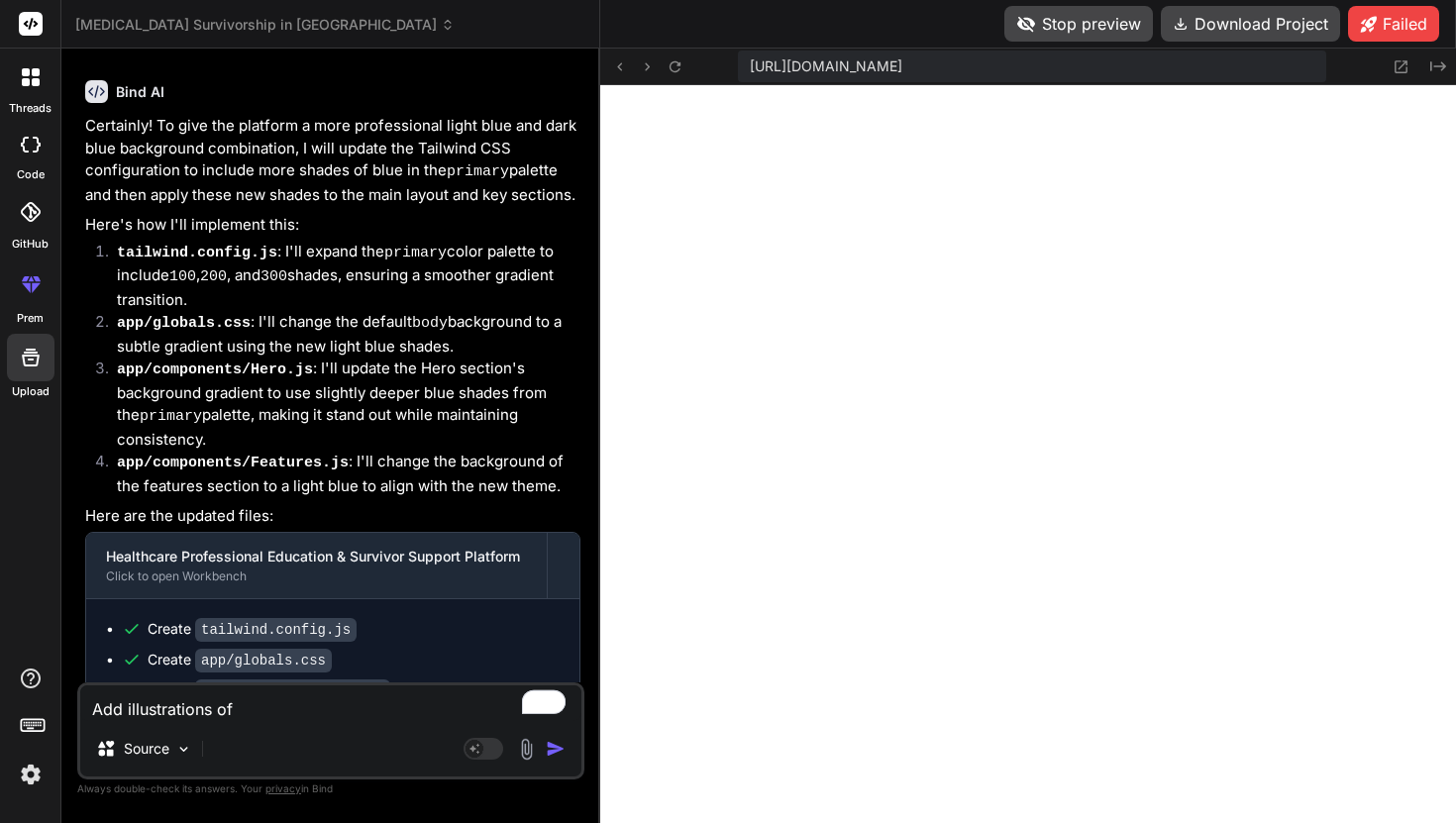 click on "Add illustrations of" at bounding box center (331, 703) 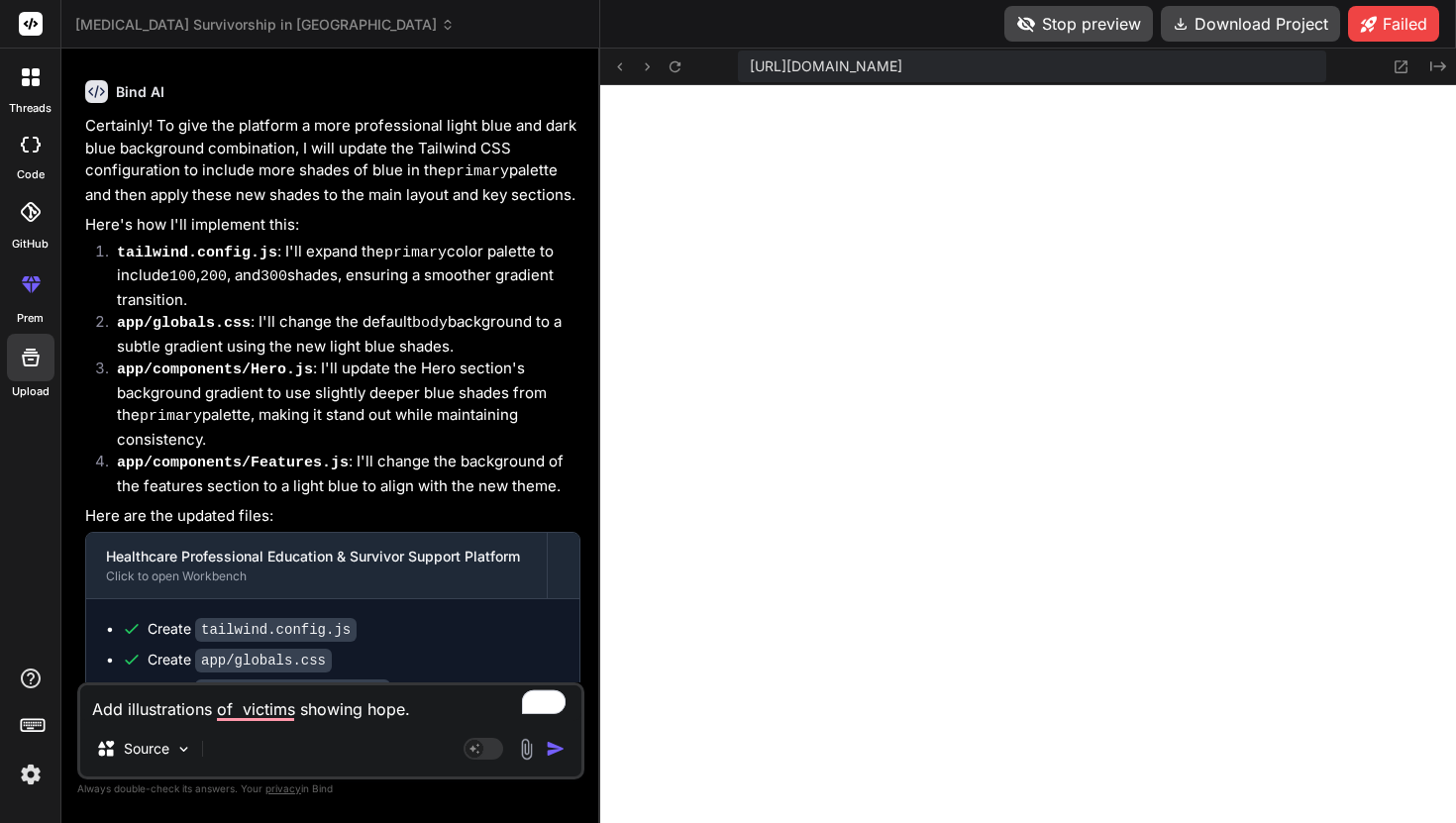 click at bounding box center [556, 749] 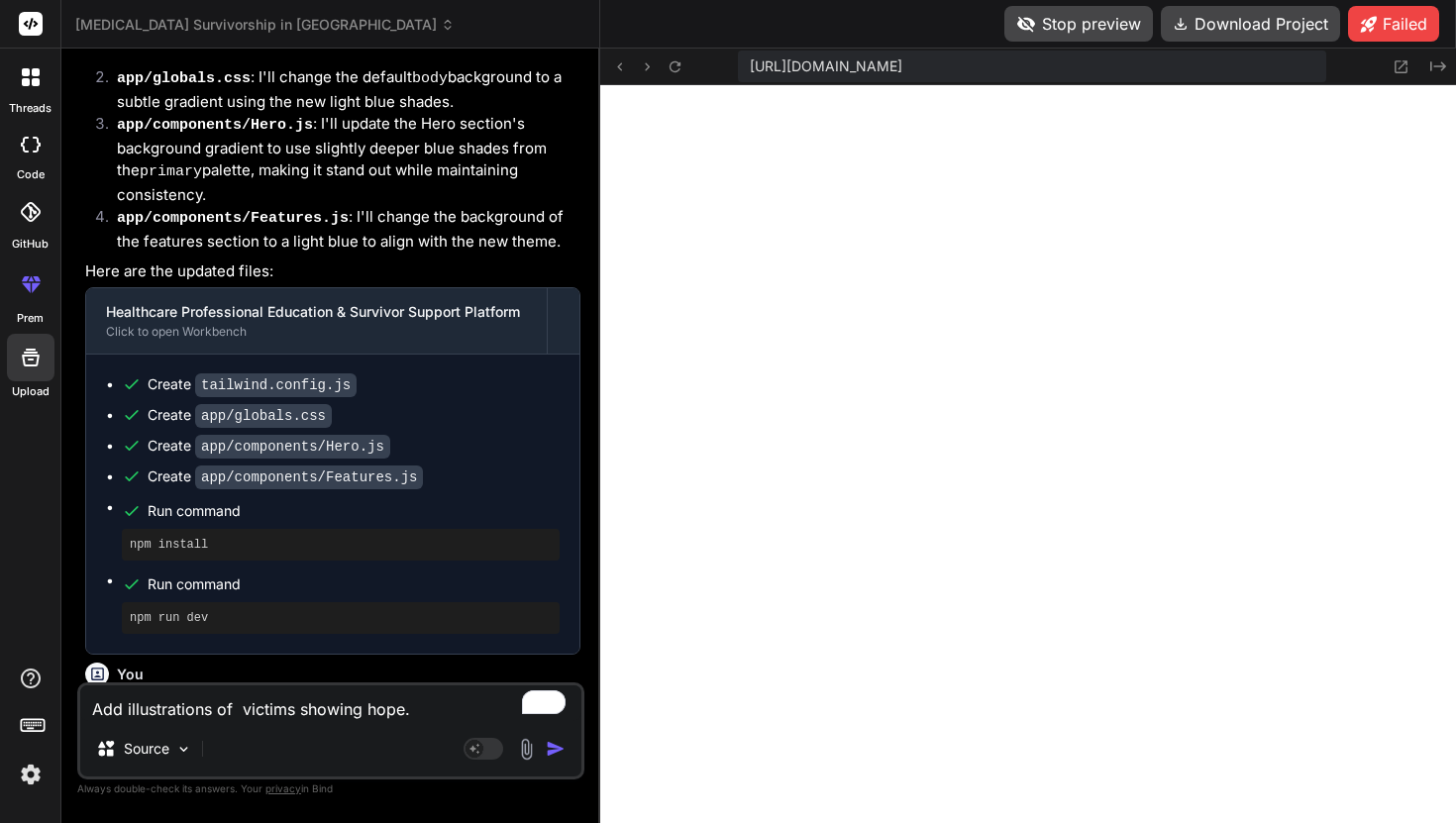 scroll, scrollTop: 8505, scrollLeft: 0, axis: vertical 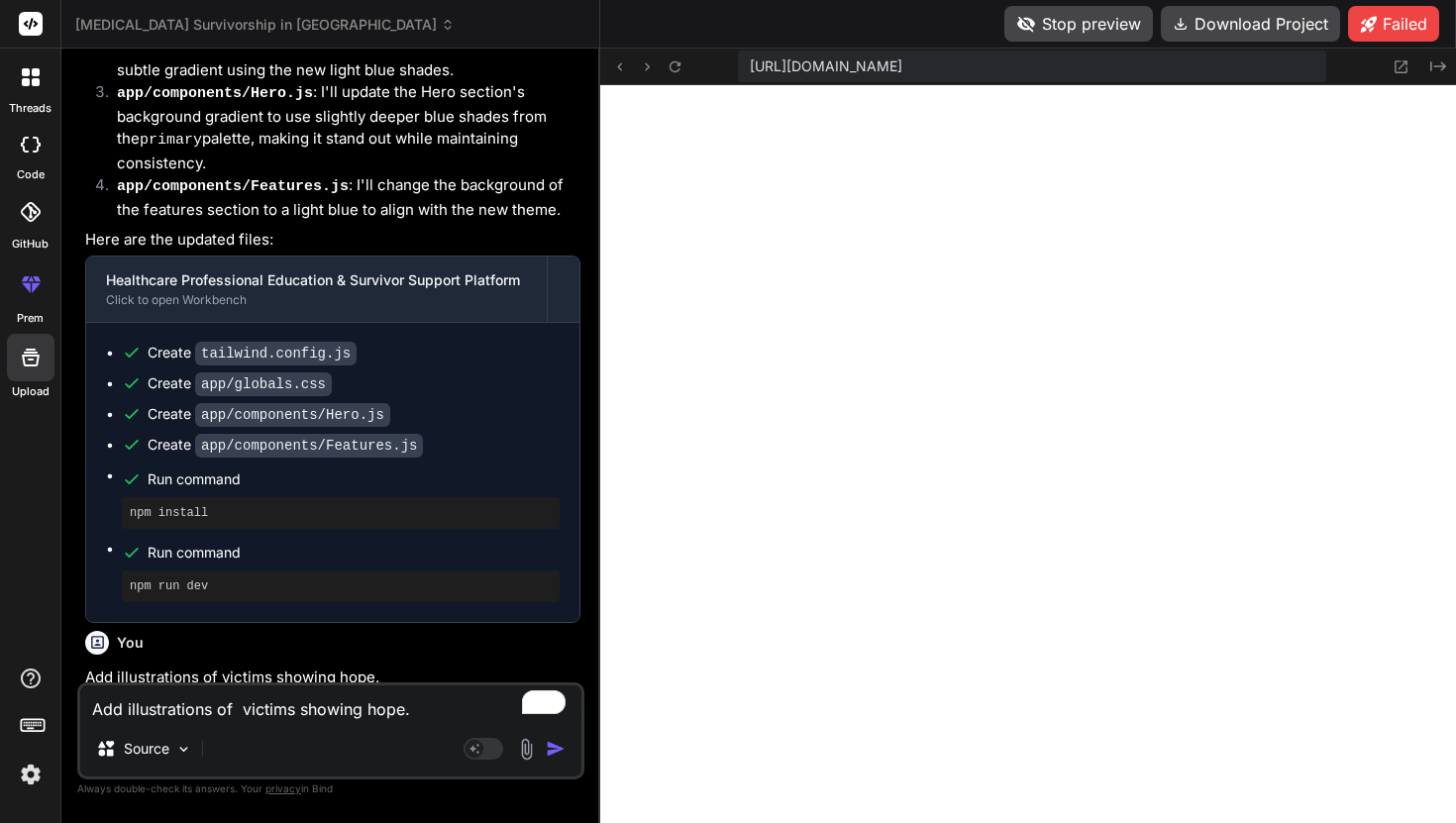 click on "Add illustrations of  victims showing hope." at bounding box center (331, 703) 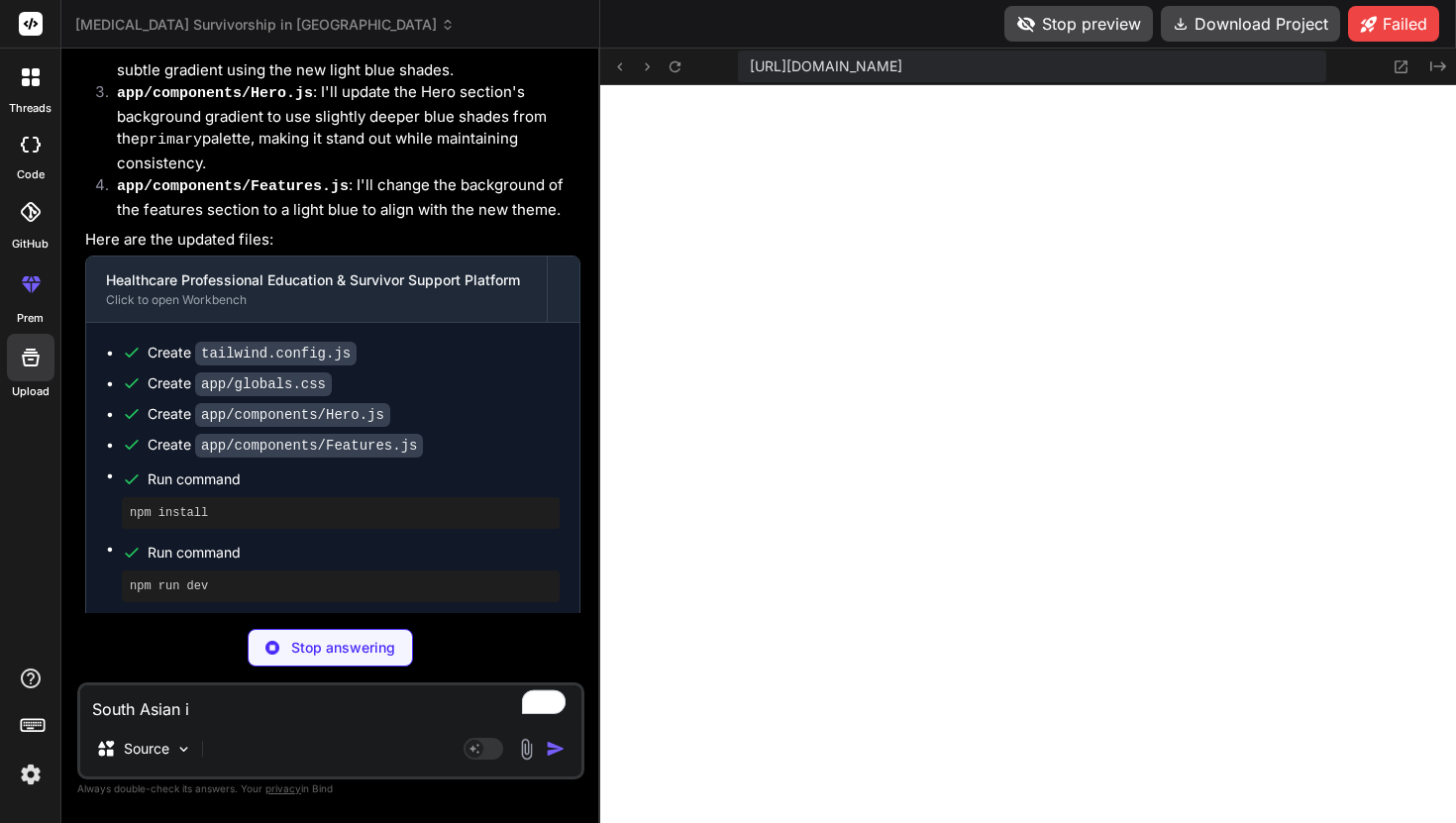 scroll, scrollTop: 42, scrollLeft: 0, axis: vertical 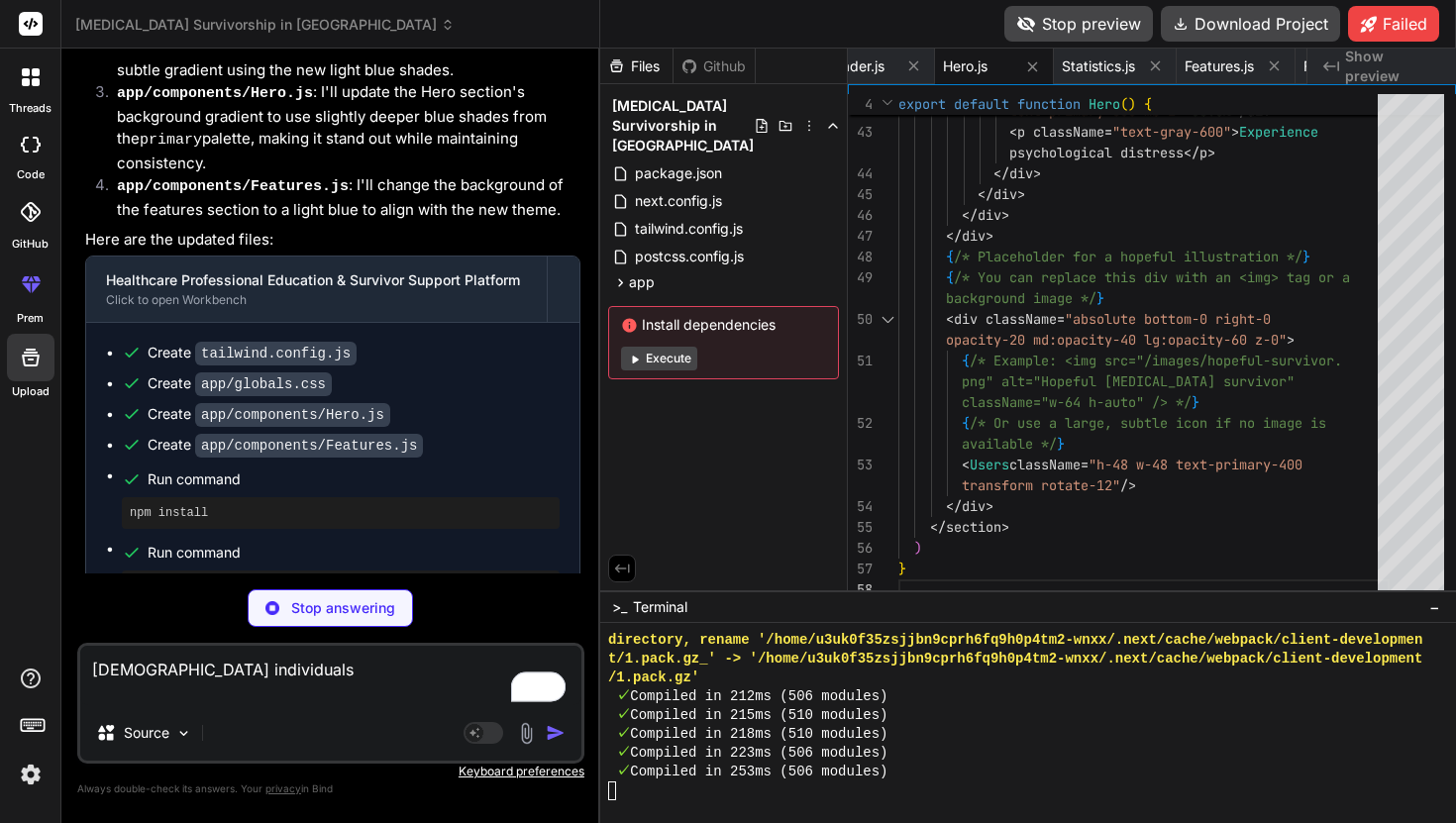 click on "[DEMOGRAPHIC_DATA] individuals" at bounding box center [331, 675] 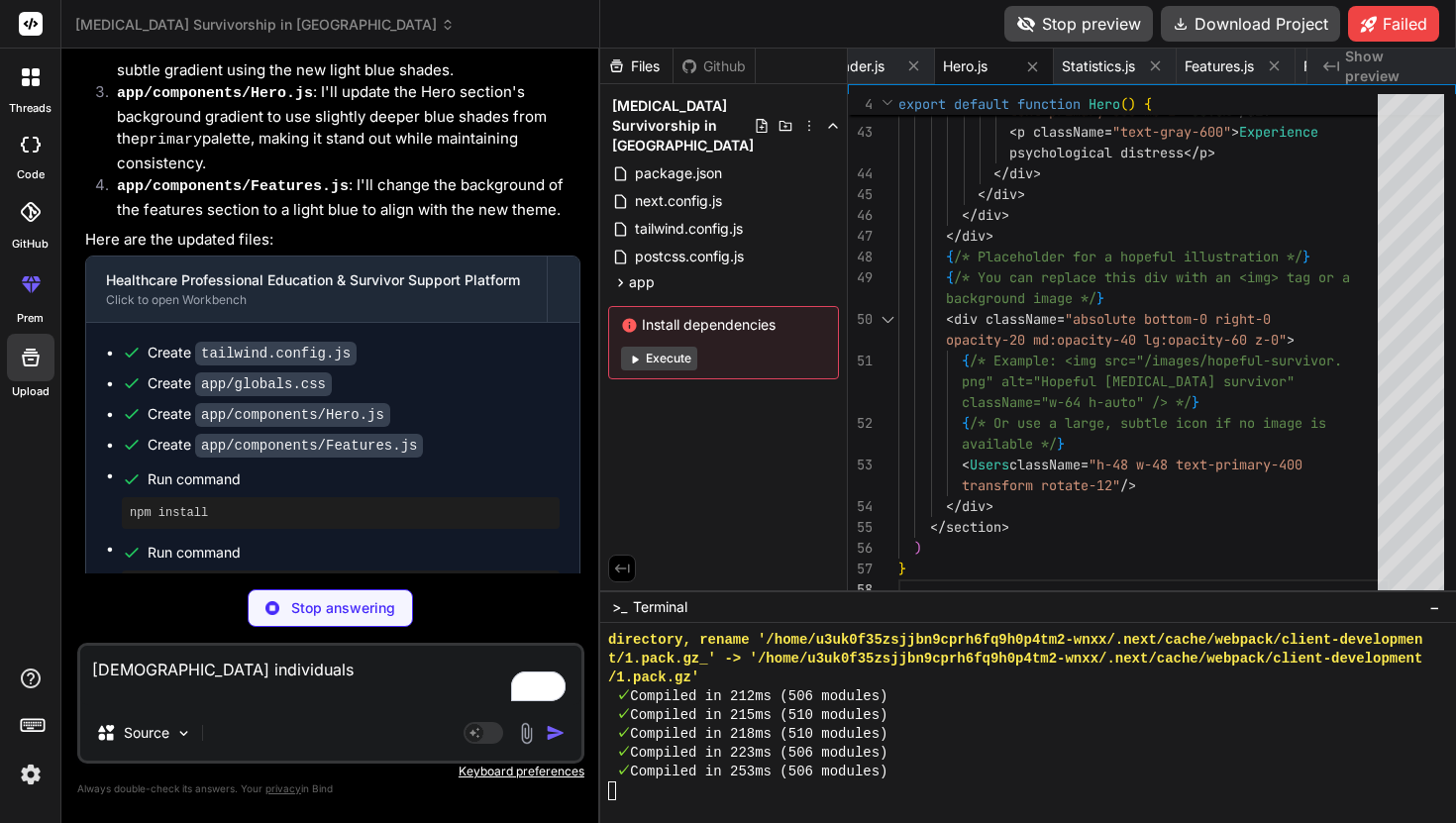 scroll, scrollTop: 0, scrollLeft: 2294, axis: horizontal 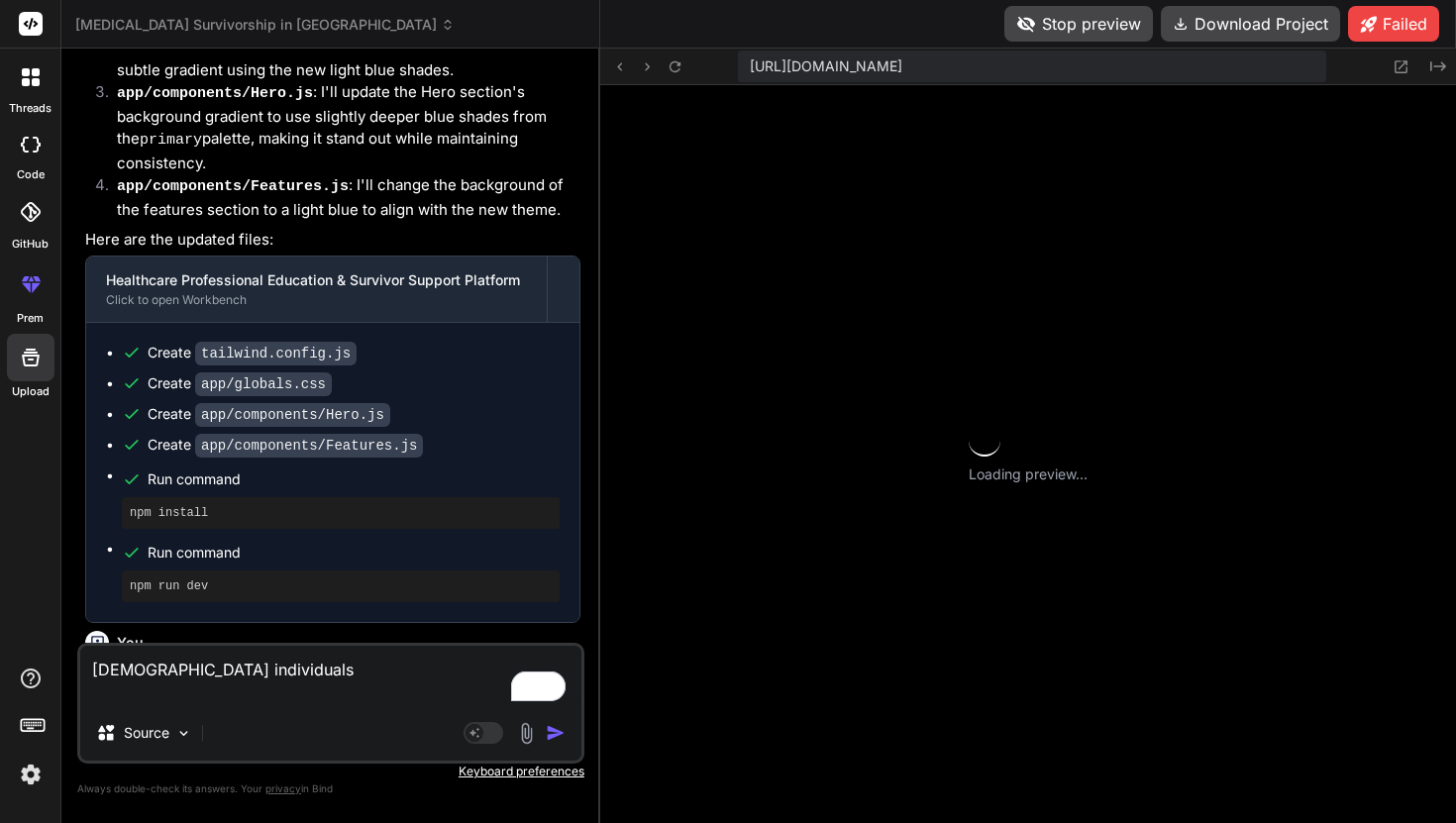 click at bounding box center [556, 733] 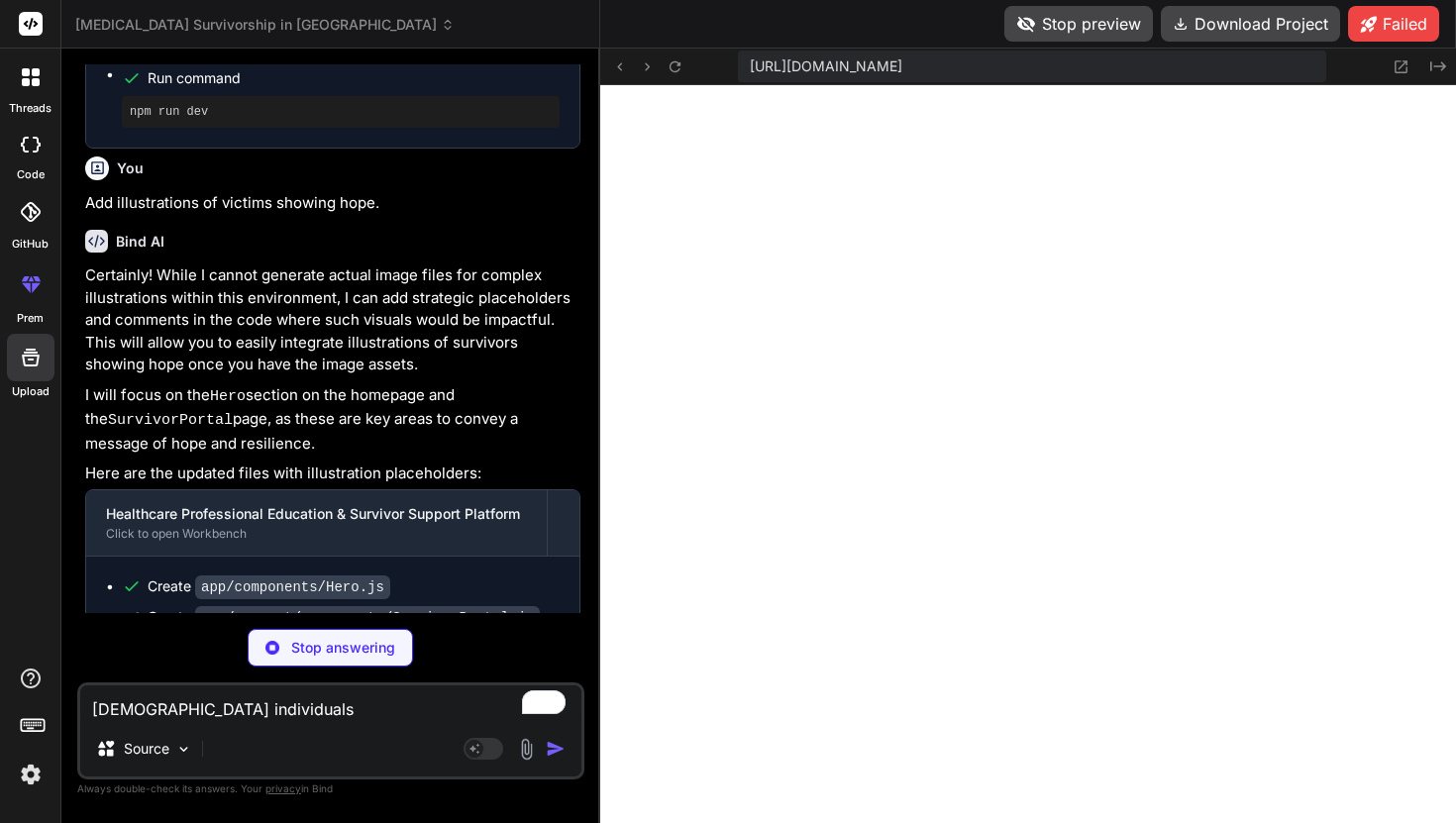 scroll, scrollTop: 8978, scrollLeft: 0, axis: vertical 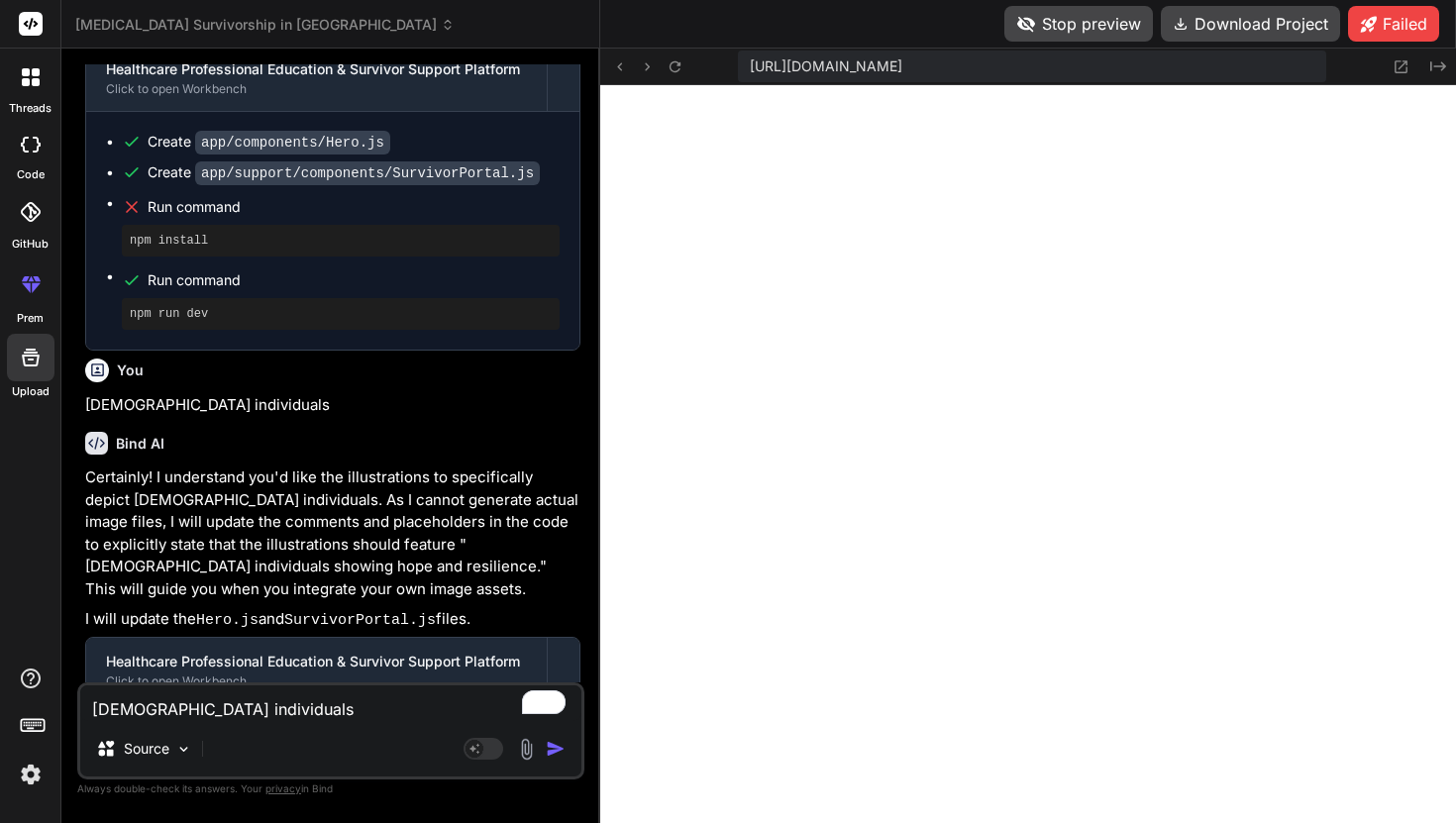 click on "[DEMOGRAPHIC_DATA] individuals" at bounding box center (331, 703) 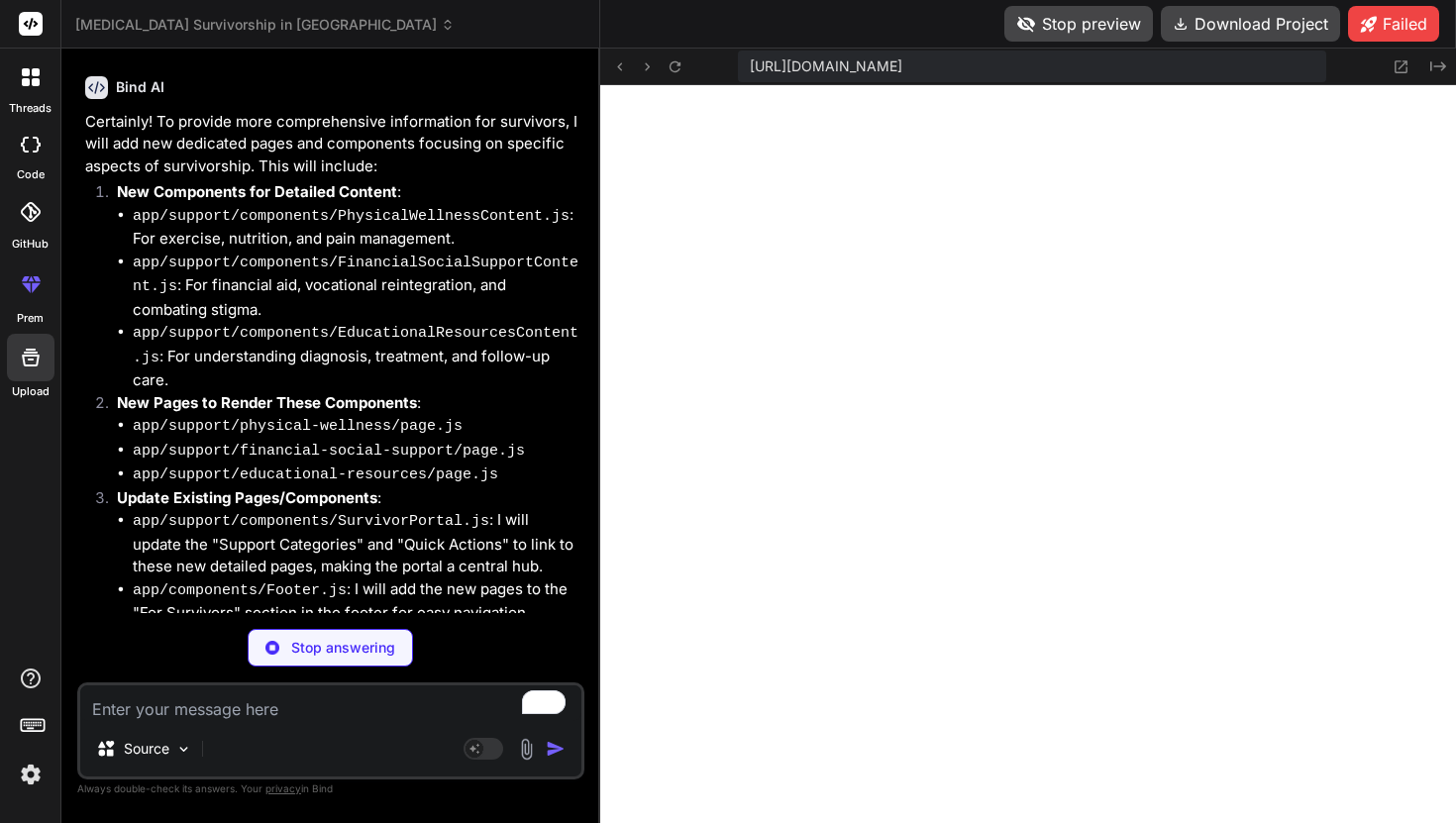 scroll, scrollTop: 10416, scrollLeft: 0, axis: vertical 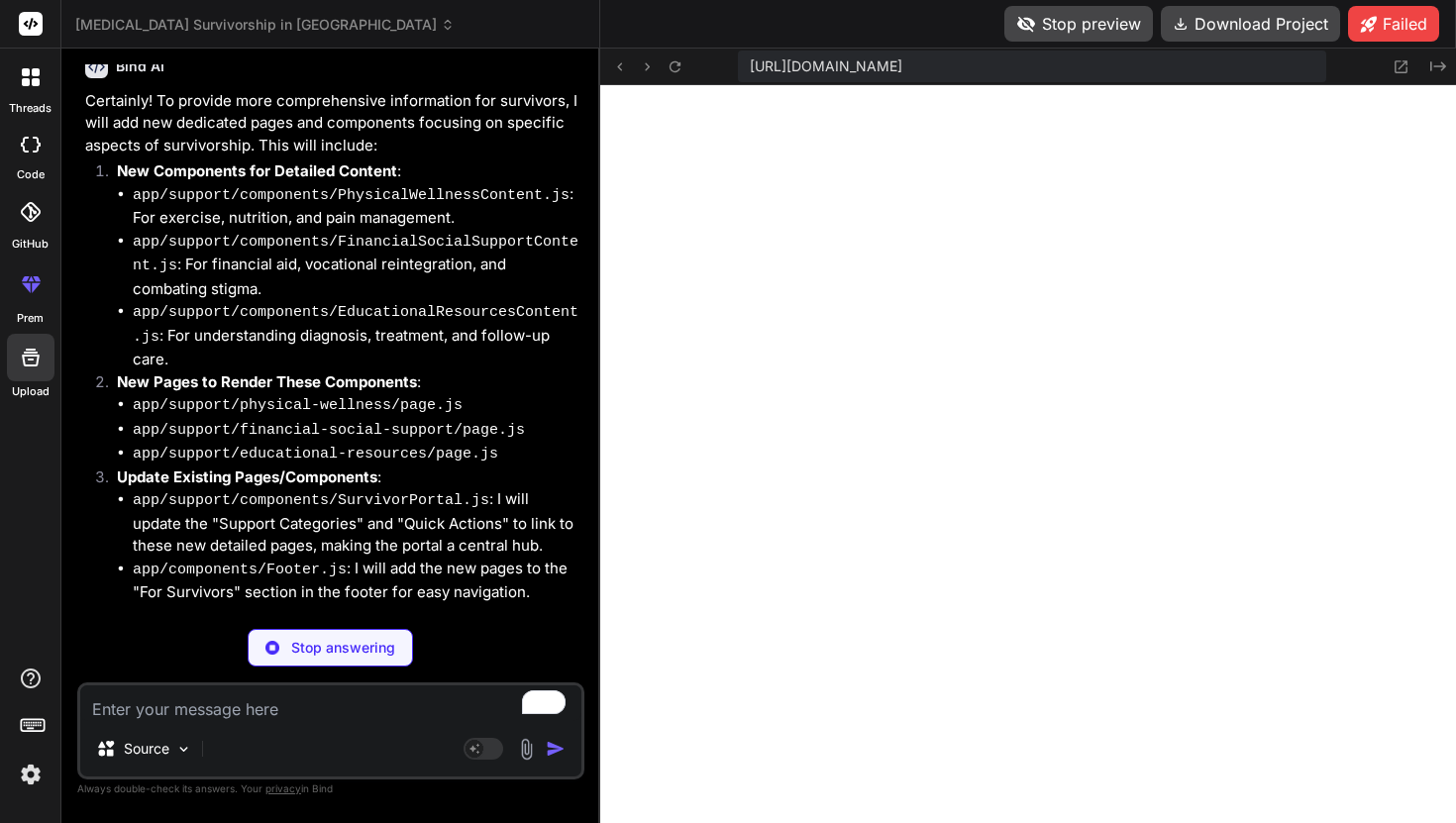 click on "Click to open Workbench" at bounding box center (316, 682) 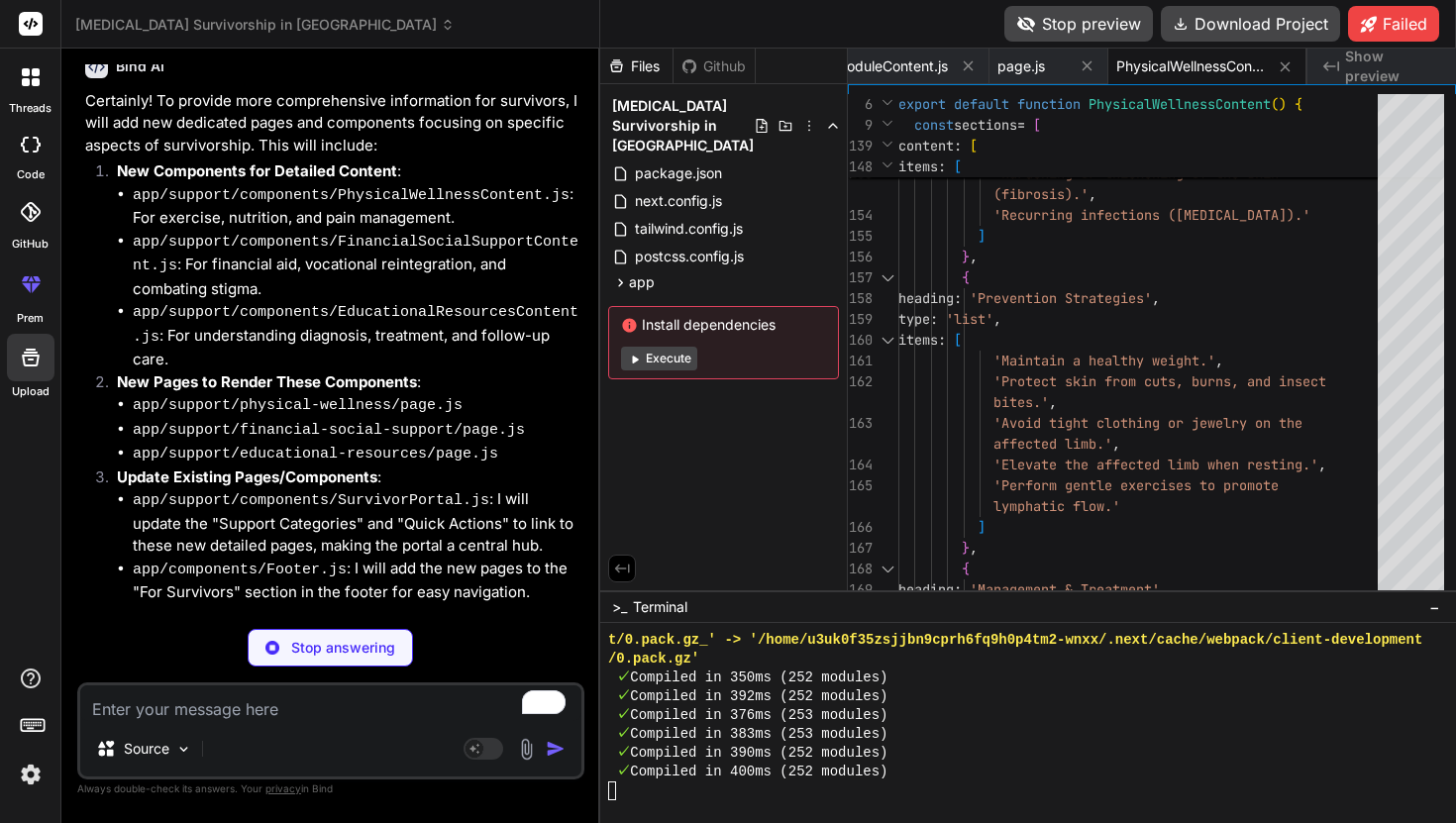 scroll, scrollTop: 0, scrollLeft: 3133, axis: horizontal 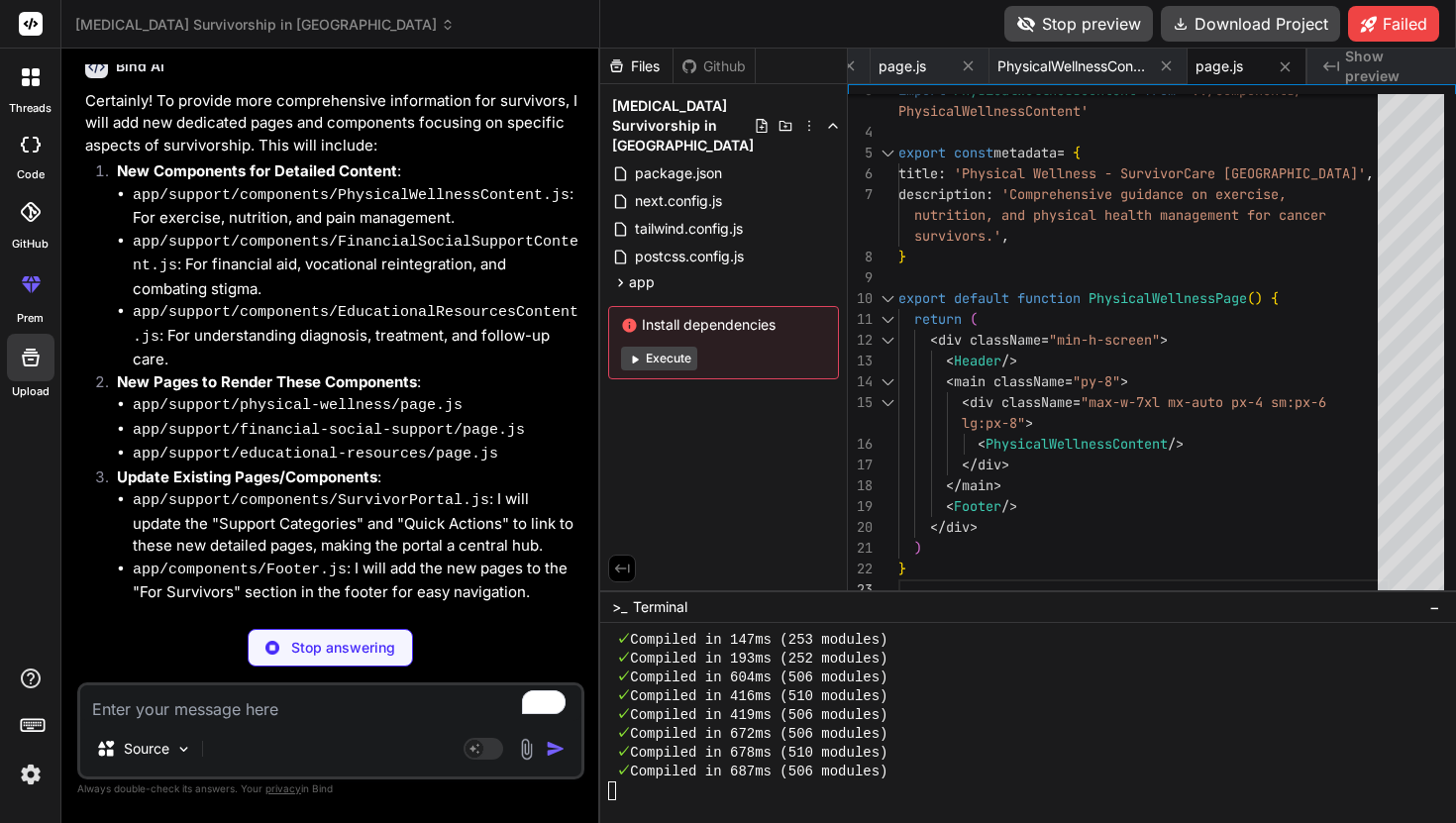 click on "Click to open Workbench" at bounding box center [316, 682] 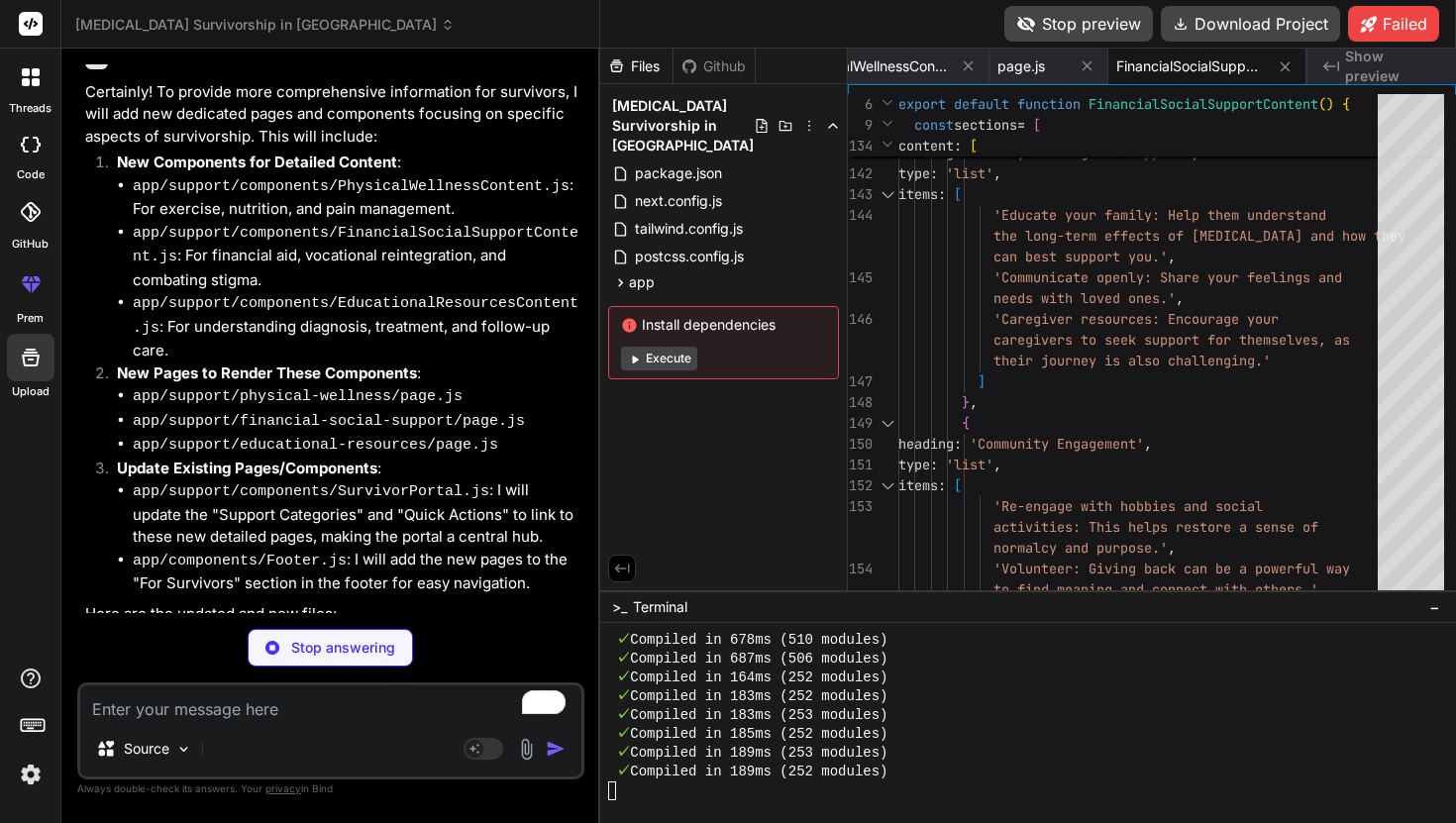 scroll, scrollTop: 0, scrollLeft: 3450, axis: horizontal 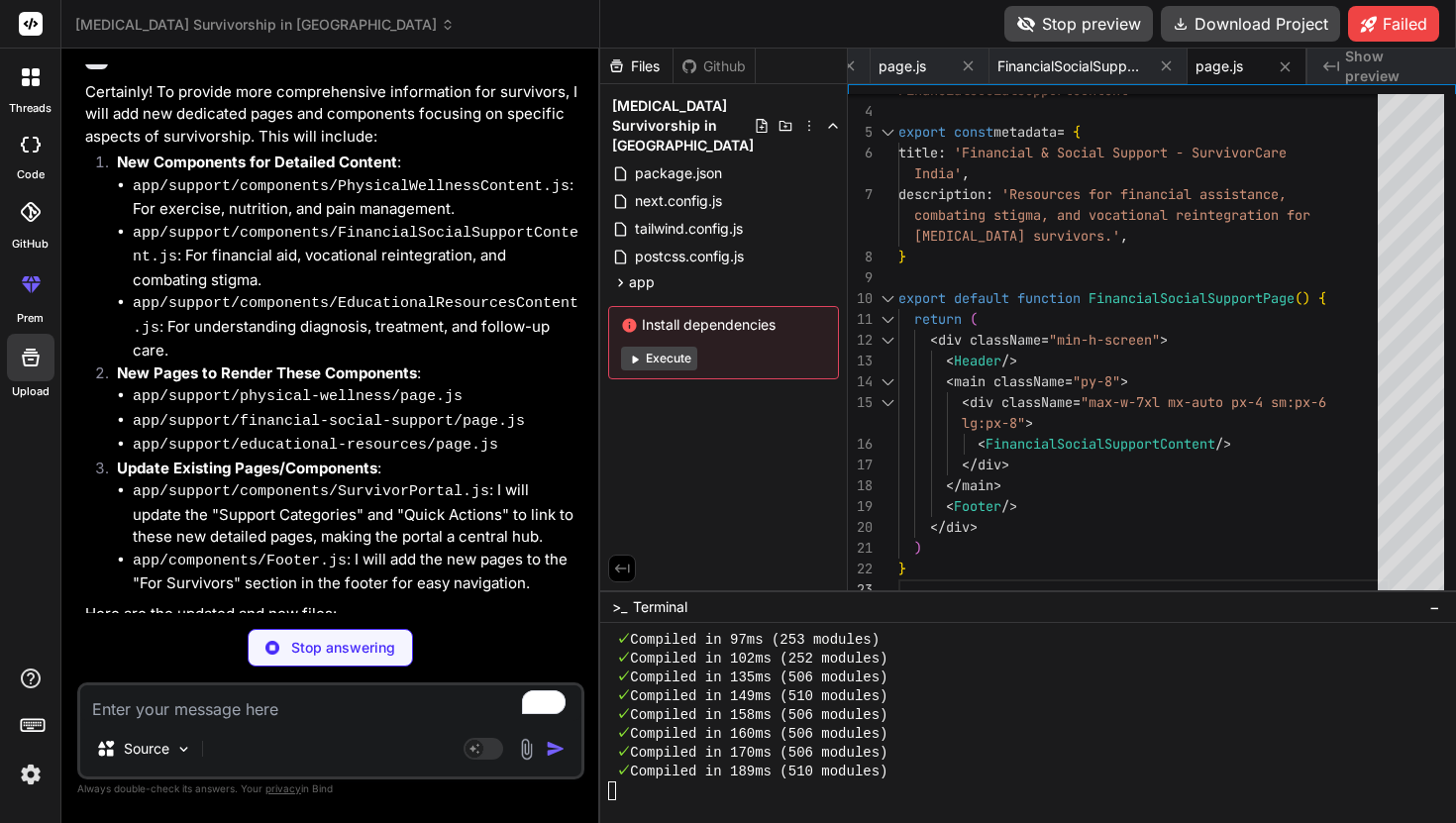 click at bounding box center [331, 703] 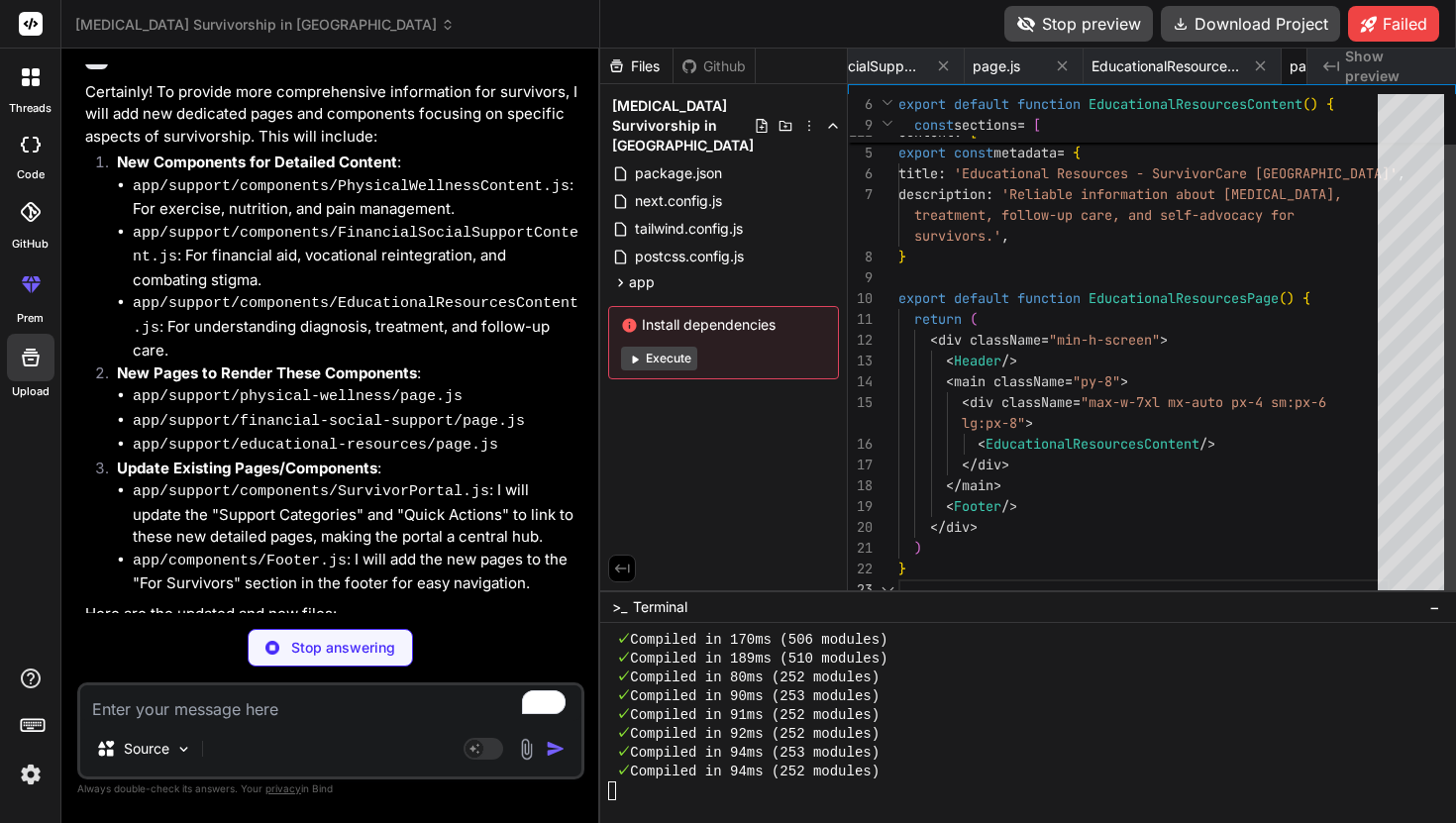 scroll, scrollTop: 0, scrollLeft: 3767, axis: horizontal 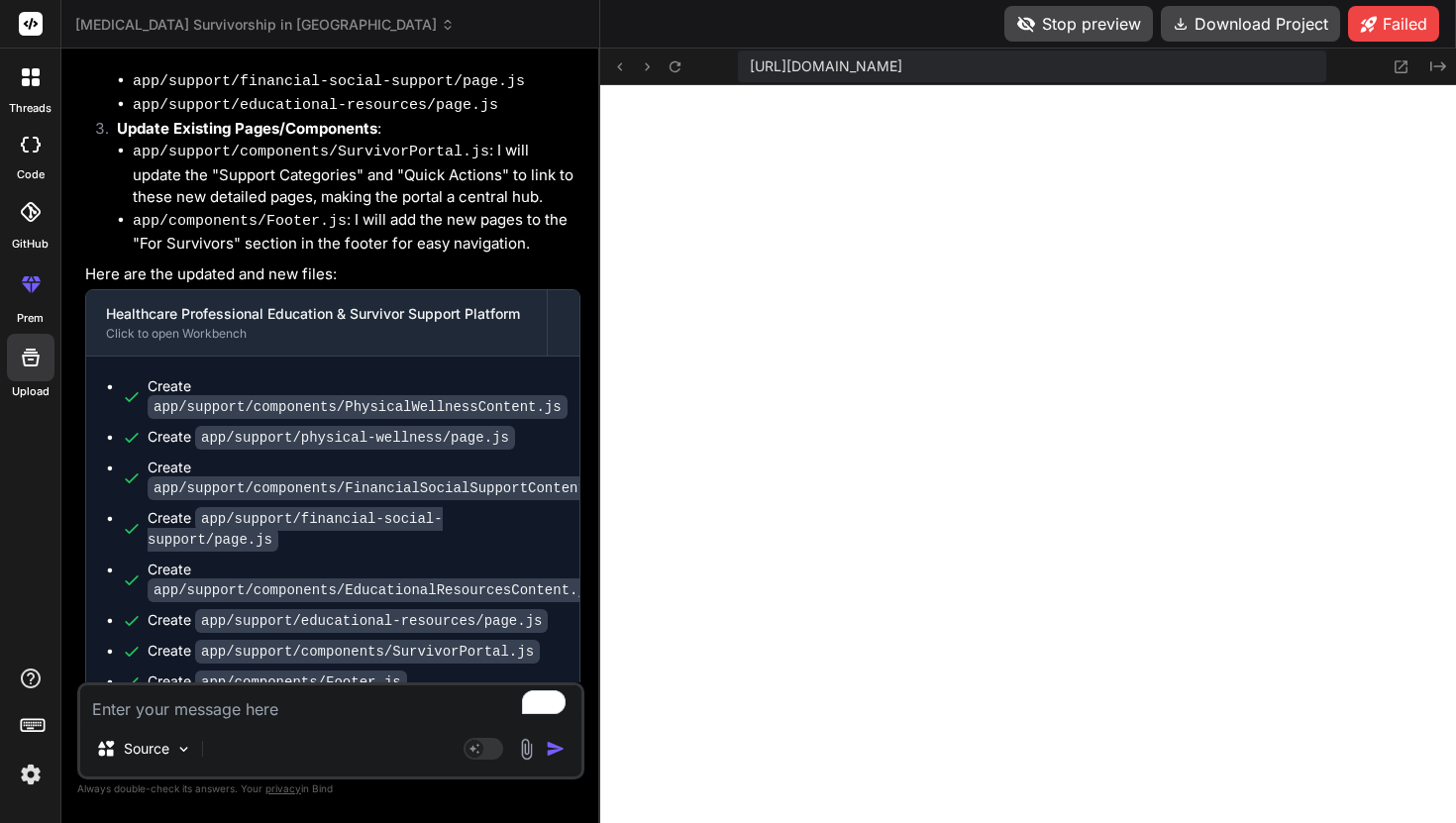 click at bounding box center [331, 703] 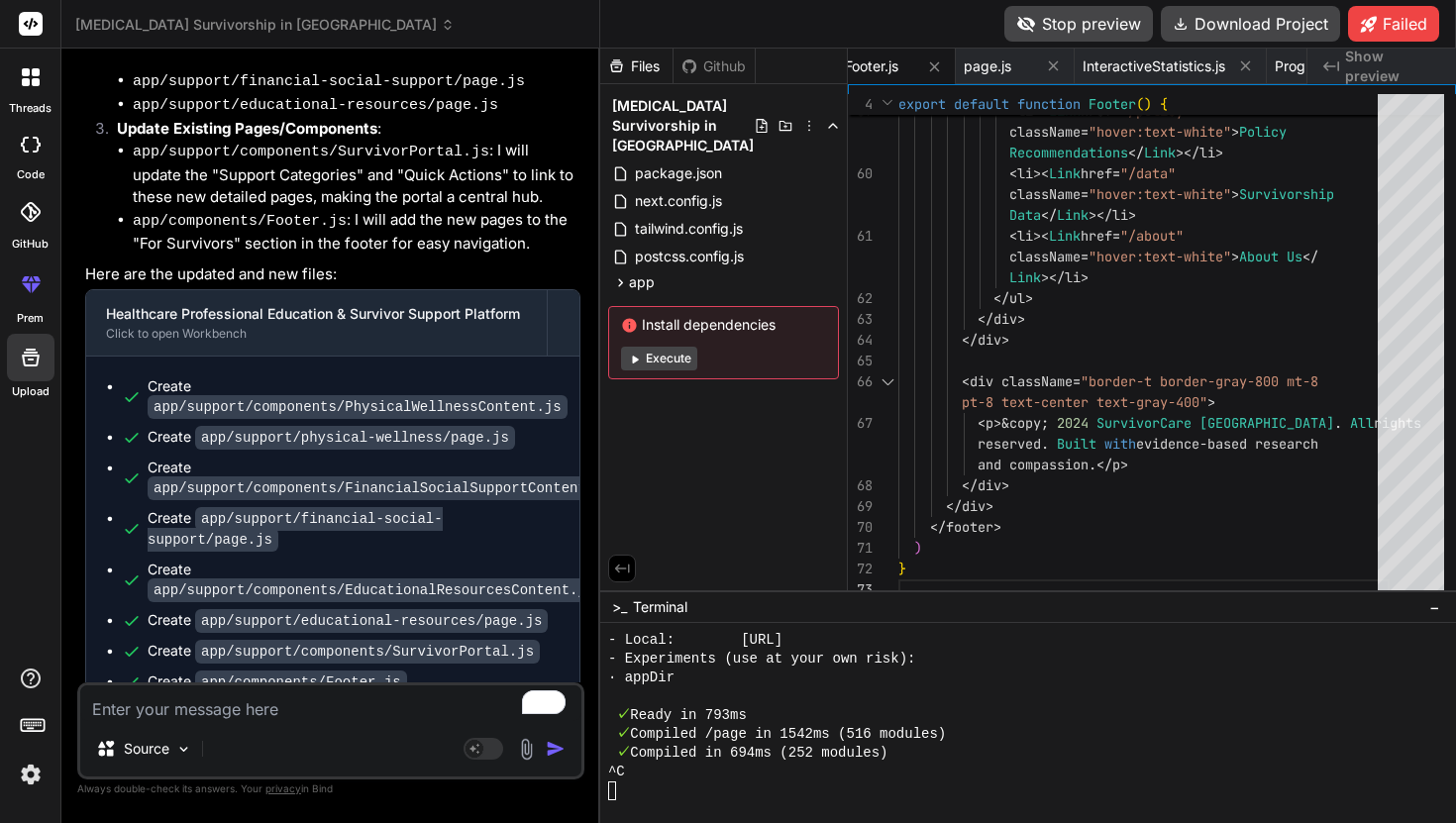click on "Stop preview" at bounding box center (1079, 24) 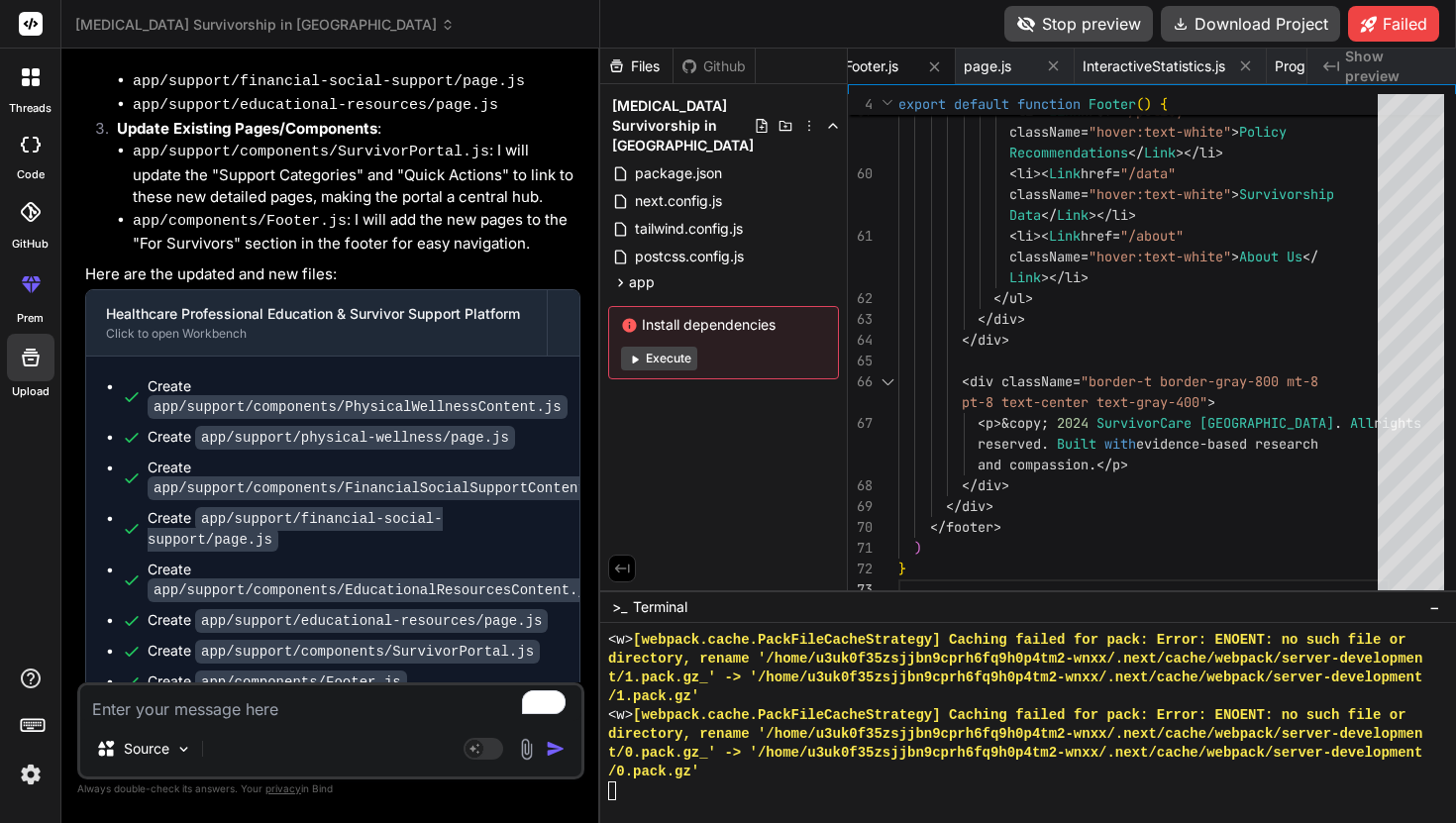 click on "Stop preview" at bounding box center [1079, 24] 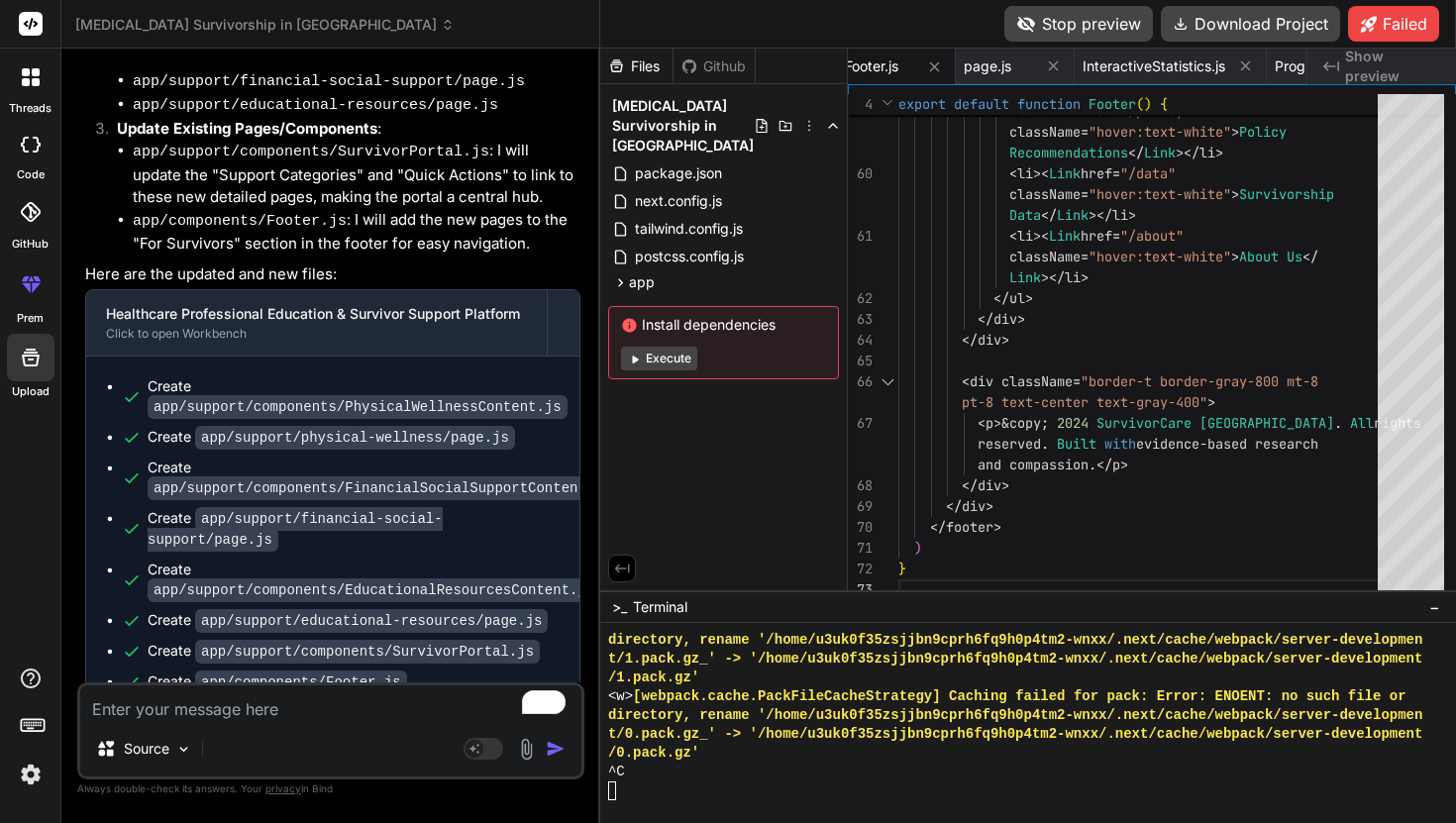 scroll, scrollTop: 18817, scrollLeft: 0, axis: vertical 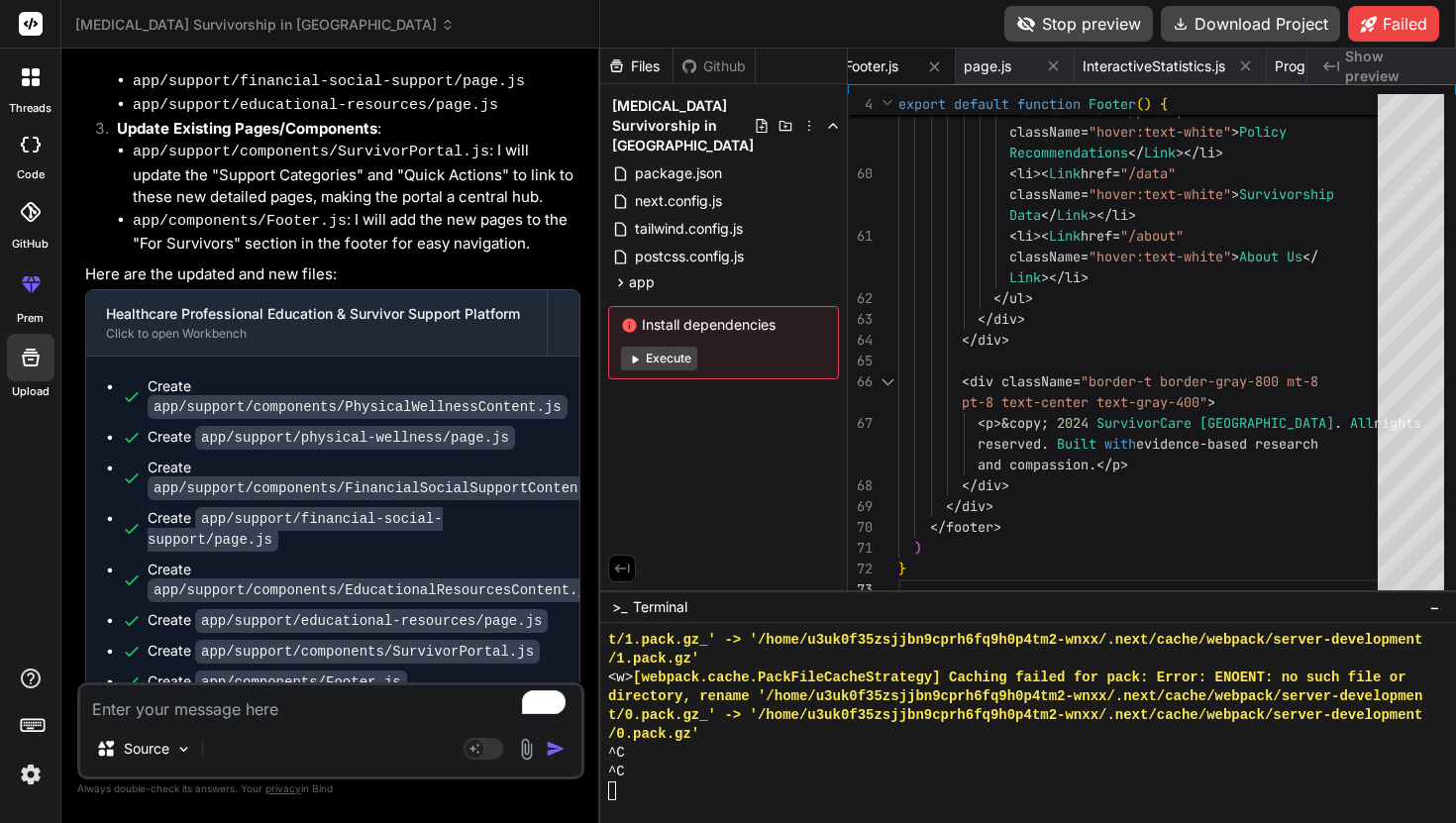 click on "Stop preview" at bounding box center [1079, 24] 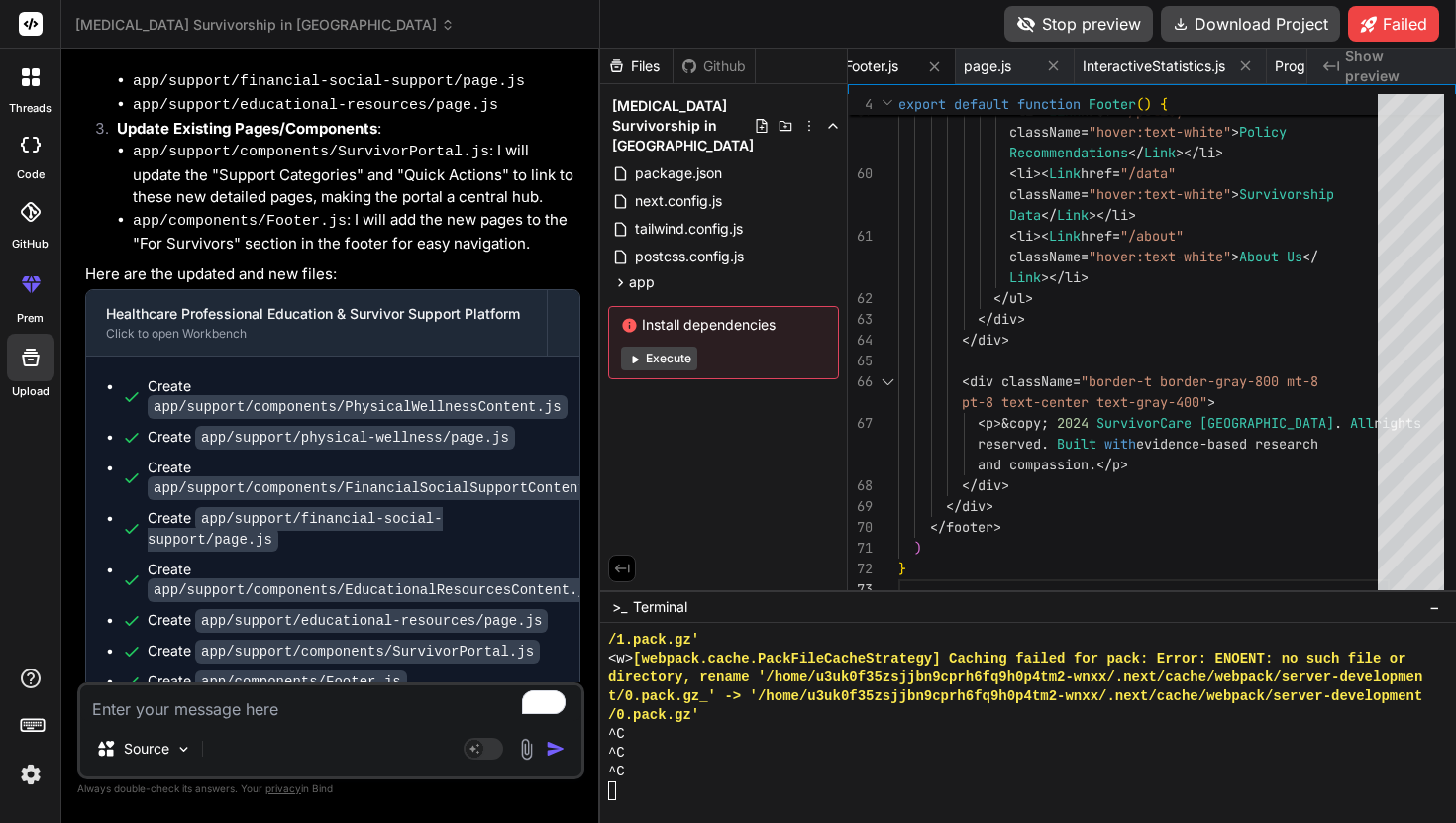 click on "Stop preview" at bounding box center (1079, 24) 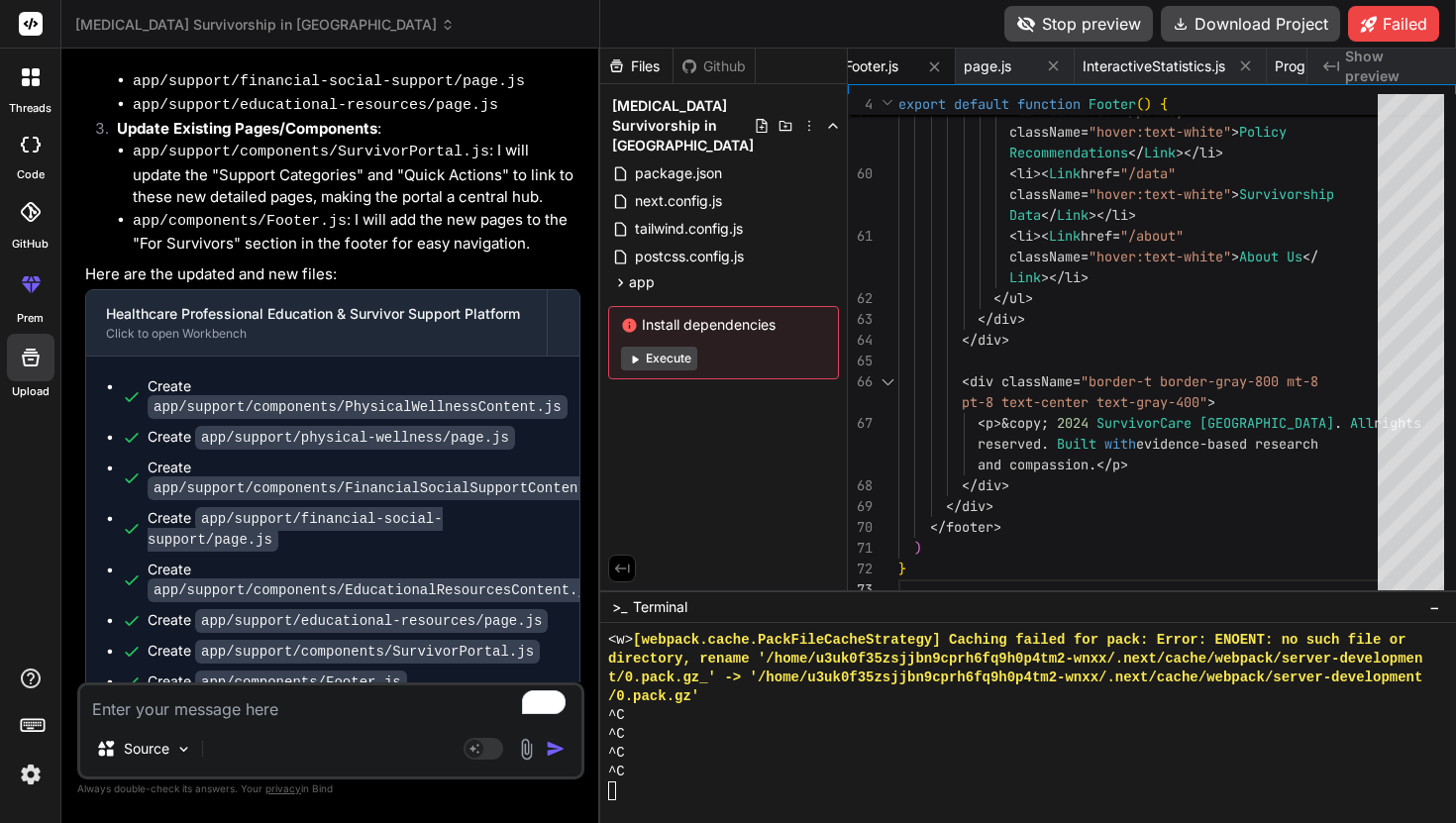 click on "Stop preview" at bounding box center [1079, 24] 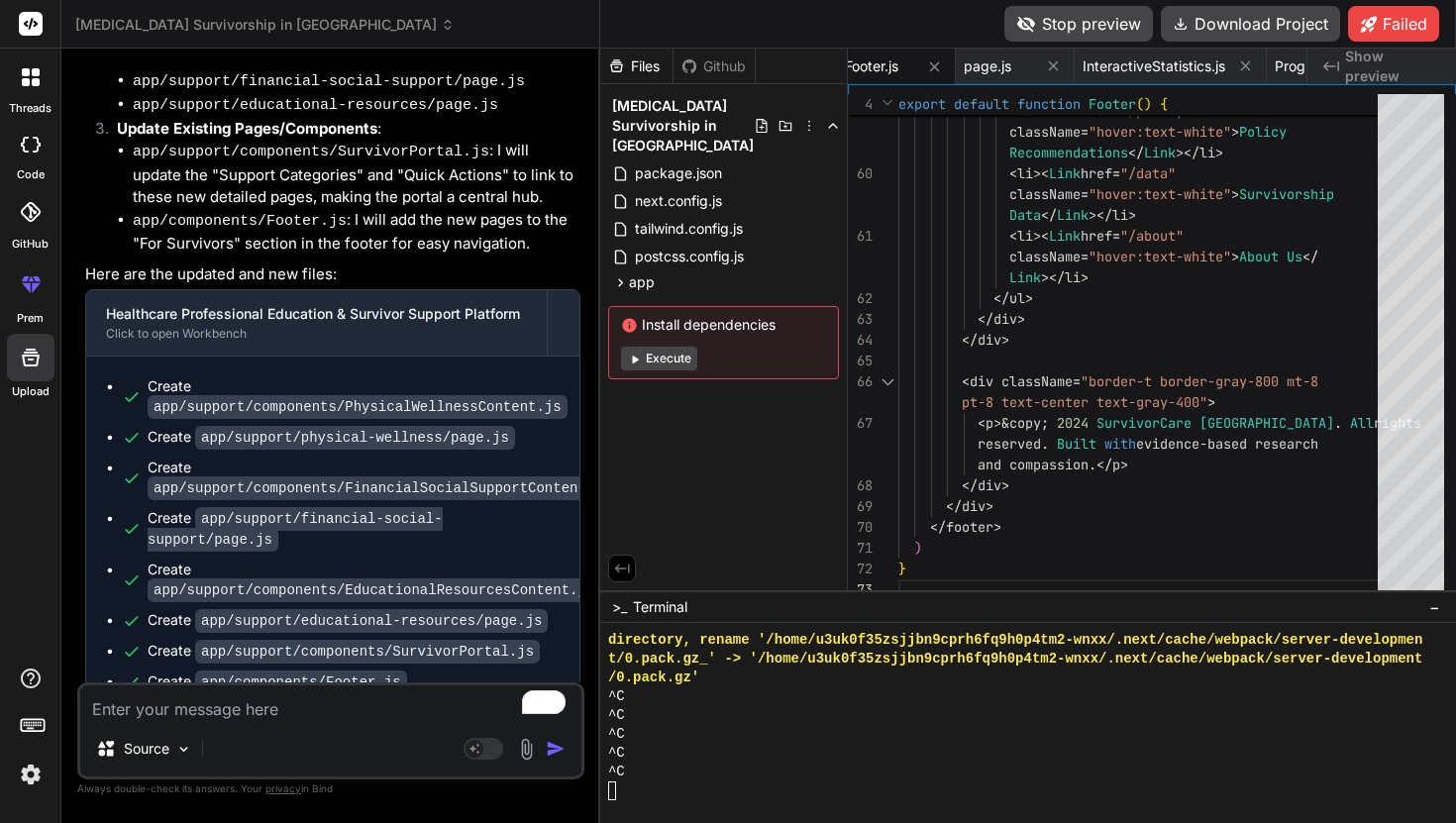 click on "Stop preview" at bounding box center [1079, 24] 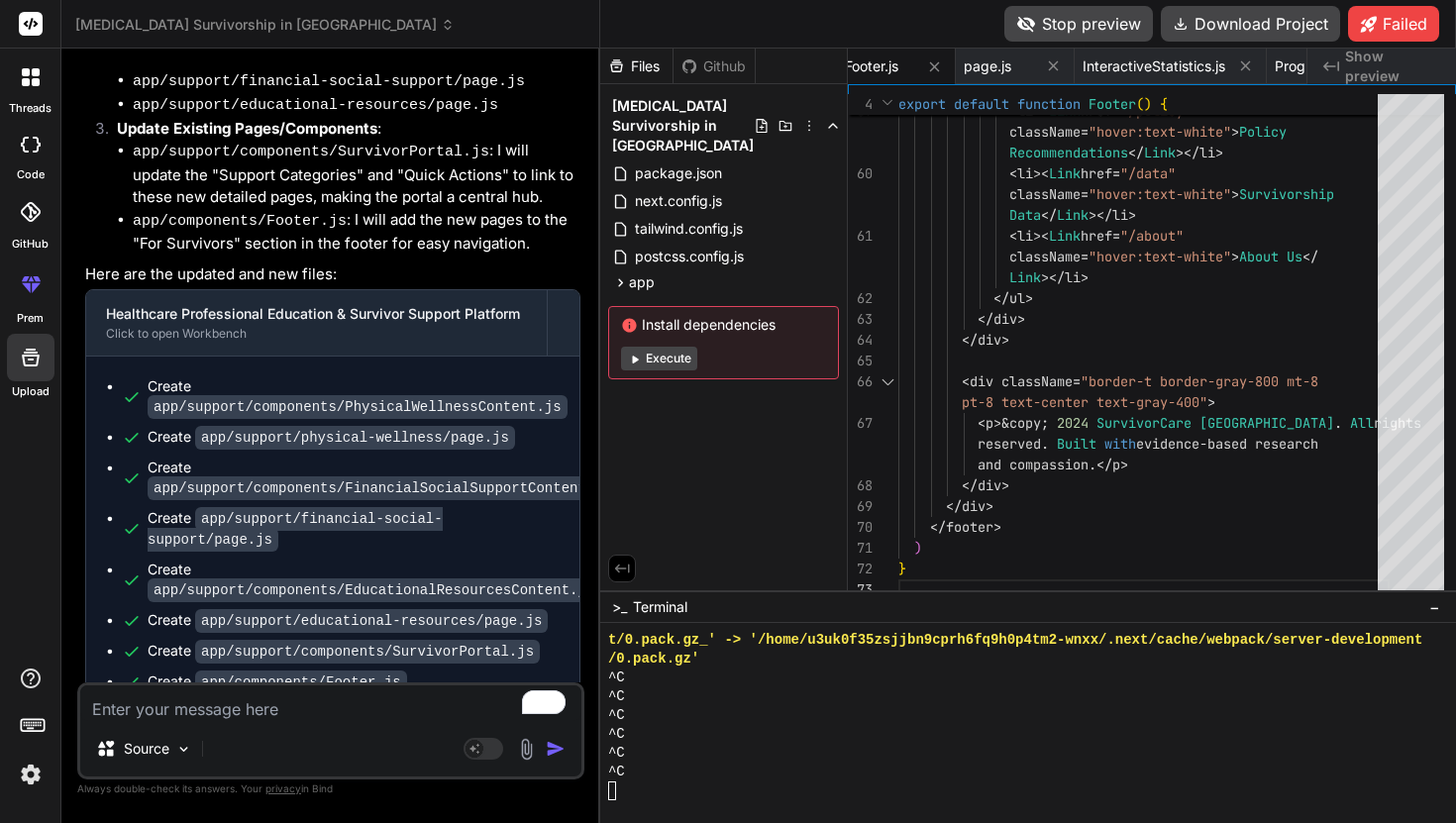 click on "Stop preview" at bounding box center [1079, 24] 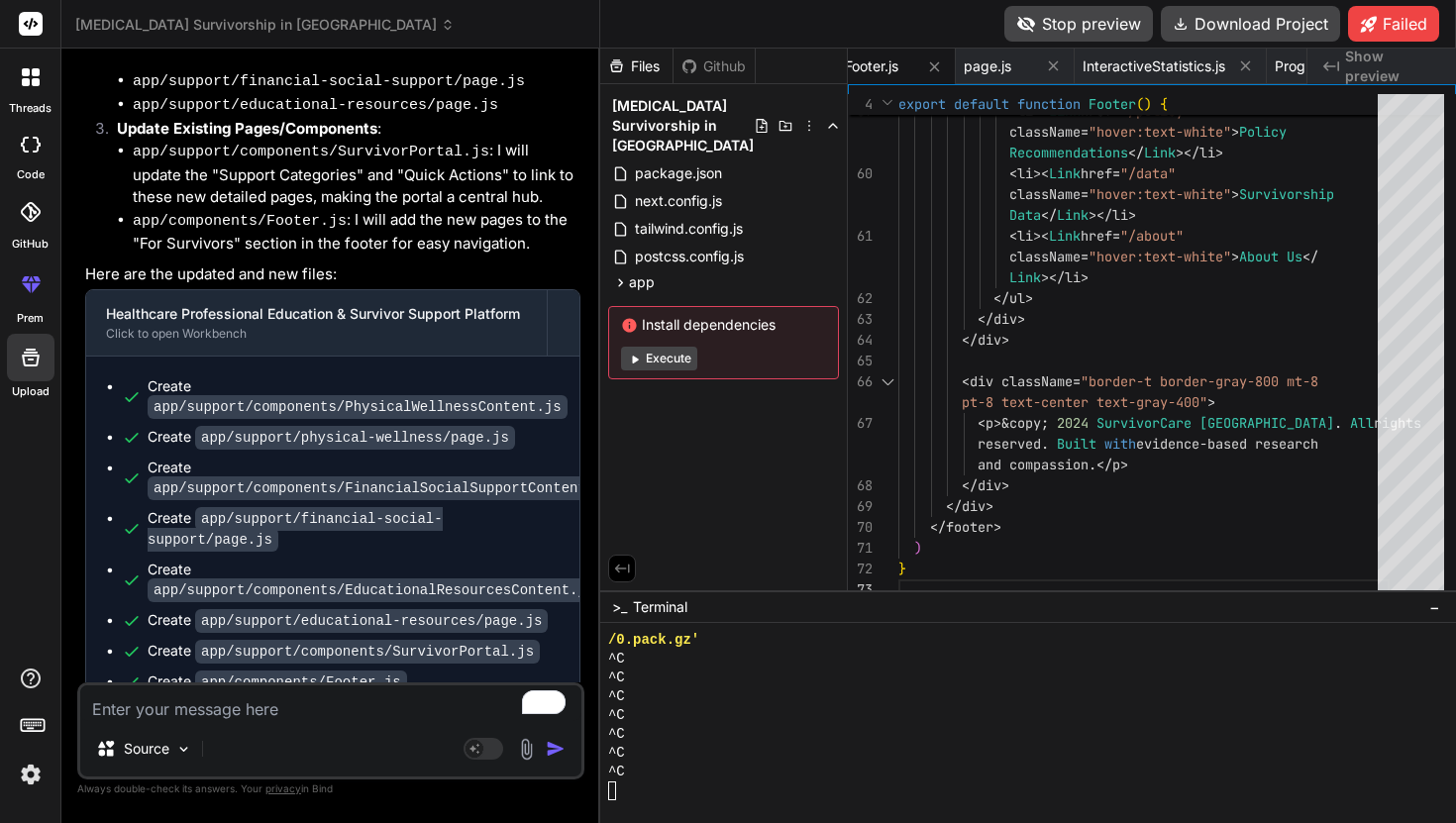 click on "Stop preview" at bounding box center (1079, 24) 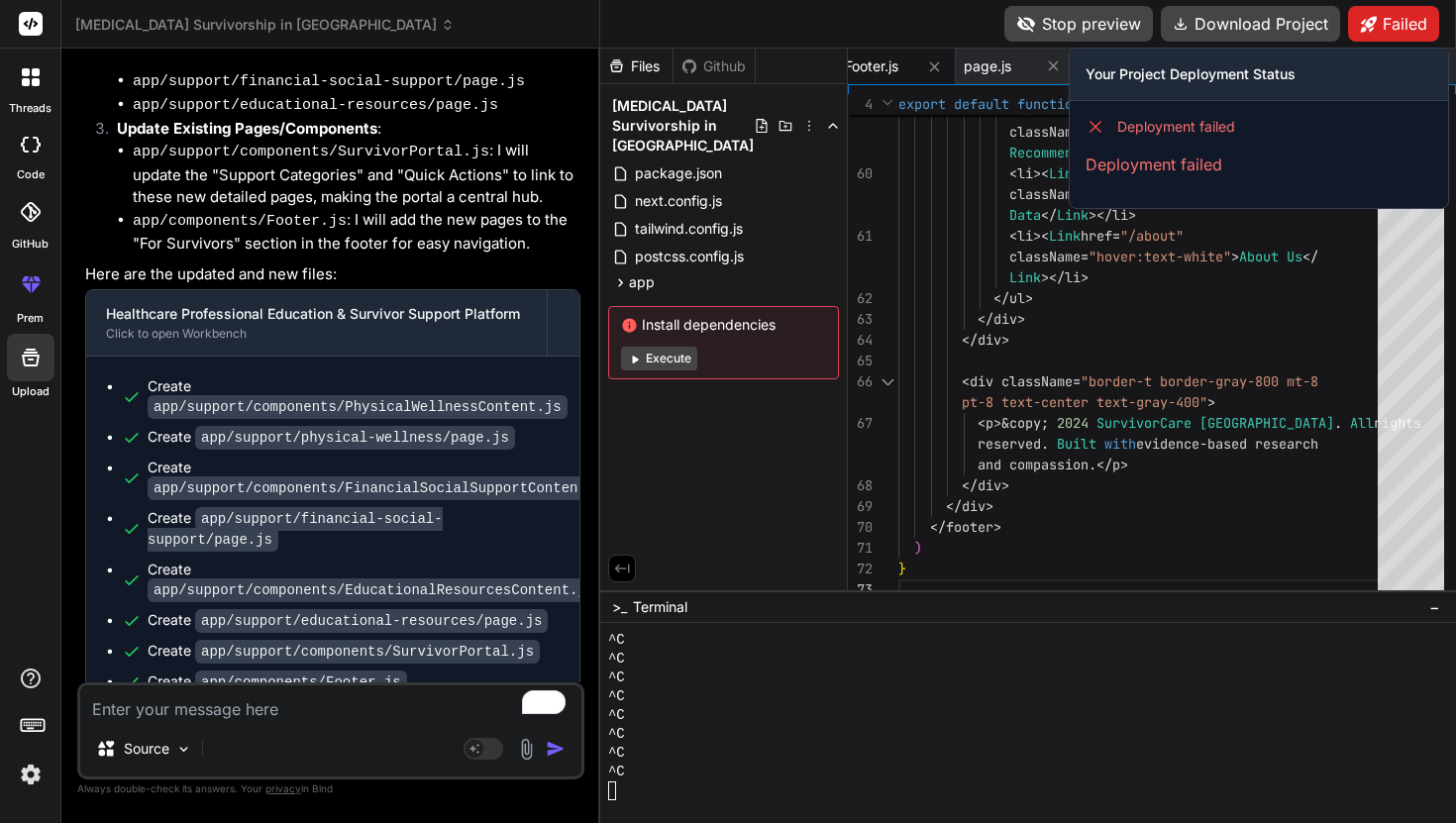 click on "Failed" at bounding box center [1394, 24] 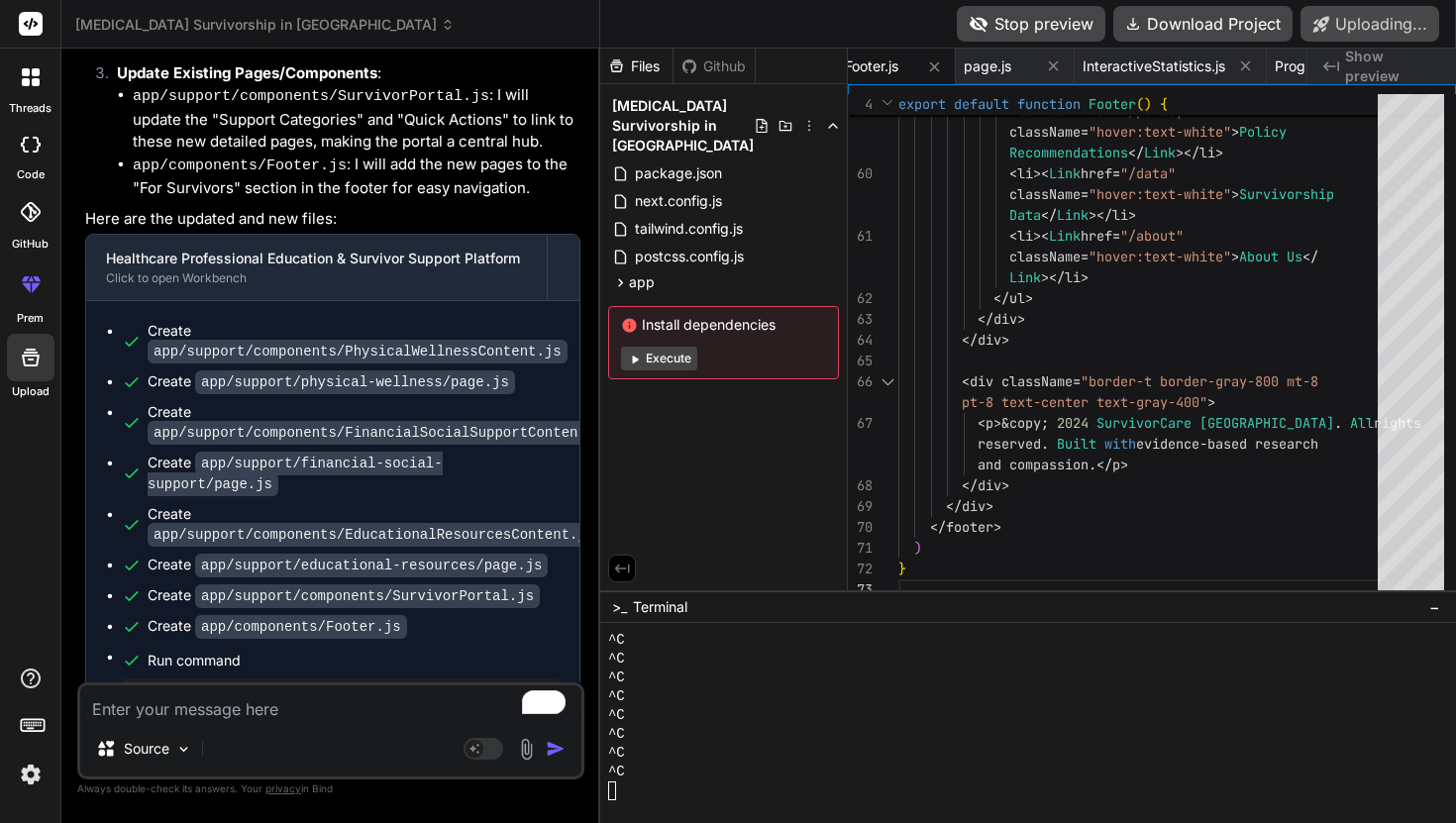 scroll, scrollTop: 10709, scrollLeft: 0, axis: vertical 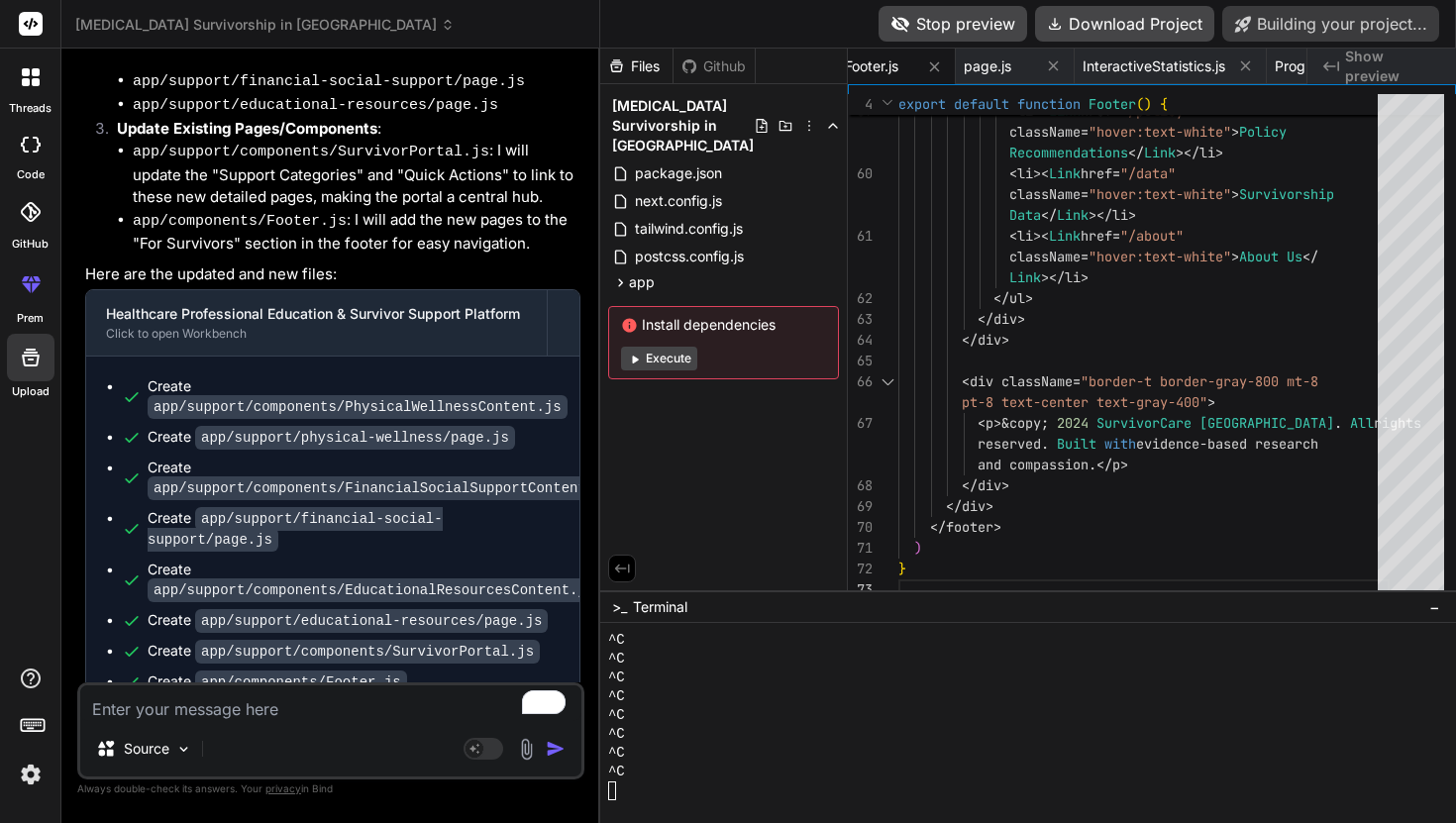 click on "Stop preview" at bounding box center (953, 24) 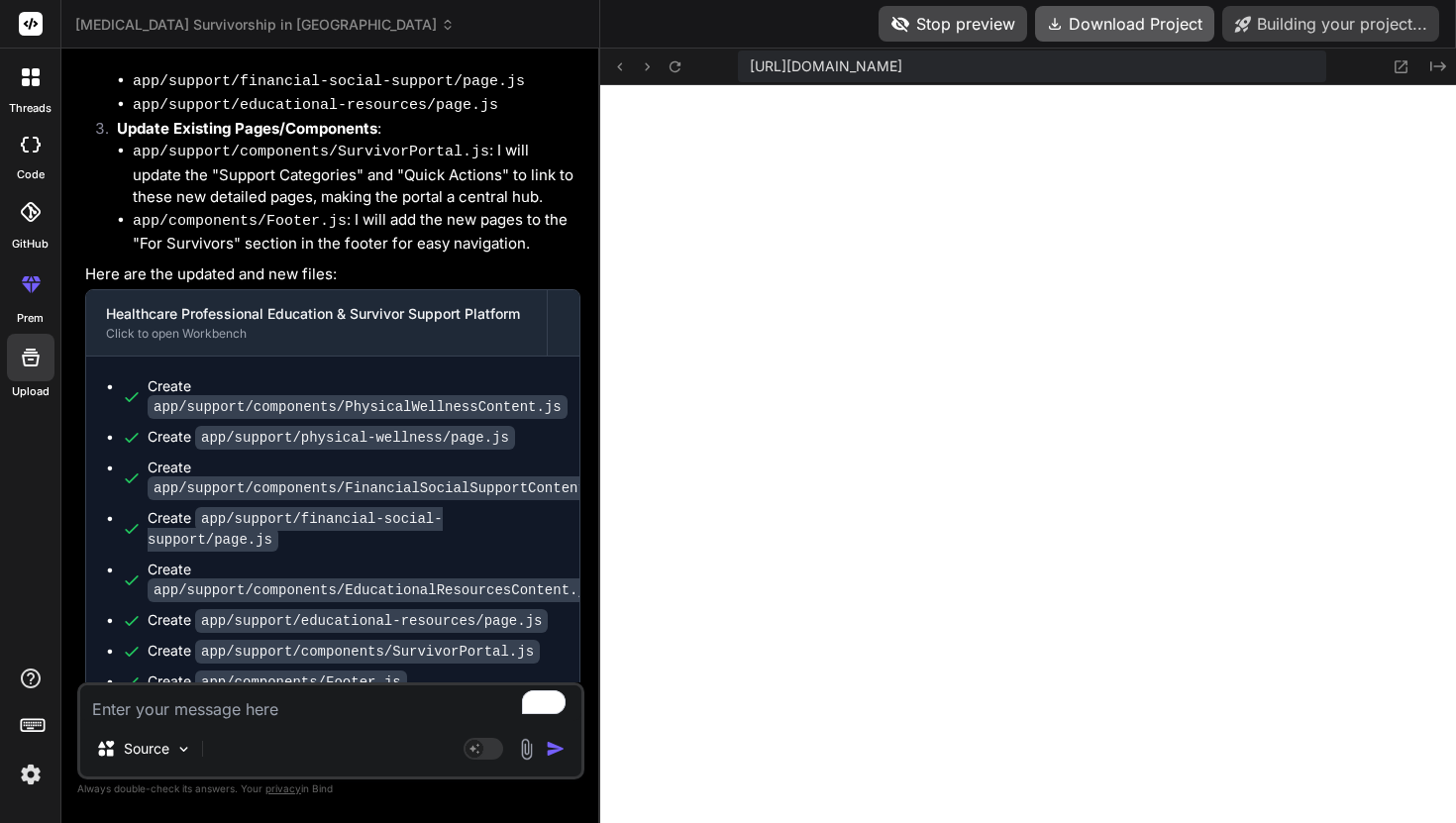 click on "Download Project" at bounding box center (1124, 24) 